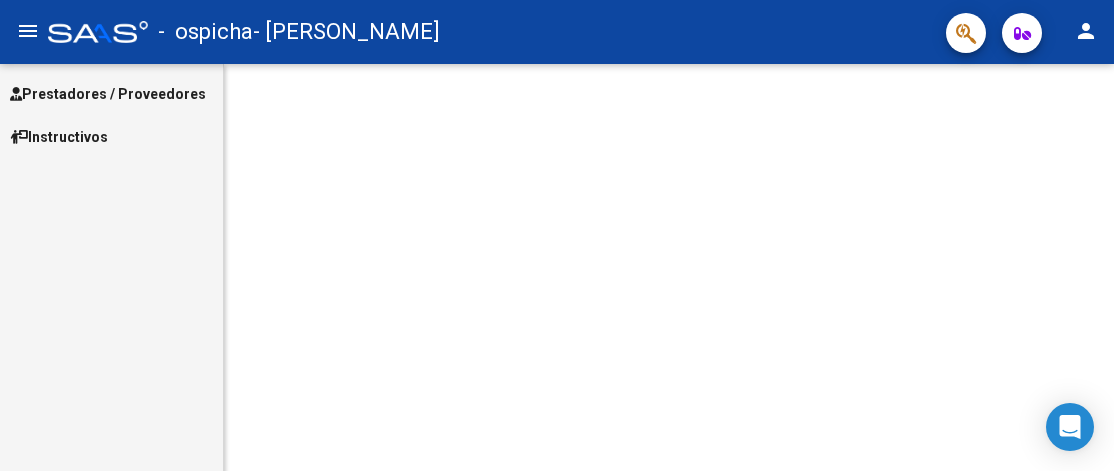 scroll, scrollTop: 0, scrollLeft: 0, axis: both 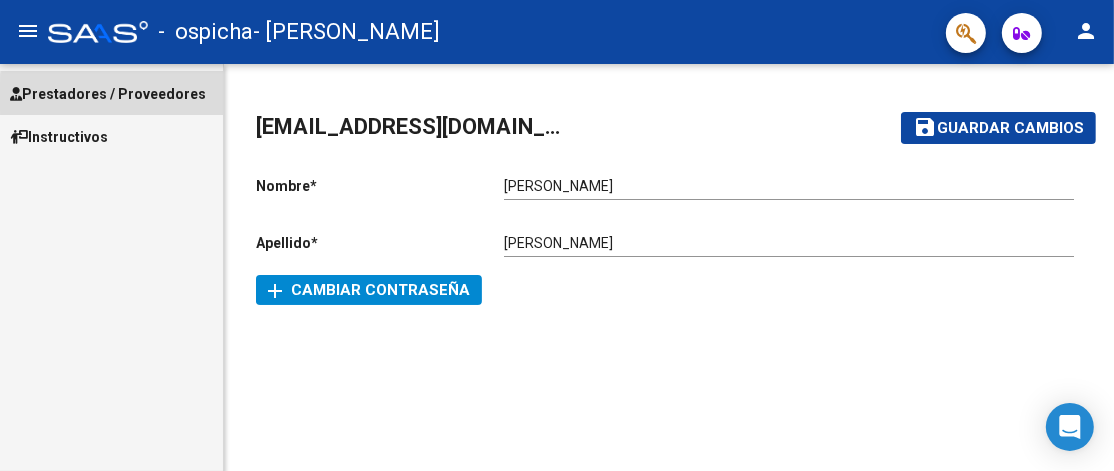 click on "Prestadores / Proveedores" at bounding box center [108, 94] 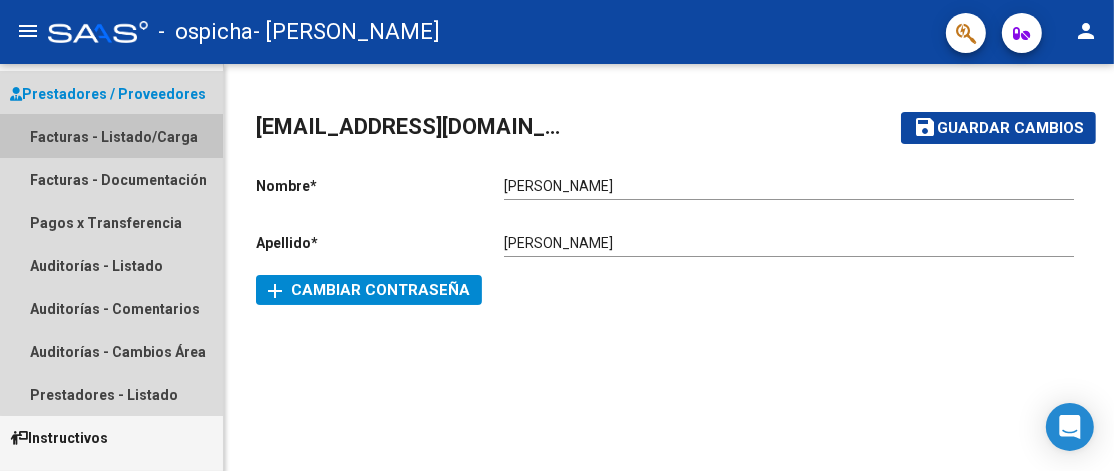 click on "Facturas - Listado/Carga" at bounding box center (111, 136) 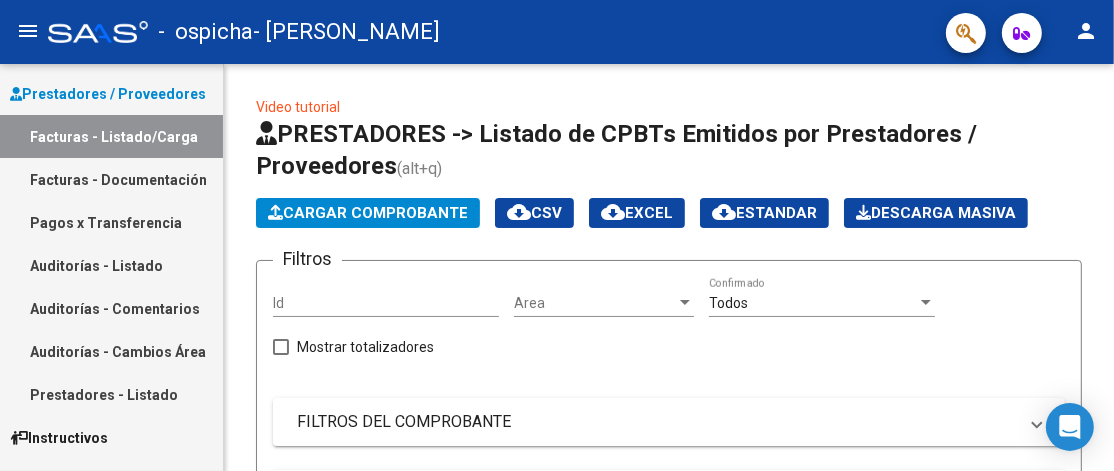 click on "Id" 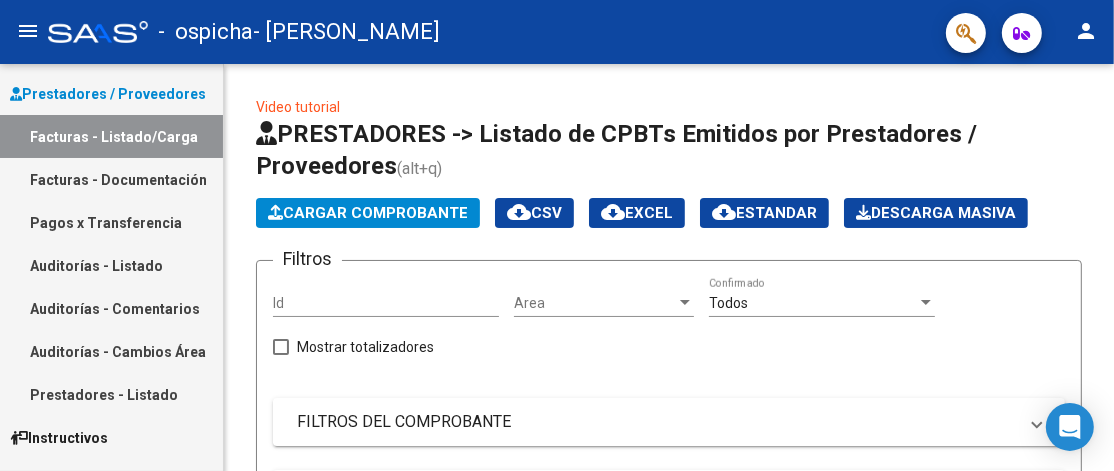 click on "Id" 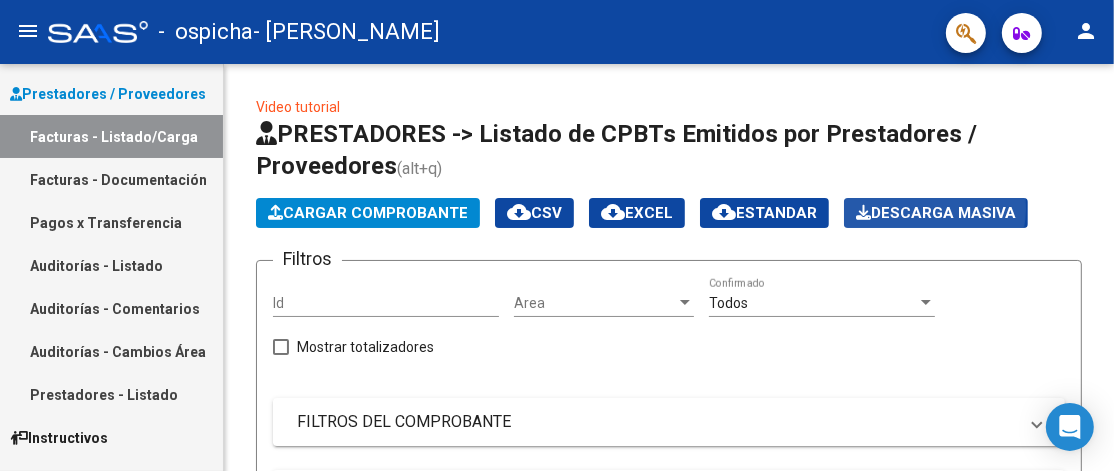click on "Descarga Masiva" 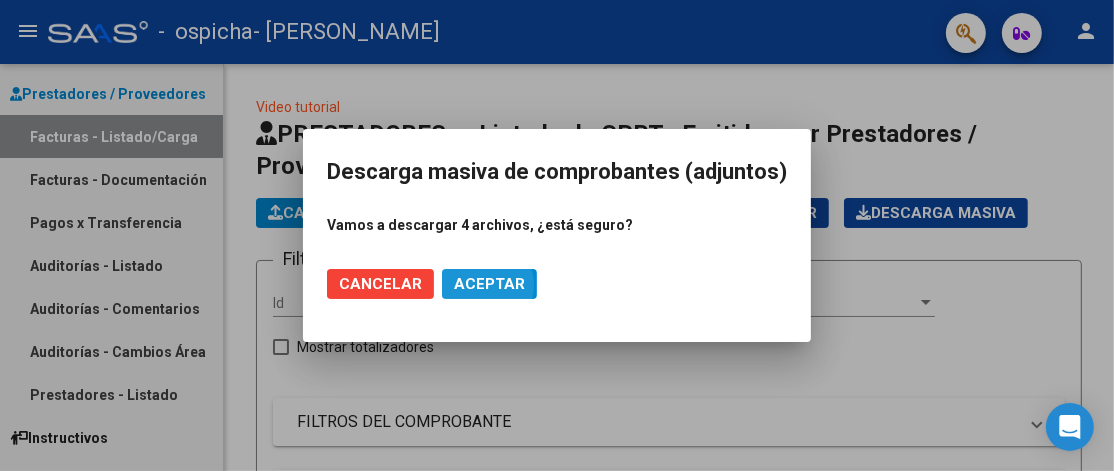 click on "Aceptar" 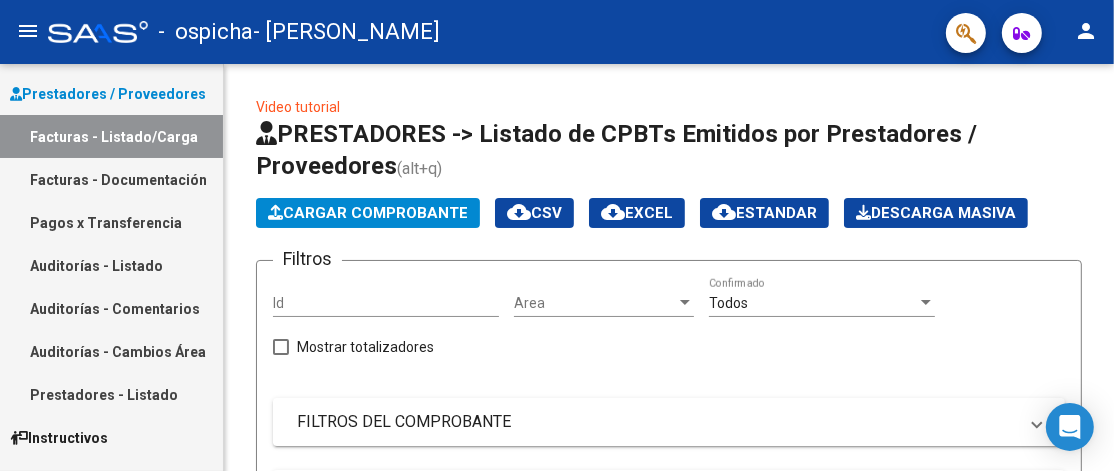 click at bounding box center [1099, 456] 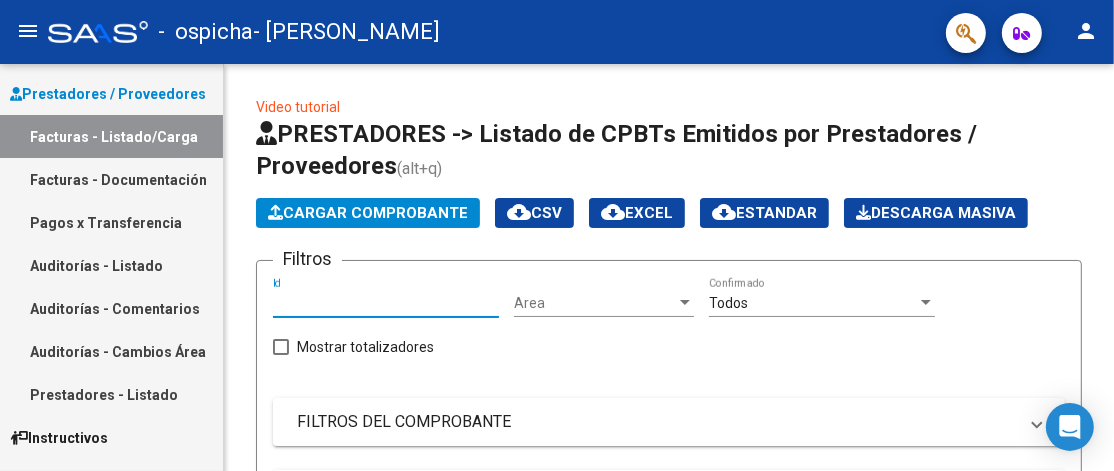 click on "Id" at bounding box center [386, 303] 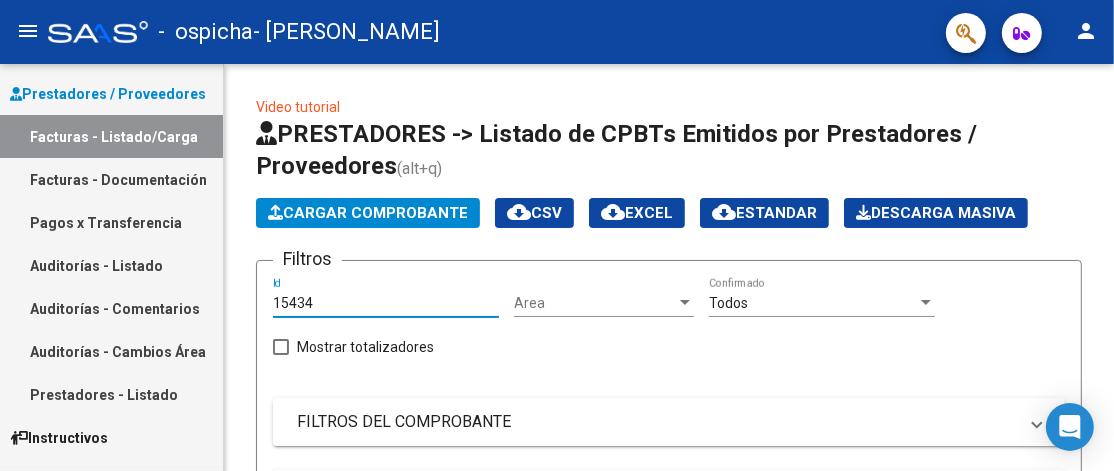 type on "15434" 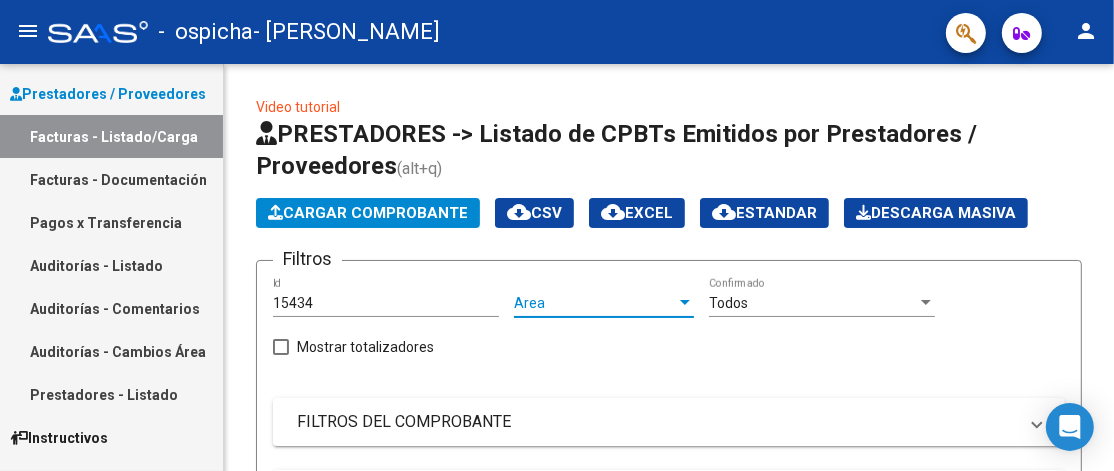 click at bounding box center (685, 303) 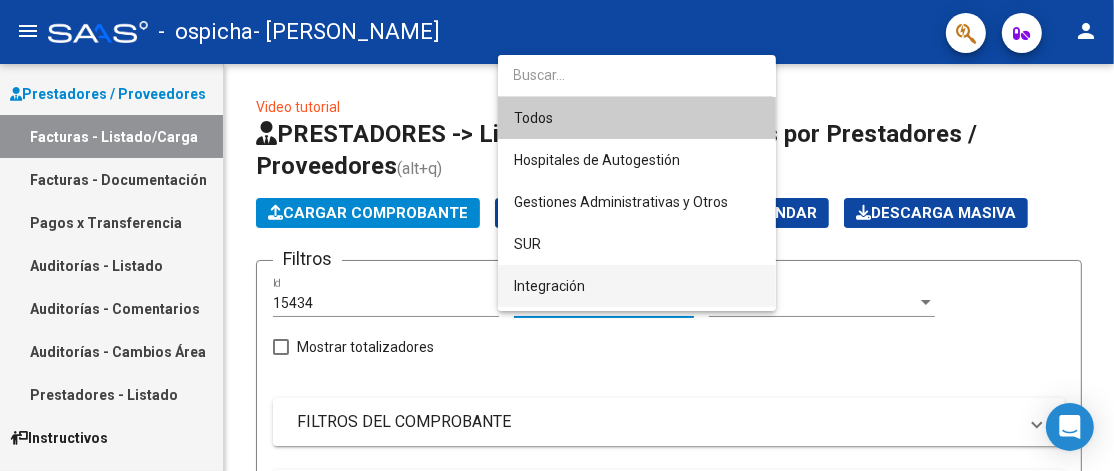 click on "Integración" at bounding box center [637, 286] 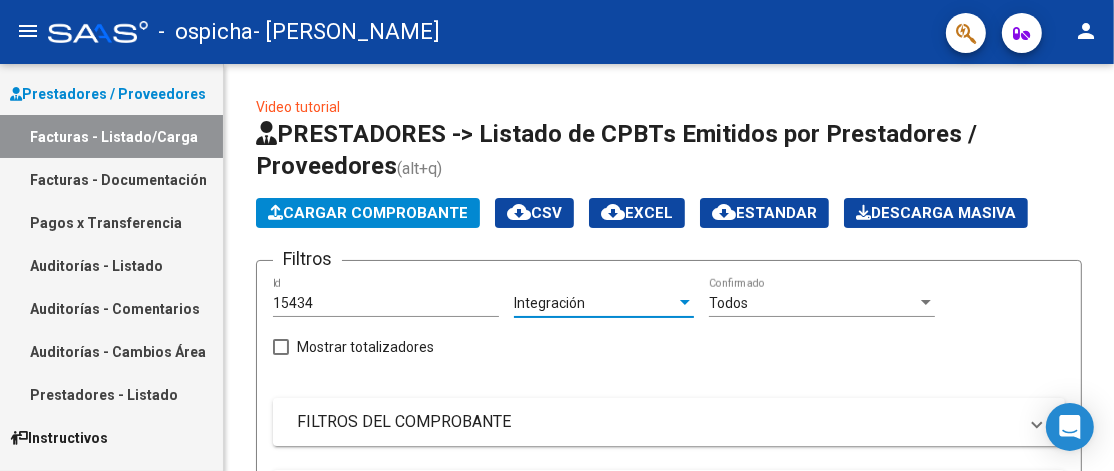 click on "Integración" at bounding box center [595, 303] 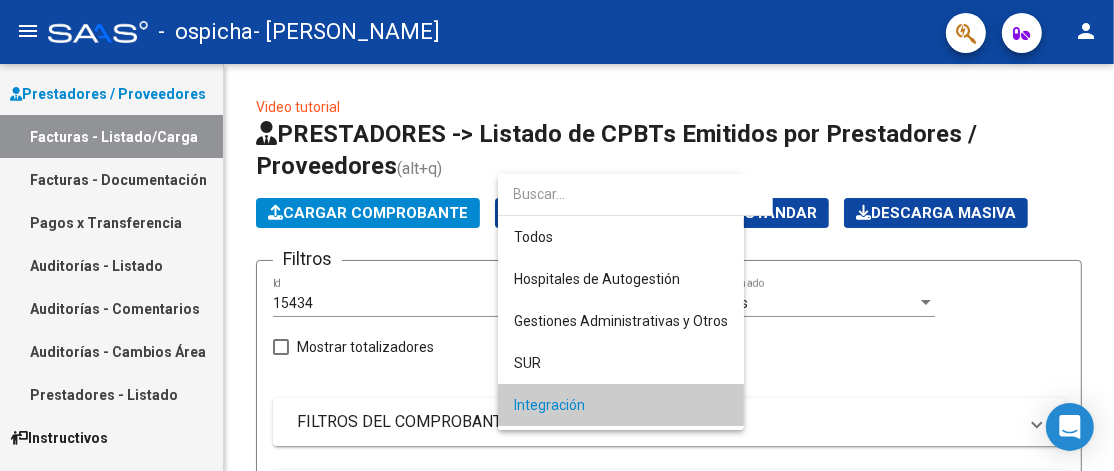 scroll, scrollTop: 103, scrollLeft: 0, axis: vertical 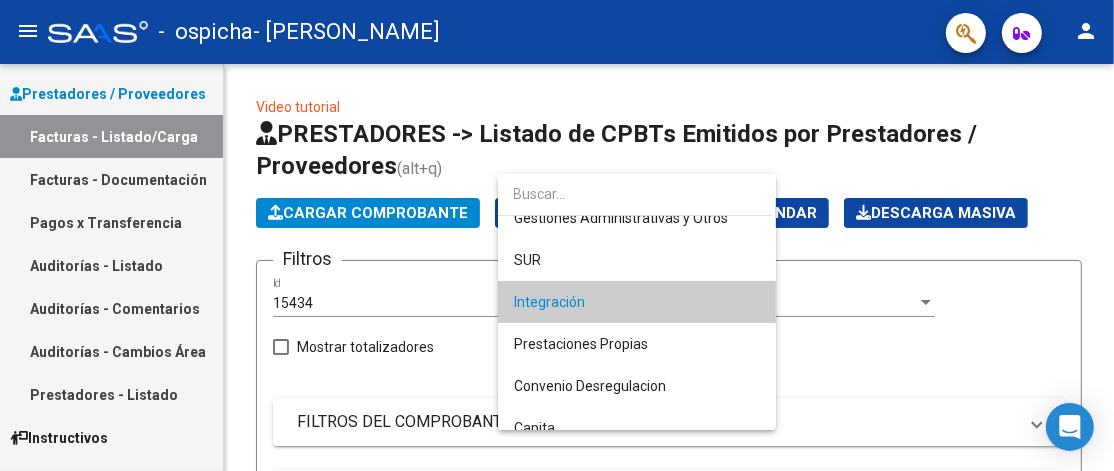 click on "Integración" at bounding box center (637, 302) 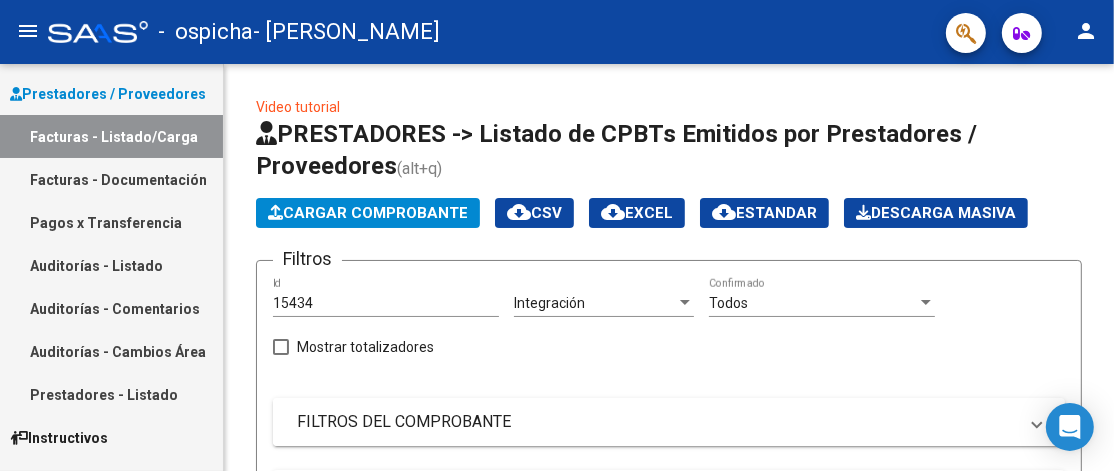 click on "FILTROS DEL COMPROBANTE" at bounding box center (657, 422) 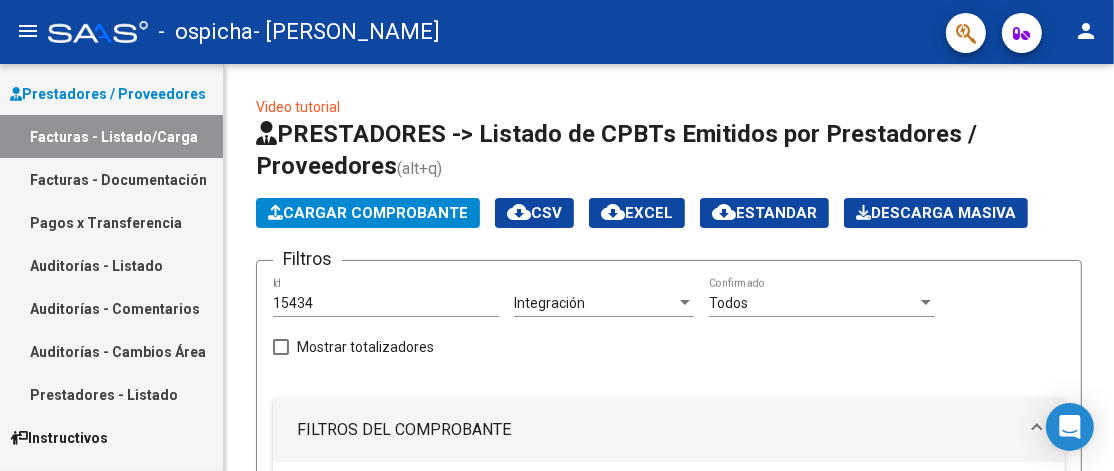 click on "Video tutorial   PRESTADORES -> Listado de CPBTs Emitidos por Prestadores / Proveedores (alt+q)   Cargar Comprobante
cloud_download  CSV  cloud_download  EXCEL  cloud_download  Estandar   Descarga Masiva
Filtros 15434 Id Integración Area Todos  Confirmado   Mostrar totalizadores   FILTROS DEL COMPROBANTE  Comprobante Tipo Comprobante Tipo Start date – Fec. Comprobante Desde / Hasta Días Emisión Desde(cant. días) Días Emisión Hasta(cant. días) CUIT / Razón Social Pto. Venta Nro. Comprobante Código SSS CAE Válido CAE Válido Todos  Cargado Módulo Hosp. Todos  Tiene facturacion Apócrifa Hospital Refes  FILTROS DE INTEGRACION  Período De Prestación Campos del Archivo de Rendición Devuelto x SSS (dr_envio) Todos  Rendido x SSS (dr_envio) Tipo de Registro Tipo de Registro Período Presentación Período [PERSON_NAME] del Legajo Asociado (preaprobación) Afiliado Legajo (cuil/nombre) Todos  Solo facturas preaprobadas  MAS FILTROS  Todos  Con Doc. Respaldatoria Todos  Con Trazabilidad –" 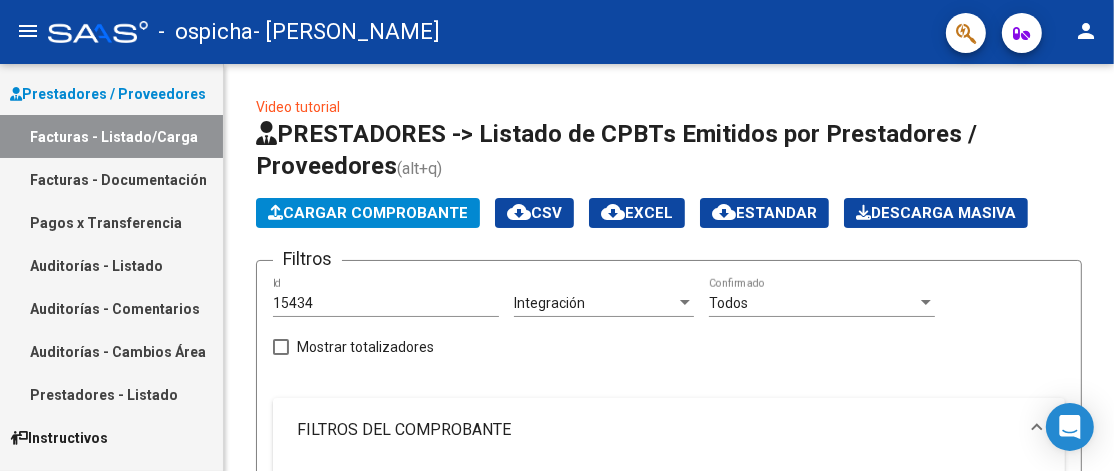 click on "Video tutorial   PRESTADORES -> Listado de CPBTs Emitidos por Prestadores / Proveedores (alt+q)   Cargar Comprobante
cloud_download  CSV  cloud_download  EXCEL  cloud_download  Estandar   Descarga Masiva
Filtros 15434 Id Integración Area Todos  Confirmado   Mostrar totalizadores   FILTROS DEL COMPROBANTE  Comprobante Tipo Comprobante Tipo Start date – Fec. Comprobante Desde / Hasta Días Emisión Desde(cant. días) Días Emisión Hasta(cant. días) CUIT / Razón Social Pto. Venta Nro. Comprobante Código SSS CAE Válido CAE Válido Todos  Cargado Módulo Hosp. Todos  Tiene facturacion Apócrifa Hospital Refes  FILTROS DE INTEGRACION  Período De Prestación Campos del Archivo de Rendición Devuelto x SSS (dr_envio) Todos  Rendido x SSS (dr_envio) Tipo de Registro Tipo de Registro Período Presentación Período [PERSON_NAME] del Legajo Asociado (preaprobación) Afiliado Legajo (cuil/nombre) Todos  Solo facturas preaprobadas  MAS FILTROS  Todos  Con Doc. Respaldatoria Todos  Con Trazabilidad –" 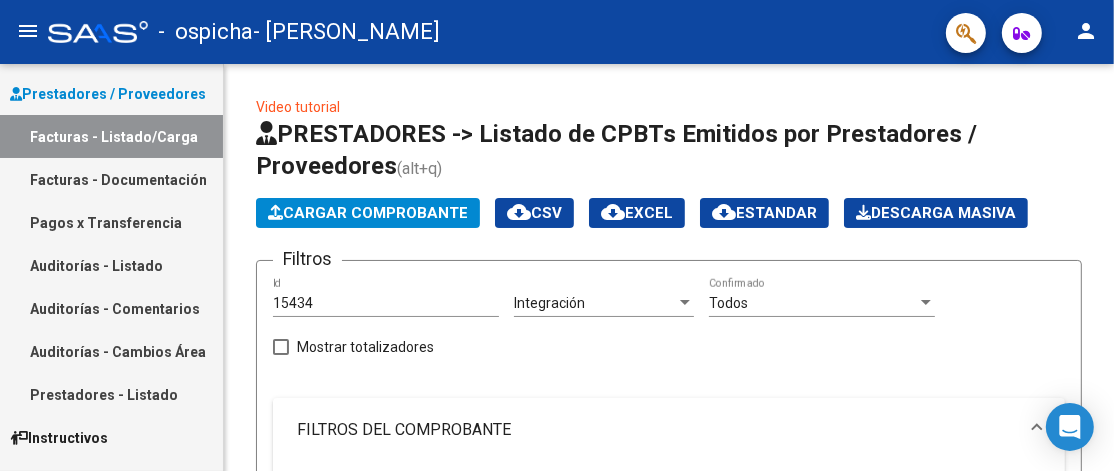click on "Filtros 15434 Id Integración Area Todos  Confirmado   Mostrar totalizadores   FILTROS DEL COMPROBANTE  Comprobante Tipo Comprobante Tipo Start date – Fec. Comprobante Desde / Hasta Días Emisión Desde(cant. días) Días Emisión Hasta(cant. días) CUIT / Razón Social Pto. Venta Nro. Comprobante Código SSS CAE Válido CAE Válido Todos  Cargado Módulo Hosp. Todos  Tiene facturacion Apócrifa Hospital Refes  FILTROS DE INTEGRACION  Período De Prestación Campos del Archivo de Rendición Devuelto x SSS (dr_envio) Todos  Rendido x SSS (dr_envio) Tipo de Registro Tipo de Registro Período Presentación Período [PERSON_NAME] del Legajo Asociado (preaprobación) Afiliado Legajo (cuil/nombre) Todos  Solo facturas preaprobadas  MAS FILTROS  Todos  Con Doc. Respaldatoria Todos  Con Trazabilidad Todos  Asociado a Expediente Sur Auditoría Auditoría Auditoría Id Start date – Auditoría Confirmada Desde / Hasta Start date – Fec. Rec. Desde / Hasta Start date – Fec. Creado Desde / Hasta Start date" 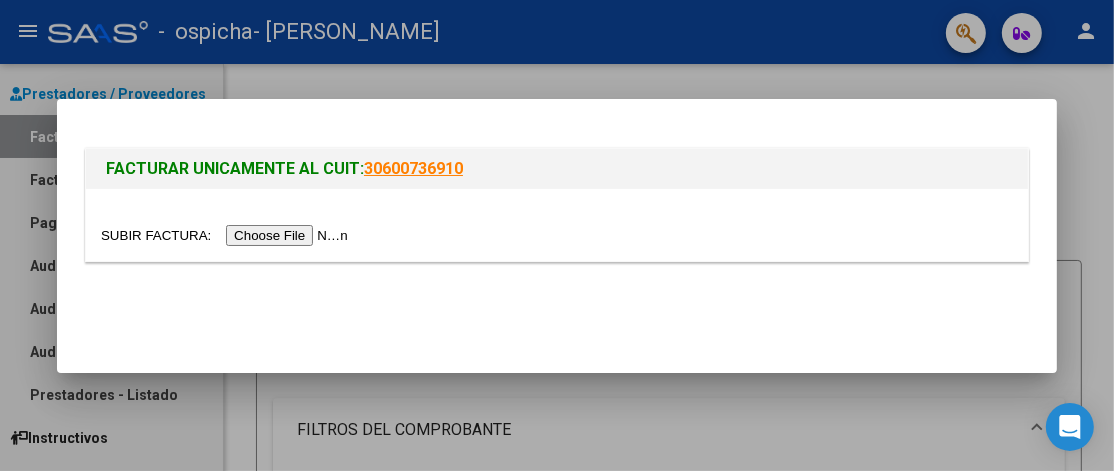 click at bounding box center (557, 235) 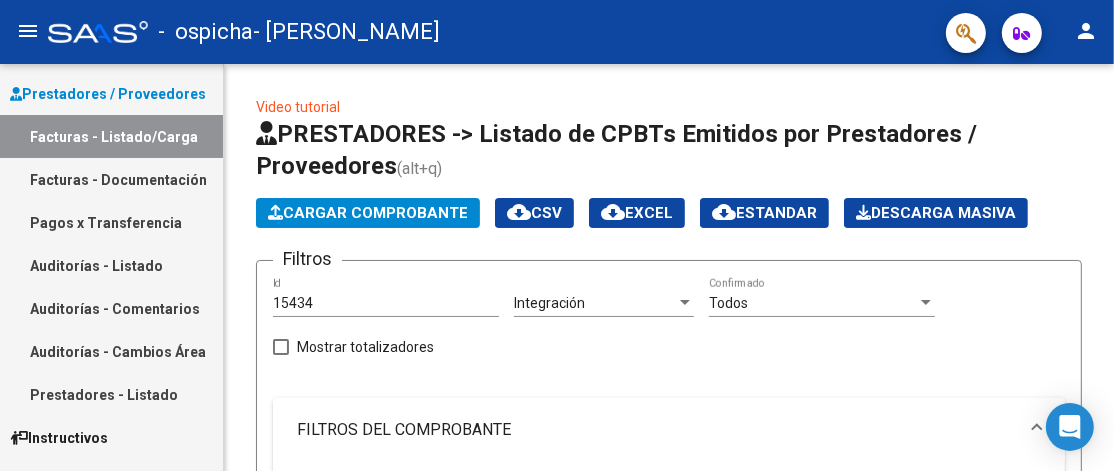 click on "FILTROS DEL COMPROBANTE" at bounding box center [657, 430] 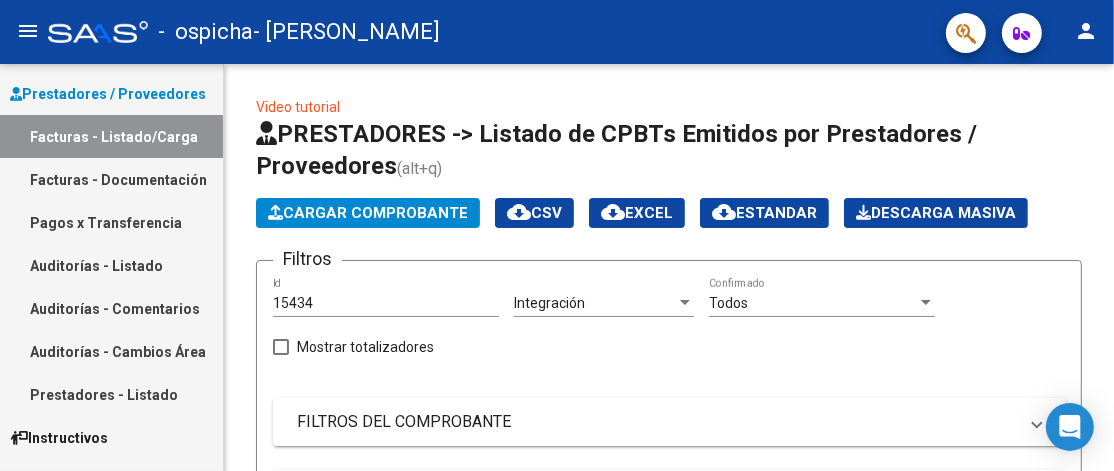 click on "FILTROS DEL COMPROBANTE" at bounding box center (657, 422) 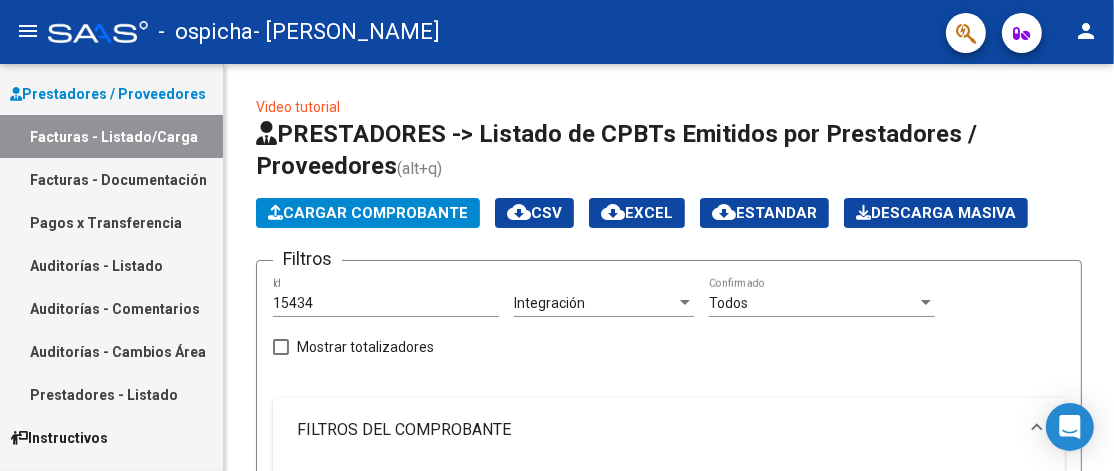 click on "Video tutorial   PRESTADORES -> Listado de CPBTs Emitidos por Prestadores / Proveedores (alt+q)   Cargar Comprobante
cloud_download  CSV  cloud_download  EXCEL  cloud_download  Estandar   Descarga Masiva
Filtros 15434 Id Integración Area Todos  Confirmado   Mostrar totalizadores   FILTROS DEL COMPROBANTE  Comprobante Tipo Comprobante Tipo Start date – Fec. Comprobante Desde / Hasta Días Emisión Desde(cant. días) Días Emisión Hasta(cant. días) CUIT / Razón Social Pto. Venta Nro. Comprobante Código SSS CAE Válido CAE Válido Todos  Cargado Módulo Hosp. Todos  Tiene facturacion Apócrifa Hospital Refes  FILTROS DE INTEGRACION  Período De Prestación Campos del Archivo de Rendición Devuelto x SSS (dr_envio) Todos  Rendido x SSS (dr_envio) Tipo de Registro Tipo de Registro Período Presentación Período [PERSON_NAME] del Legajo Asociado (preaprobación) Afiliado Legajo (cuil/nombre) Todos  Solo facturas preaprobadas  MAS FILTROS  Todos  Con Doc. Respaldatoria Todos  Con Trazabilidad –" 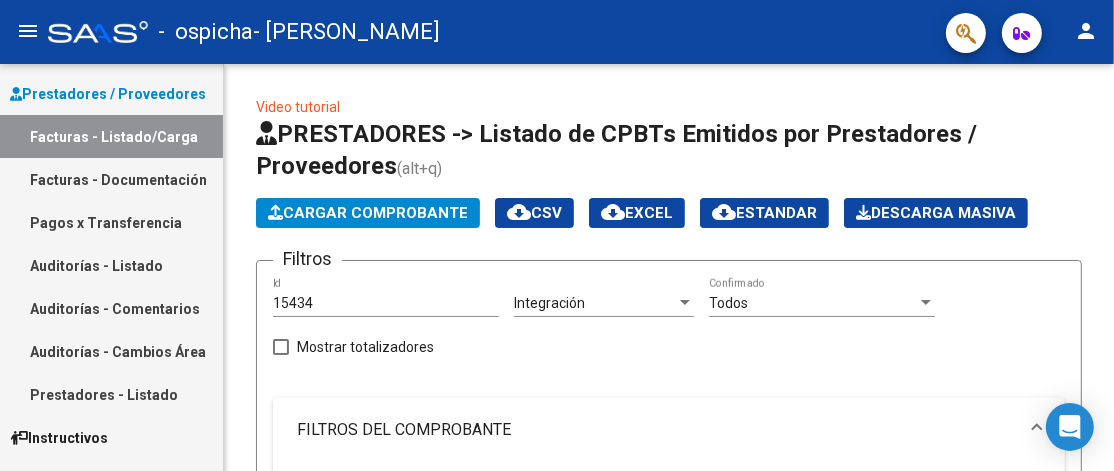 click on "Prestadores / Proveedores Facturas - Listado/Carga Facturas - Documentación Pagos x Transferencia Auditorías - Listado Auditorías - Comentarios Auditorías - Cambios Área Prestadores - Listado    Instructivos" at bounding box center (111, 267) 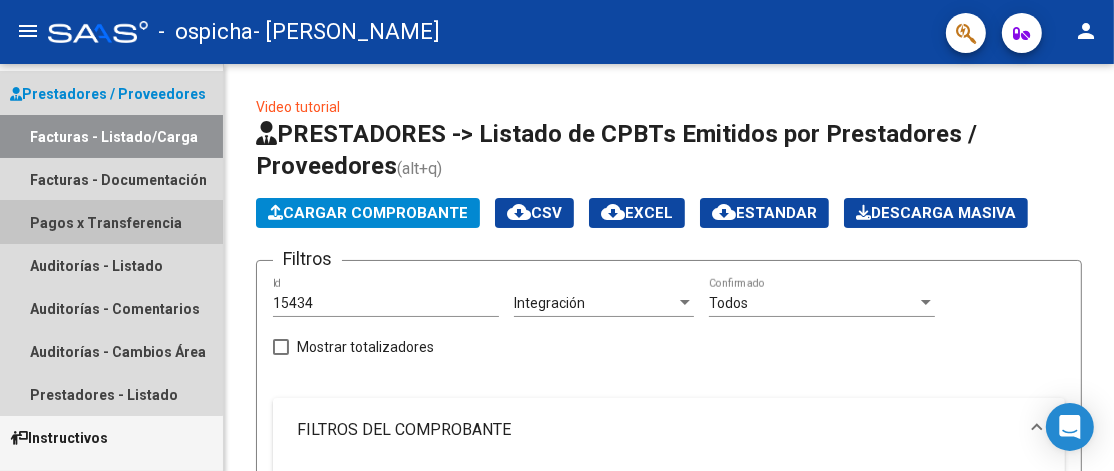 click on "Pagos x Transferencia" at bounding box center [111, 222] 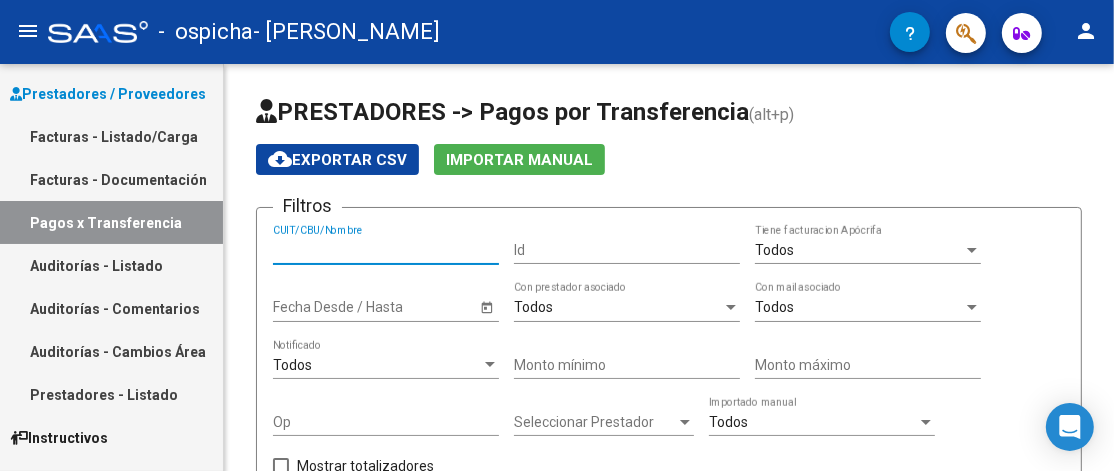 click on "CUIT/CBU/Nombre" at bounding box center [386, 250] 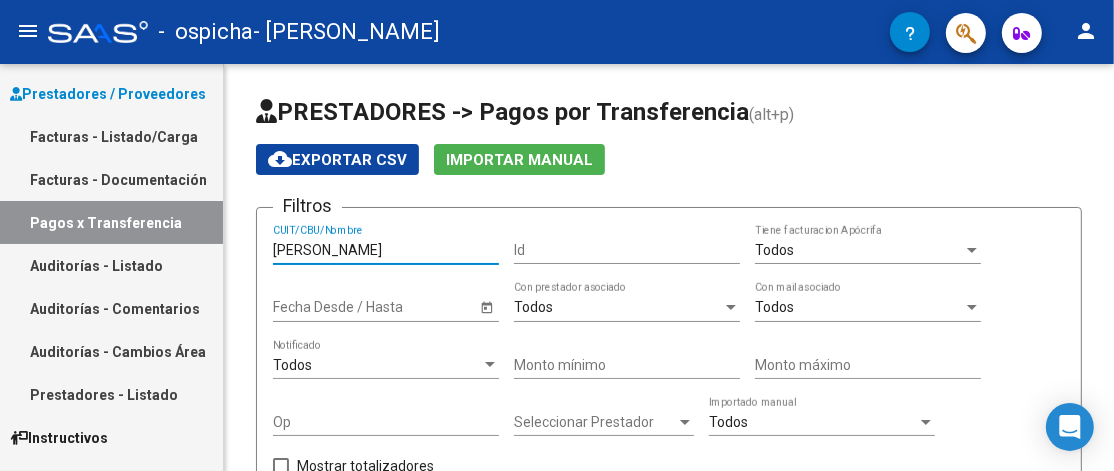 click on "[PERSON_NAME]" at bounding box center (386, 250) 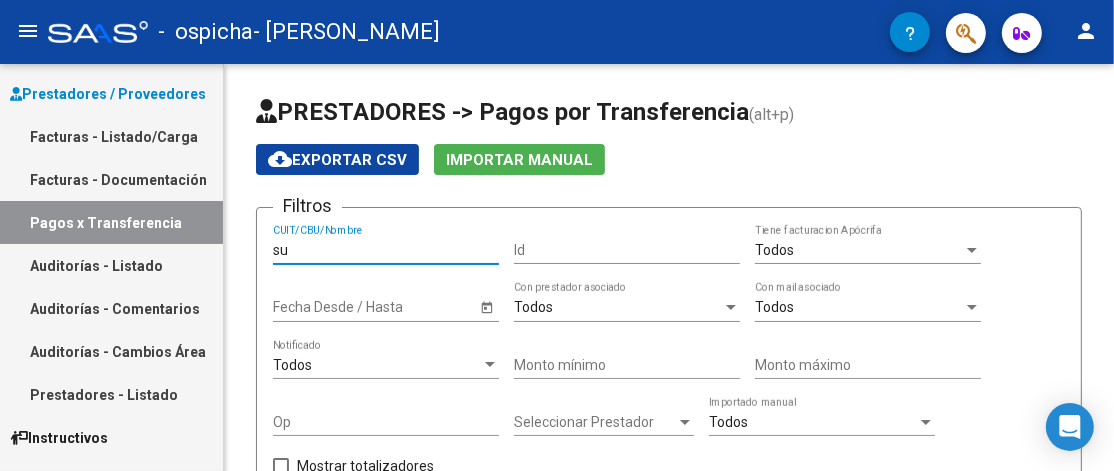 type on "s" 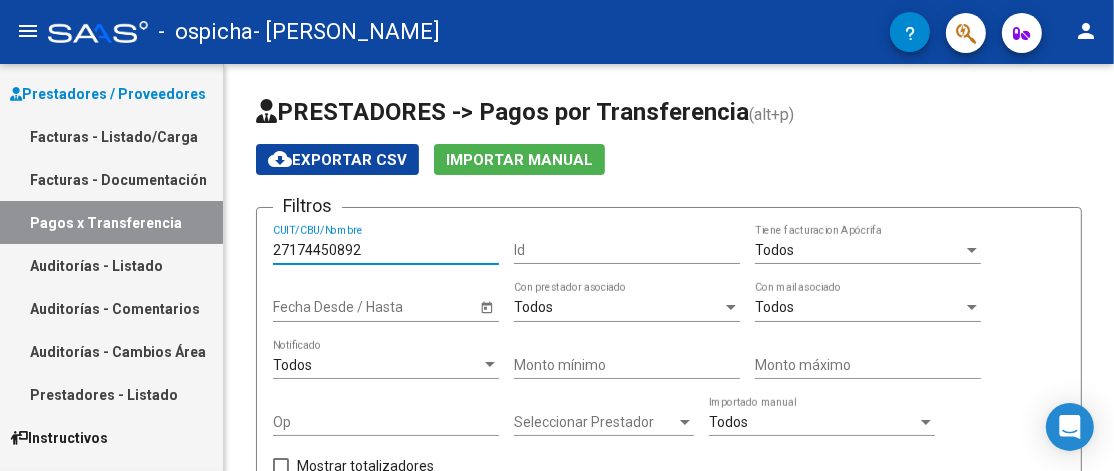 type on "27174450892" 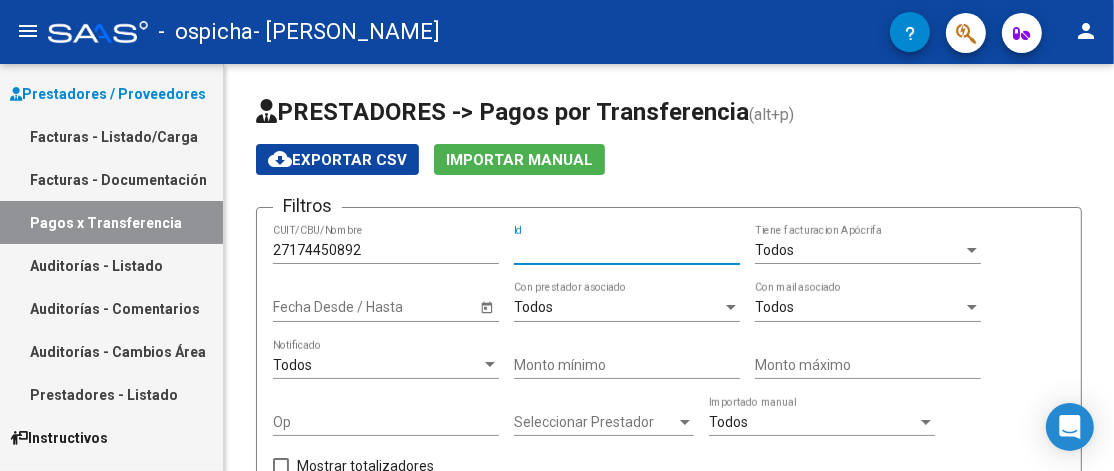 click on "Id" at bounding box center (627, 250) 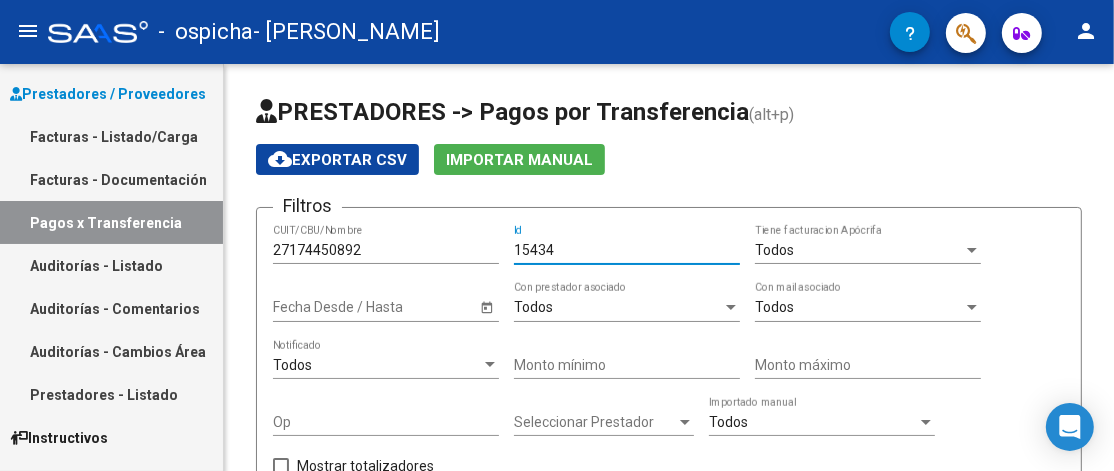 type on "15434" 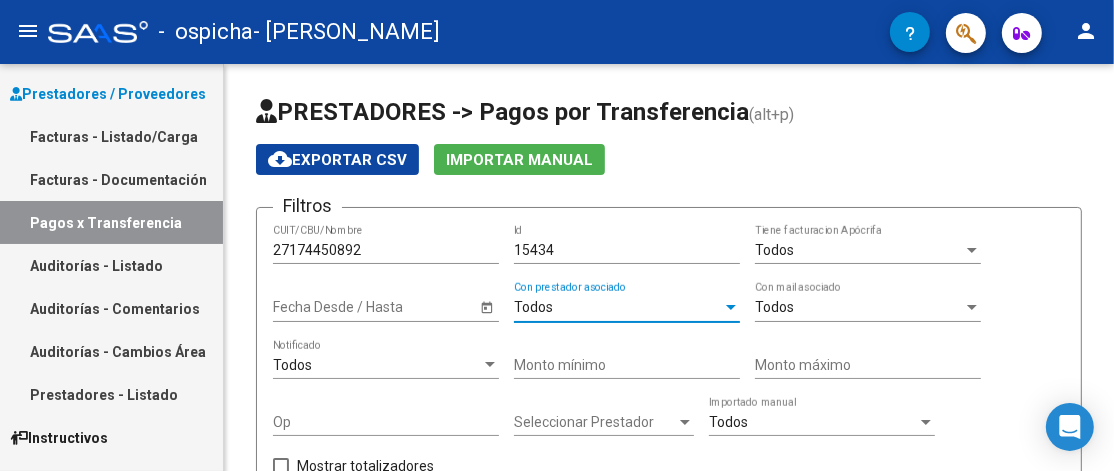 click on "Todos" at bounding box center [618, 307] 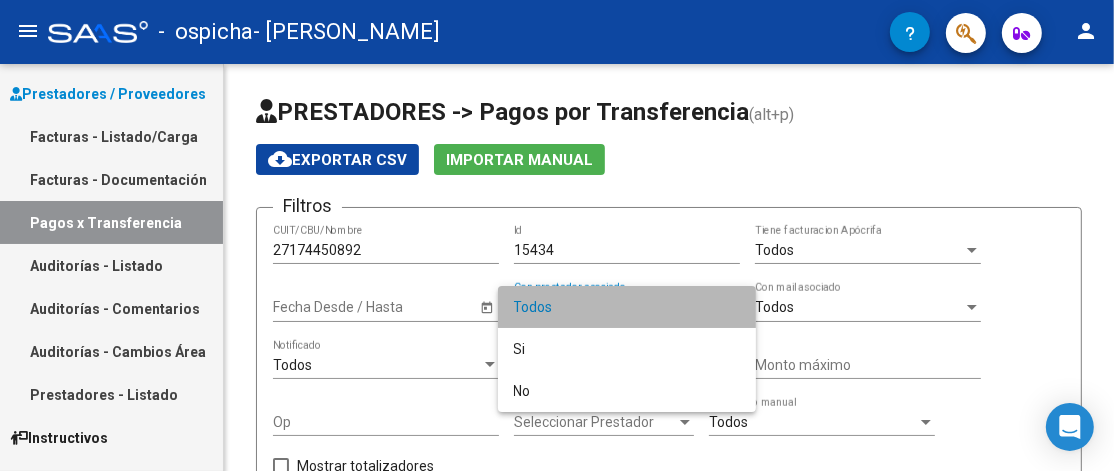 click on "Todos" at bounding box center (627, 307) 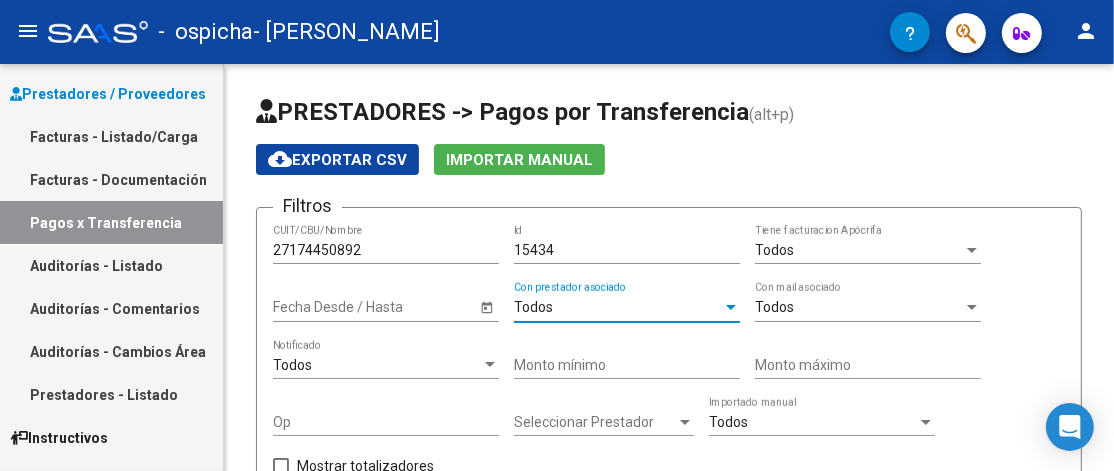 click on "Todos" at bounding box center (618, 307) 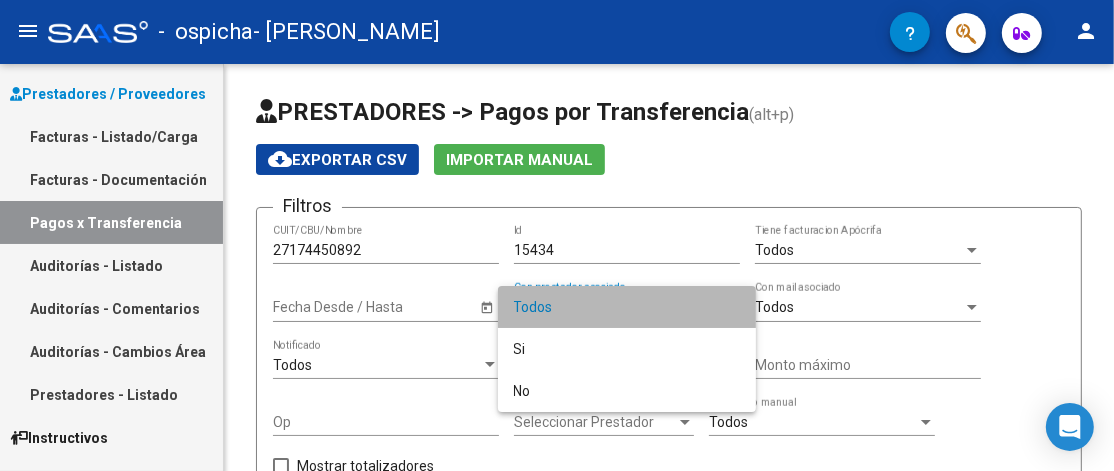 click on "Todos" at bounding box center (627, 307) 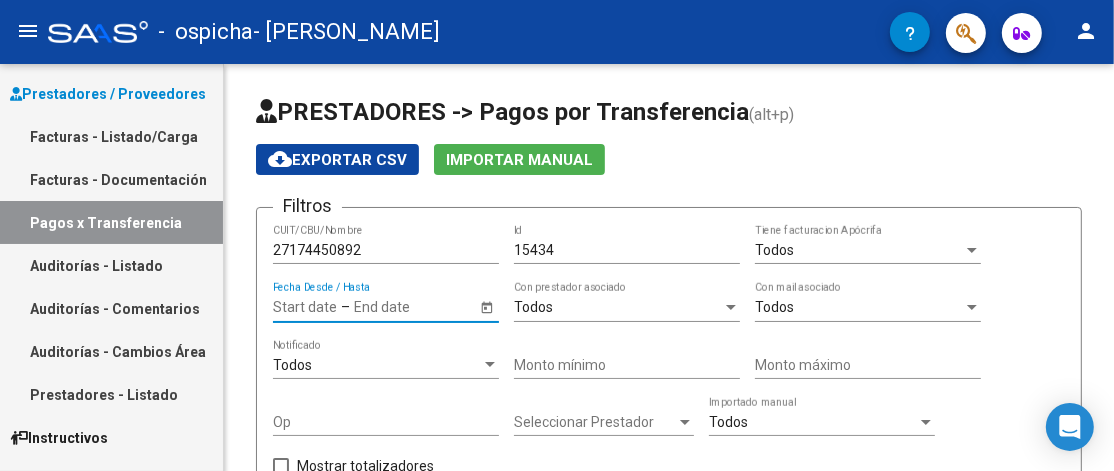 click 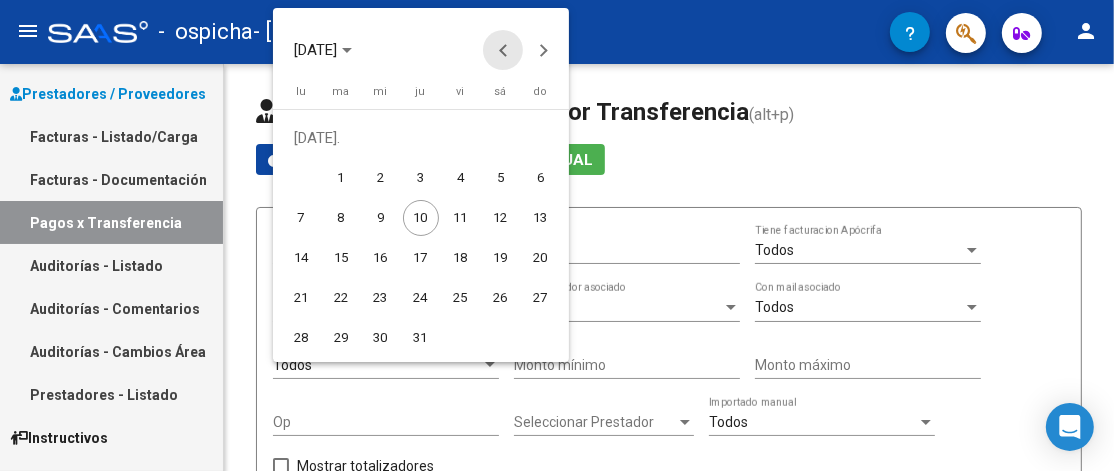 click at bounding box center (503, 50) 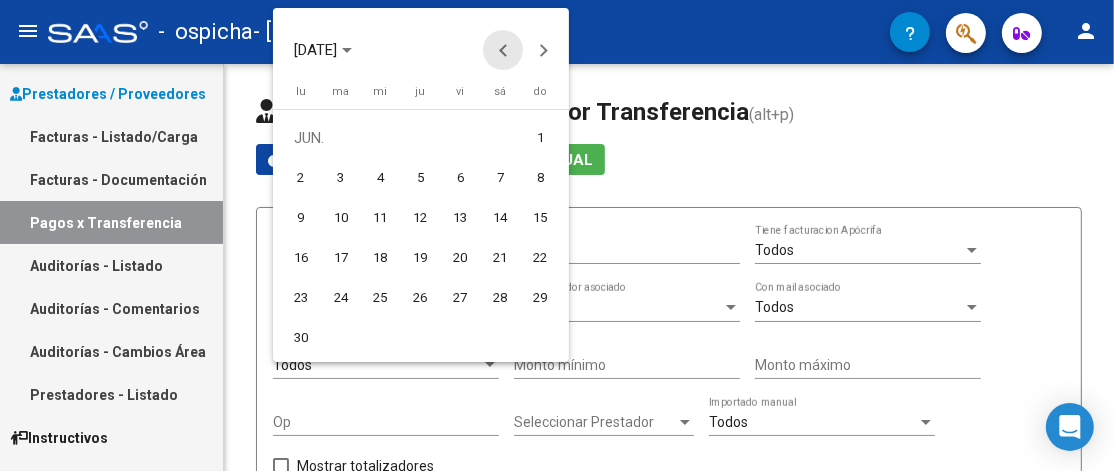 click at bounding box center (503, 50) 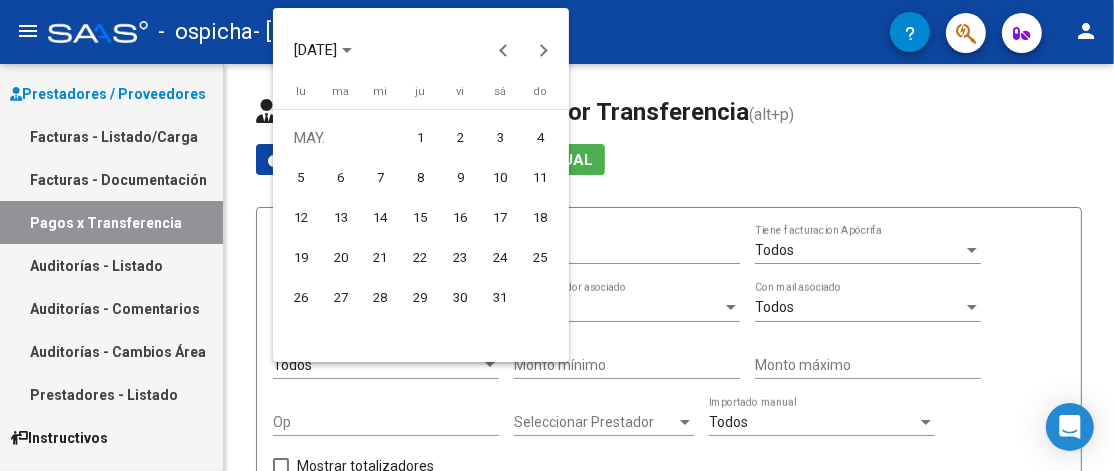 click on "1" at bounding box center [421, 138] 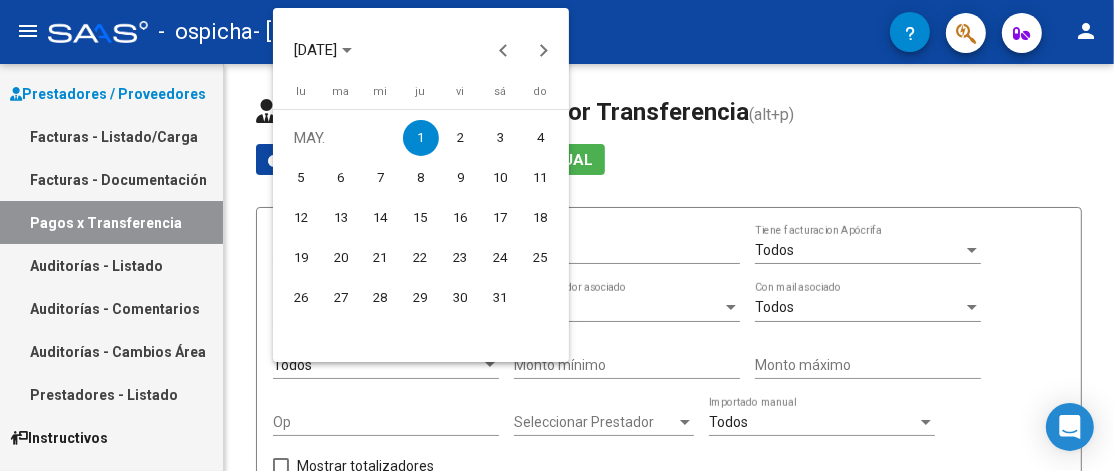 click on "1" at bounding box center [421, 138] 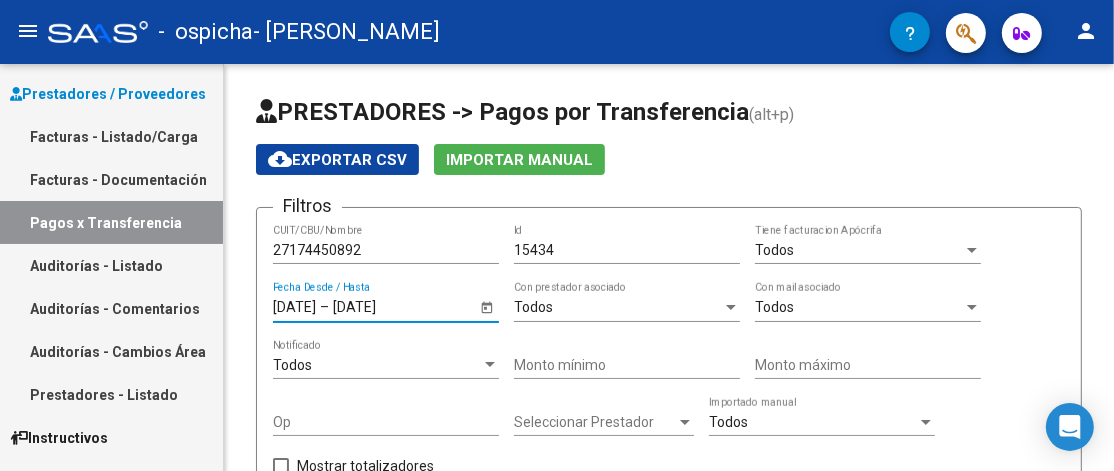 click on "[DATE]" 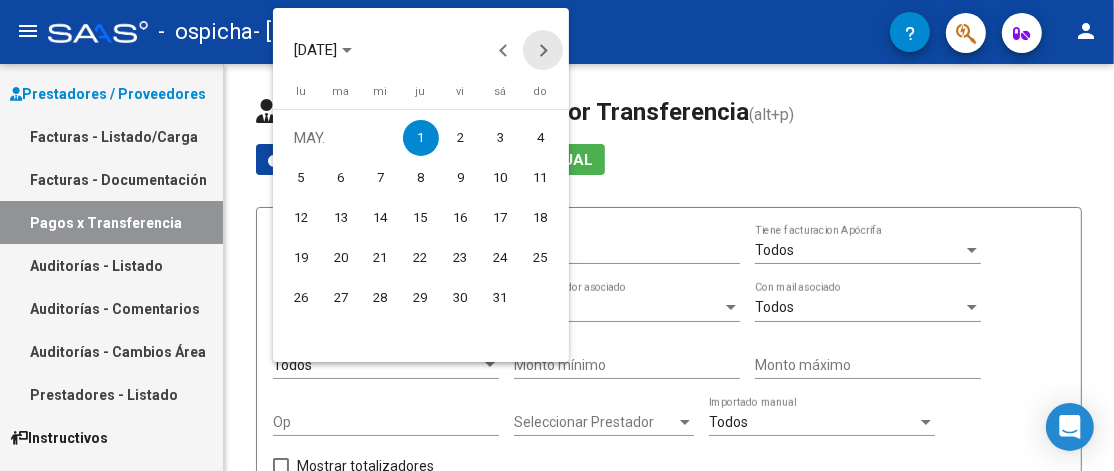 click at bounding box center (543, 50) 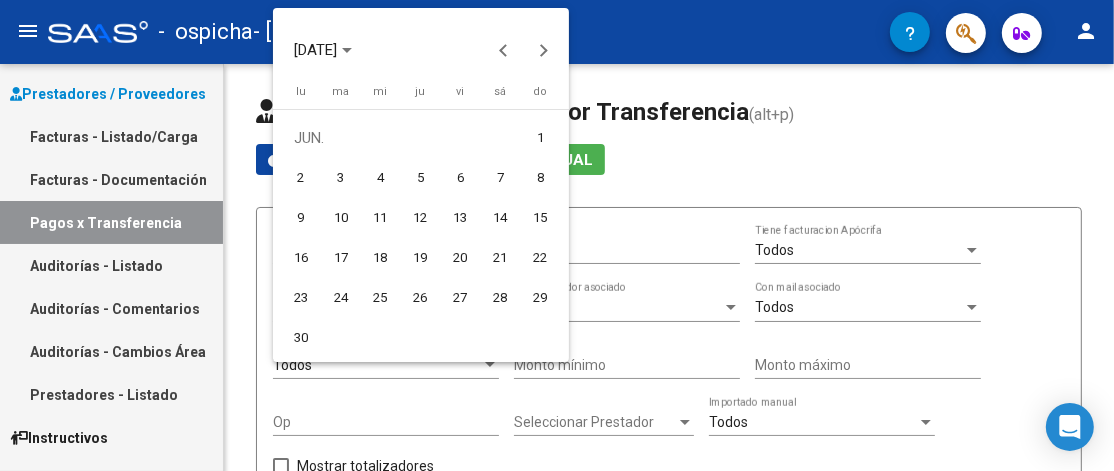click on "29" at bounding box center (541, 298) 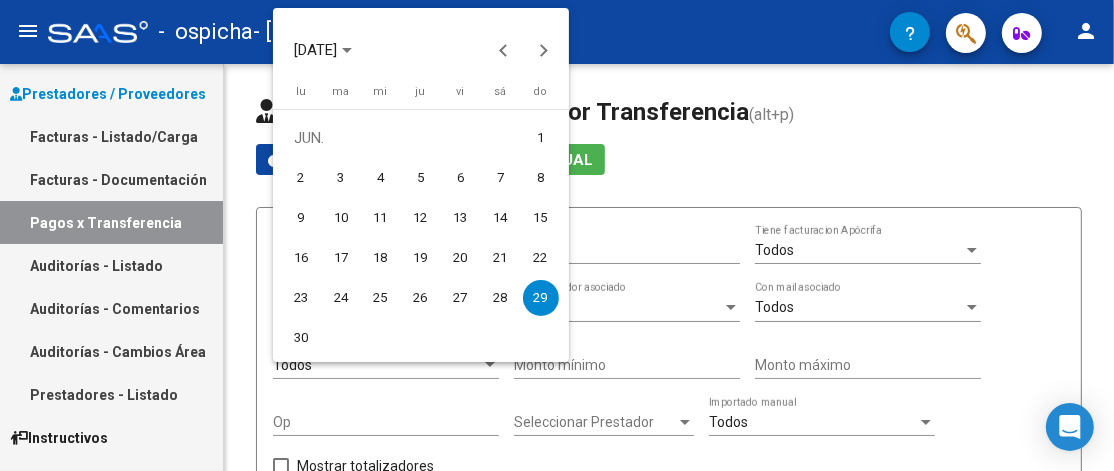 click on "29" at bounding box center [541, 298] 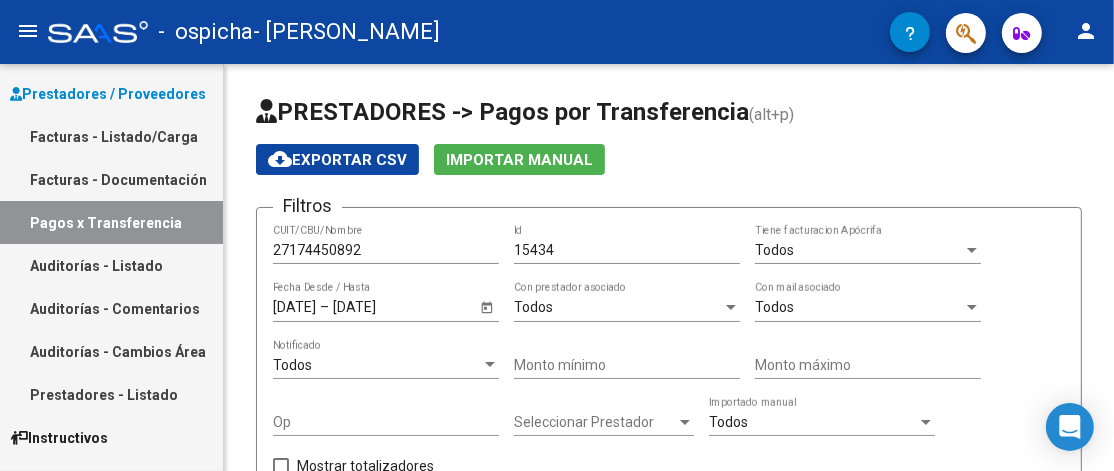 click on "PRESTADORES -> Pagos por Transferencia (alt+p) cloud_download  Exportar CSV   Importar Manual Filtros 27174450892 CUIT/CBU/Nombre 15434 Id Todos  Tiene facturacion Apócrifa [DATE] [DATE] – [DATE] Fecha Desde / Hasta Todos  Con prestador asociado Todos  Con mail asociado Todos  Notificado Monto mínimo Monto máximo Op Seleccionar Prestador Seleccionar Prestador Todos  Importado manual    Mostrar totalizadores  search  Buscar Comprobante  delete  Borrar Filtros  ID Fecha Transf. Prestador asociado Monto OP Notificado C/Mail Creado Acciones No data to display  0 total   1" 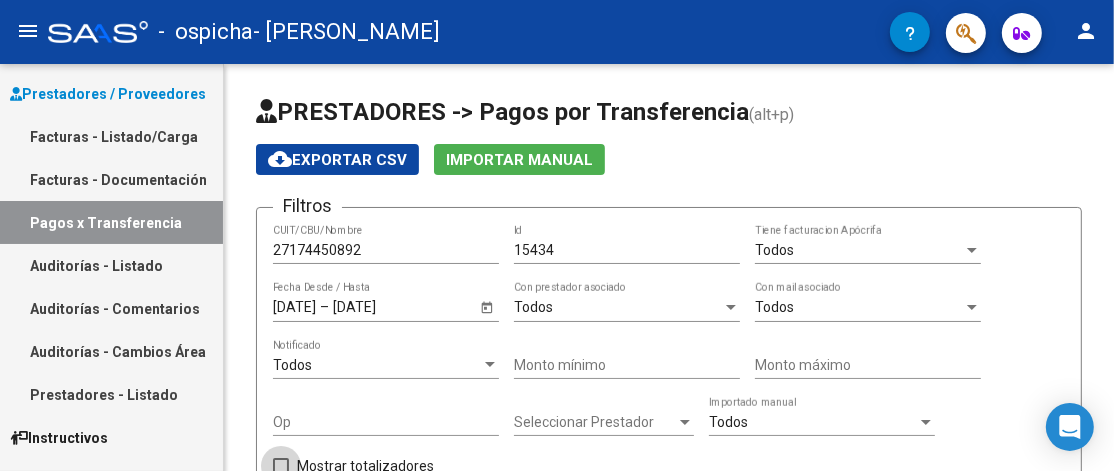 click at bounding box center (281, 466) 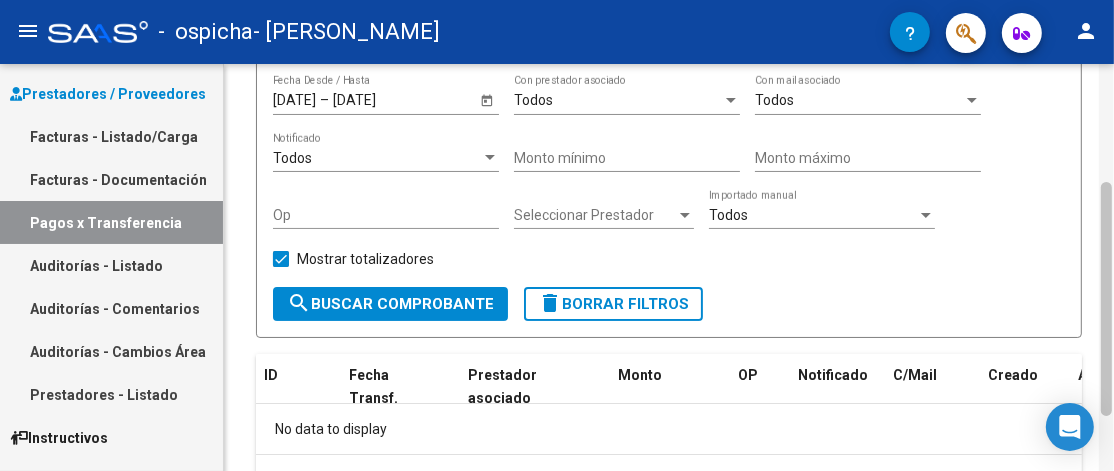 scroll, scrollTop: 303, scrollLeft: 0, axis: vertical 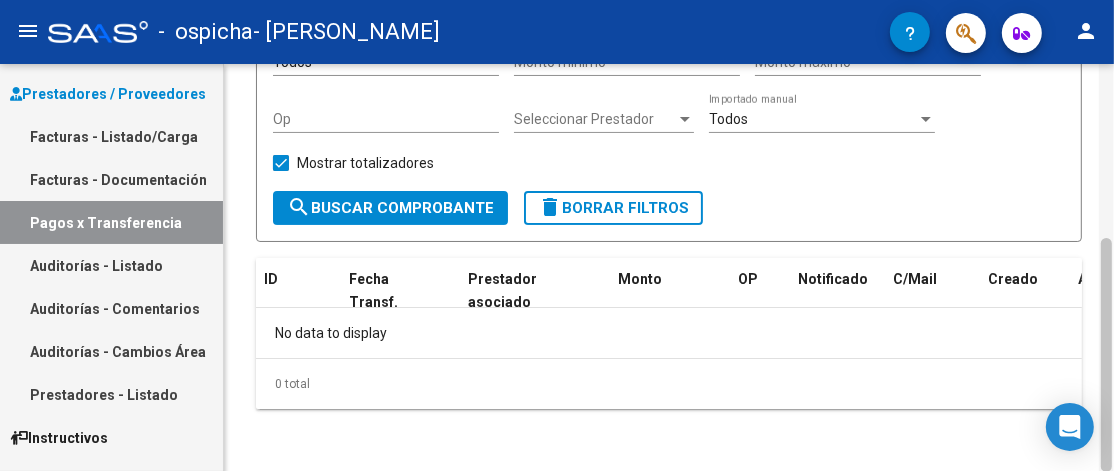 click 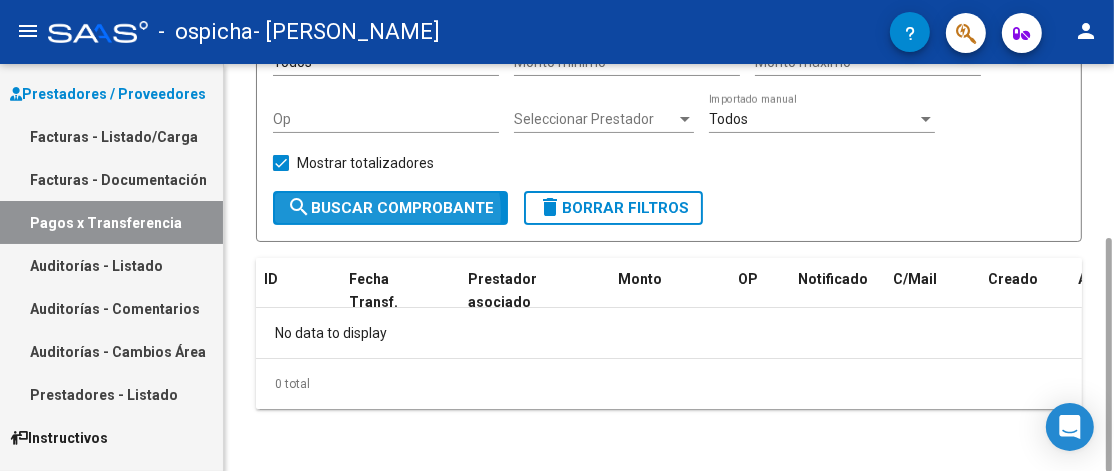 click on "search  Buscar Comprobante" 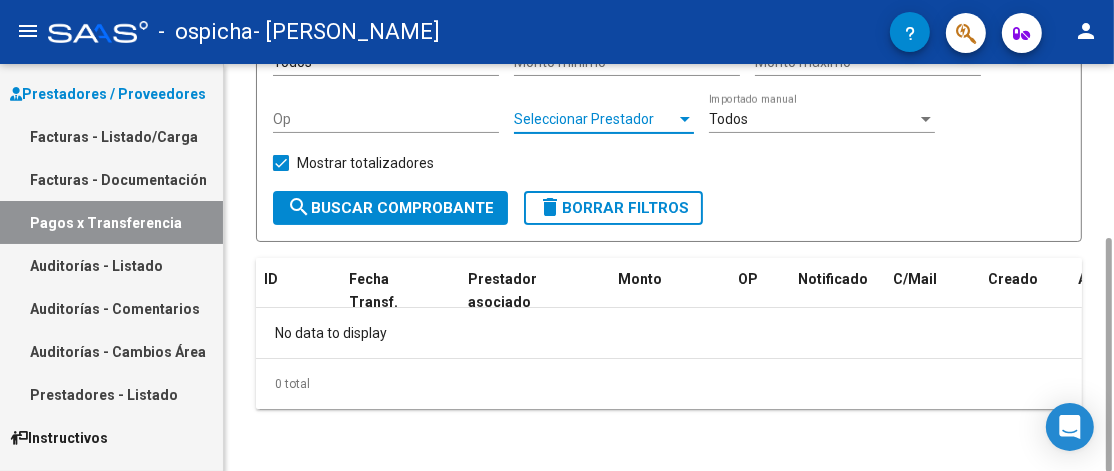 click on "Seleccionar Prestador" at bounding box center (595, 119) 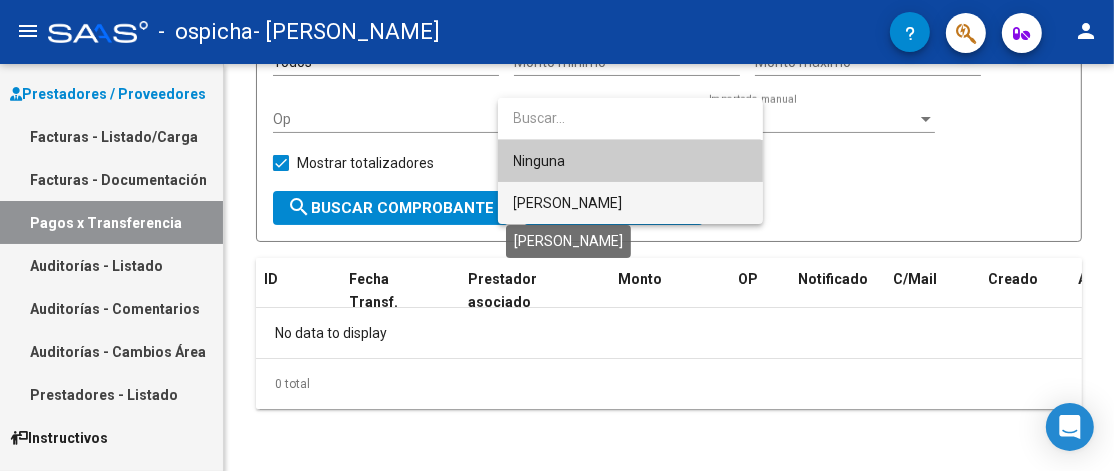click on "[PERSON_NAME]" at bounding box center [568, 203] 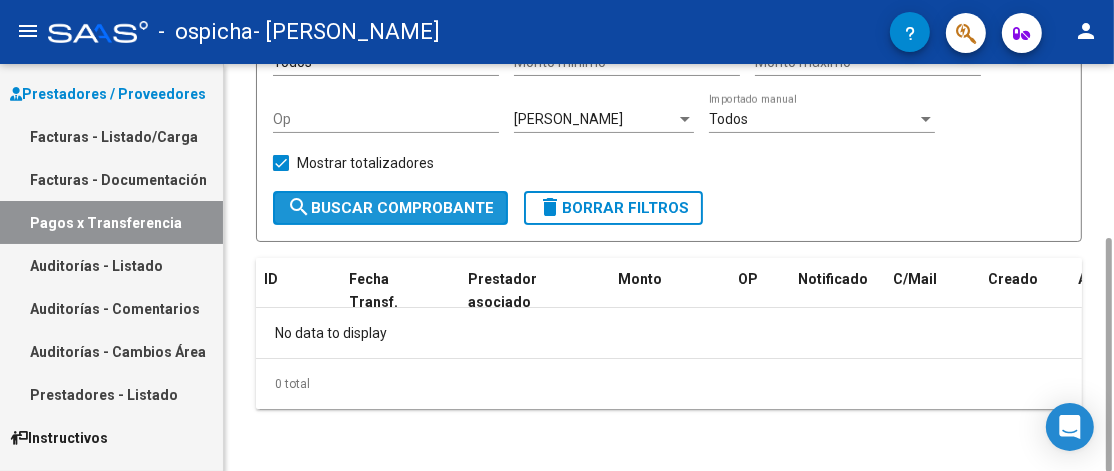 click on "search  Buscar Comprobante" 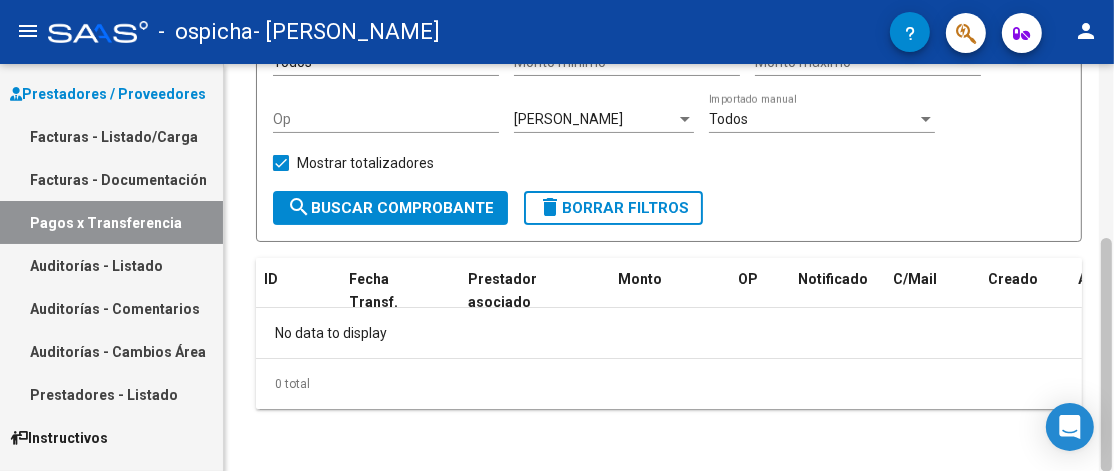 scroll, scrollTop: 0, scrollLeft: 0, axis: both 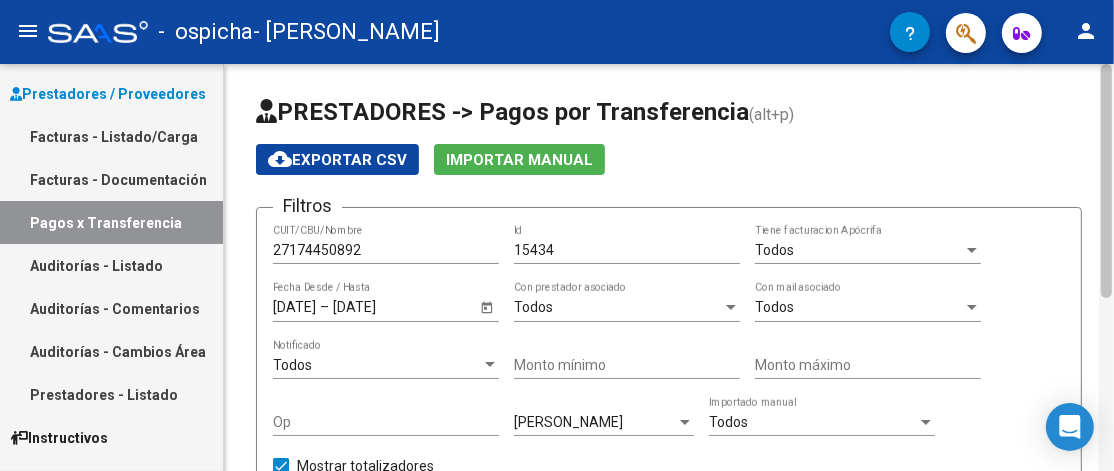 click 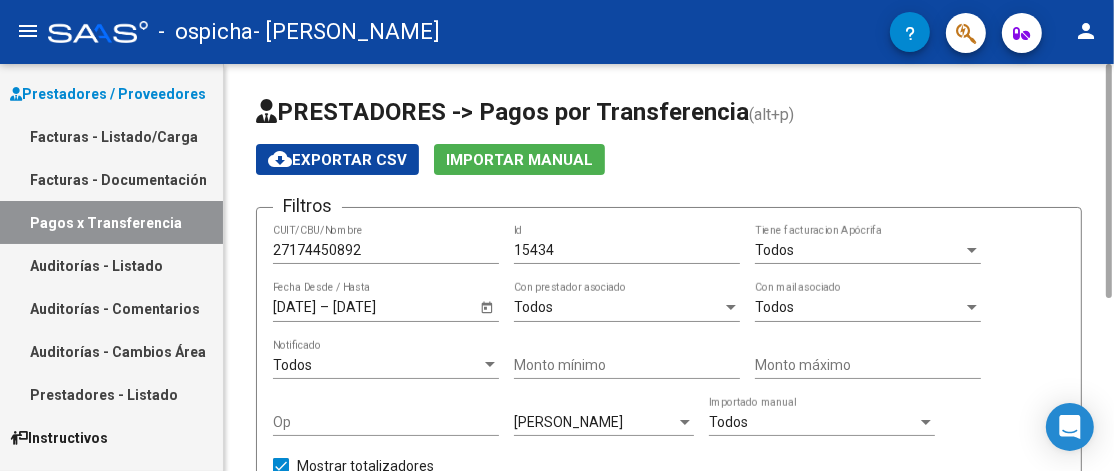click on "Importar Manual" 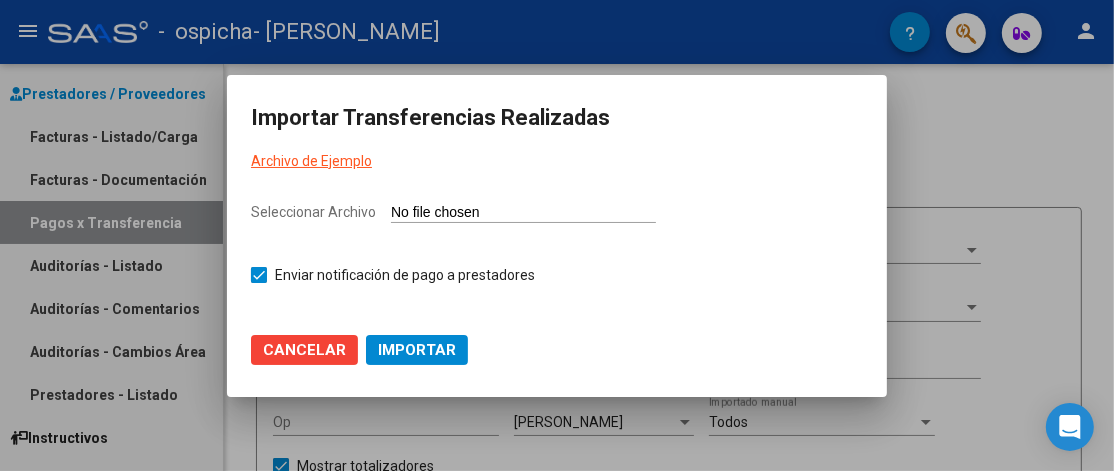 click at bounding box center (557, 235) 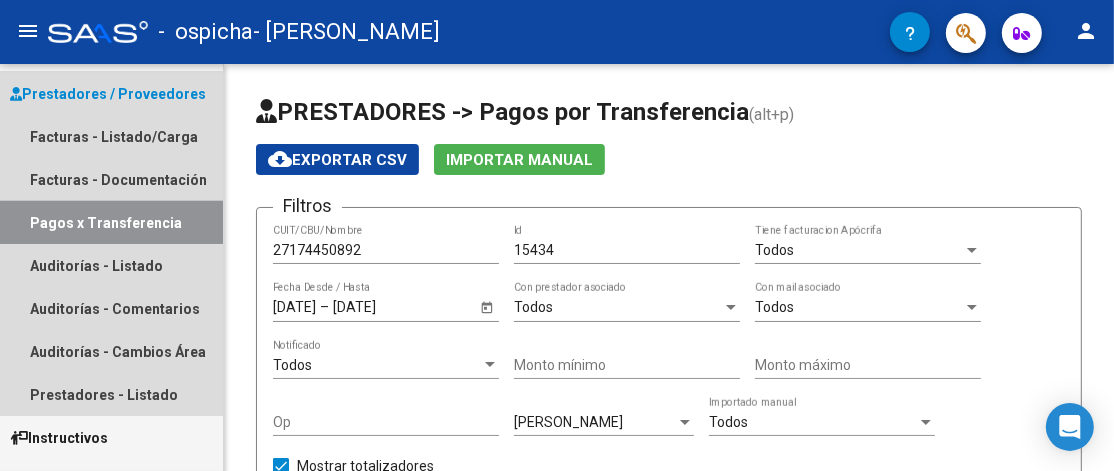 click on "Pagos x Transferencia" at bounding box center [111, 222] 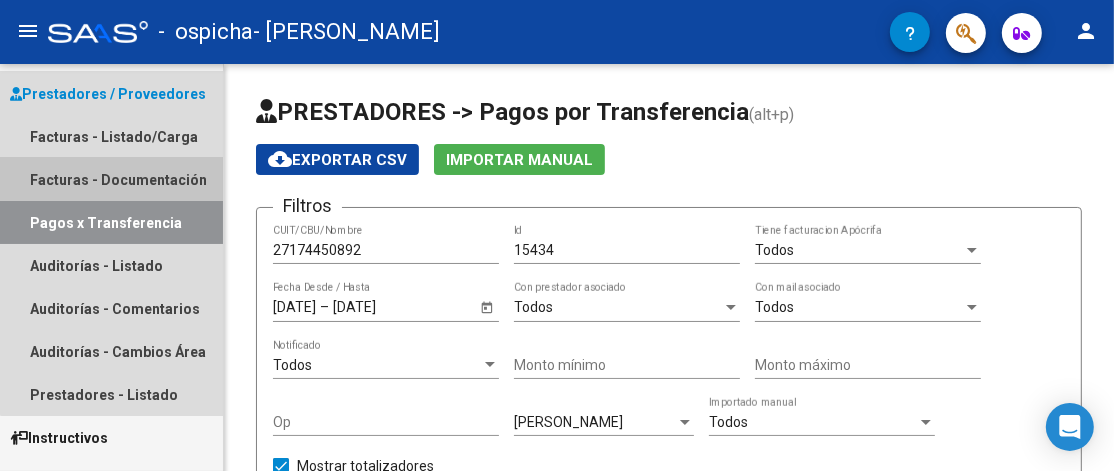 click on "Facturas - Documentación" at bounding box center (111, 179) 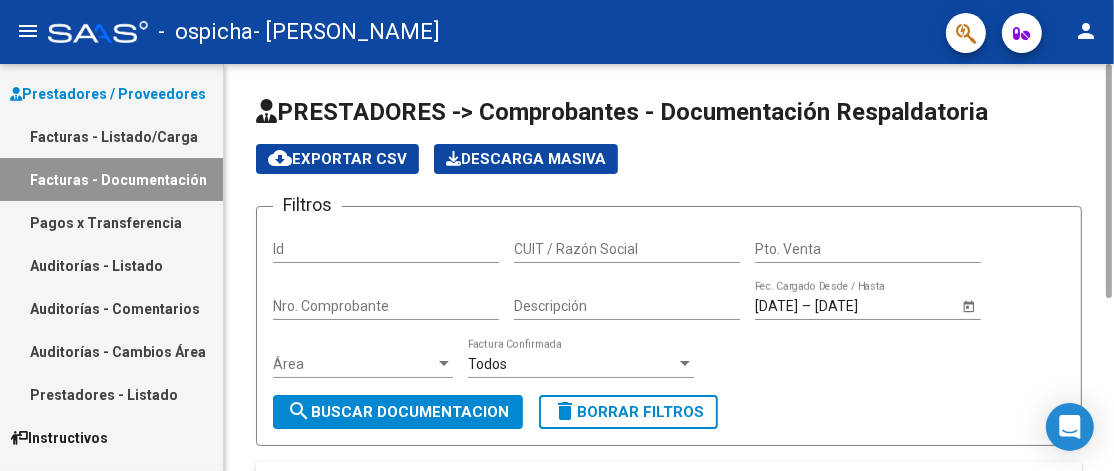 click on "Id" at bounding box center [386, 249] 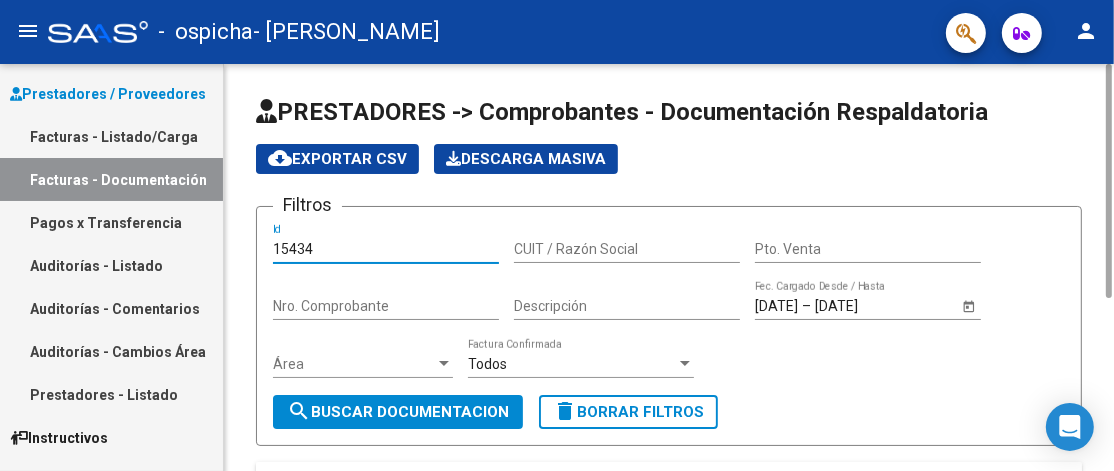 type on "15434" 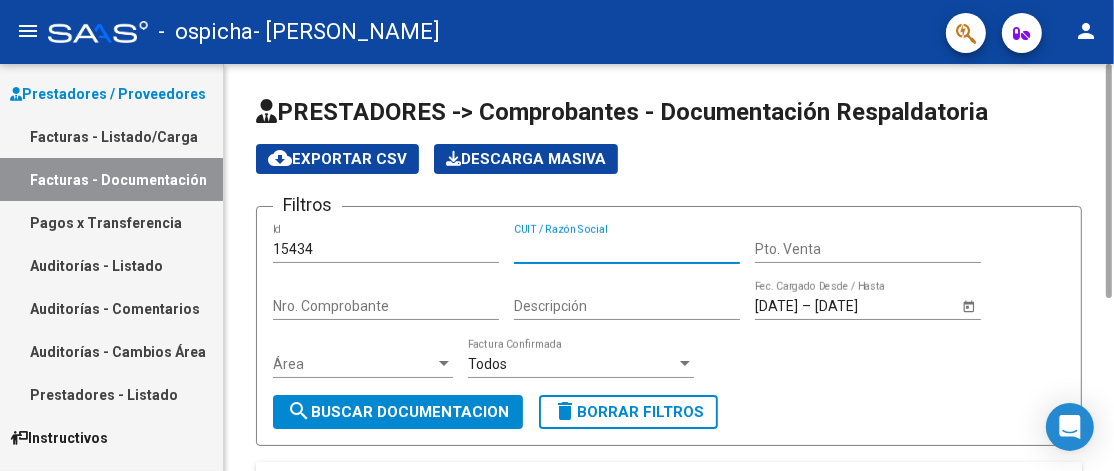 click on "CUIT / Razón Social" at bounding box center (627, 249) 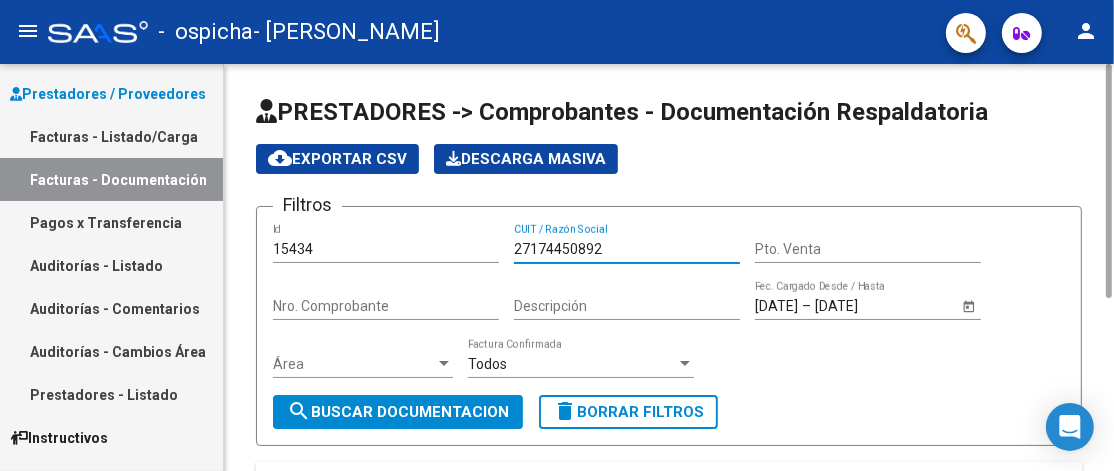 type on "27174450892" 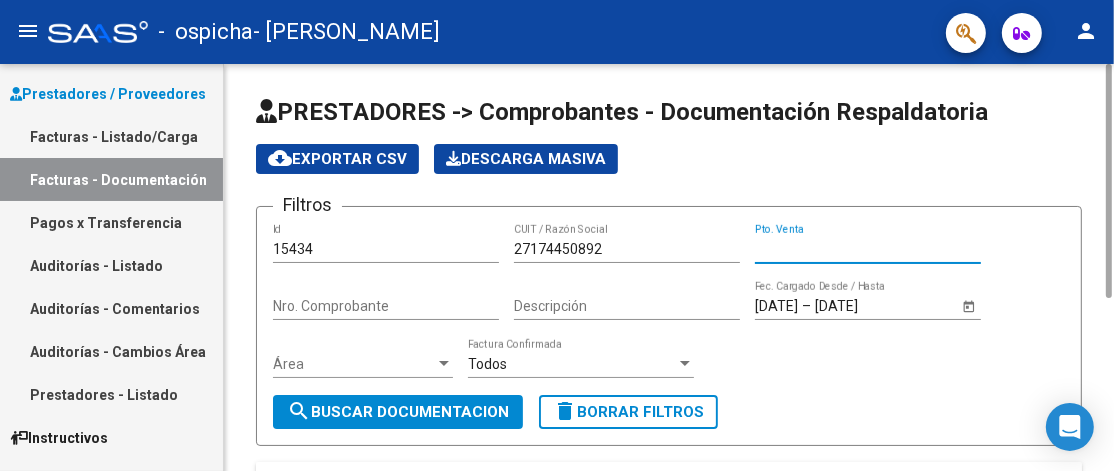 click on "Pto. Venta" at bounding box center (868, 249) 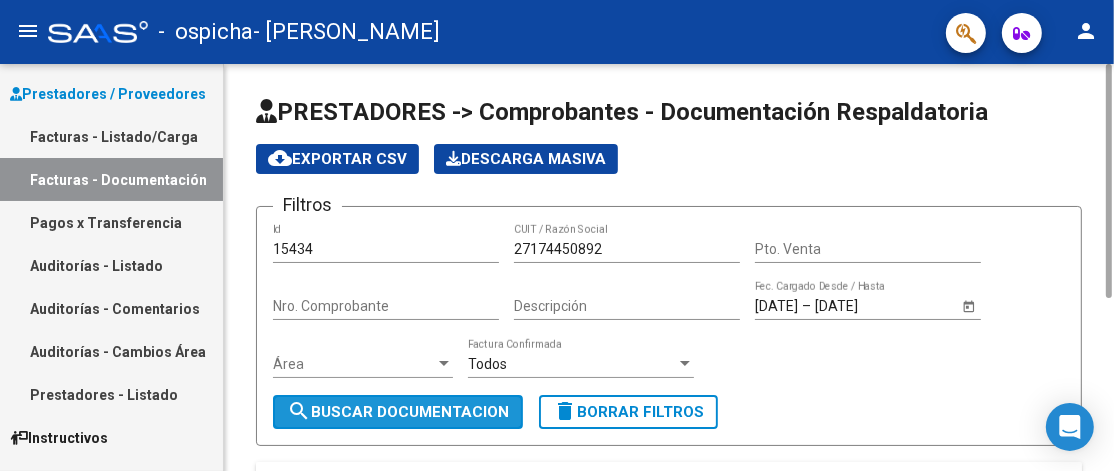 click on "search  Buscar Documentacion" 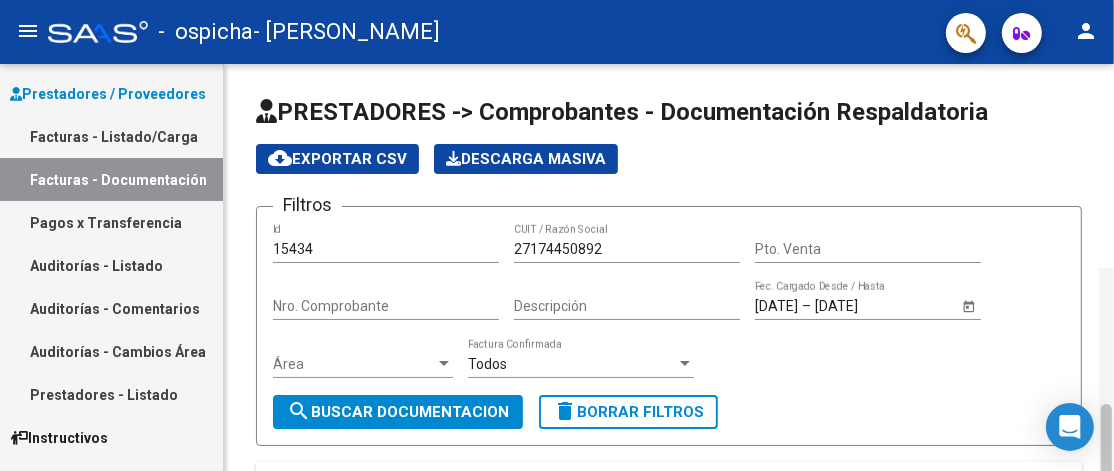 scroll, scrollTop: 204, scrollLeft: 0, axis: vertical 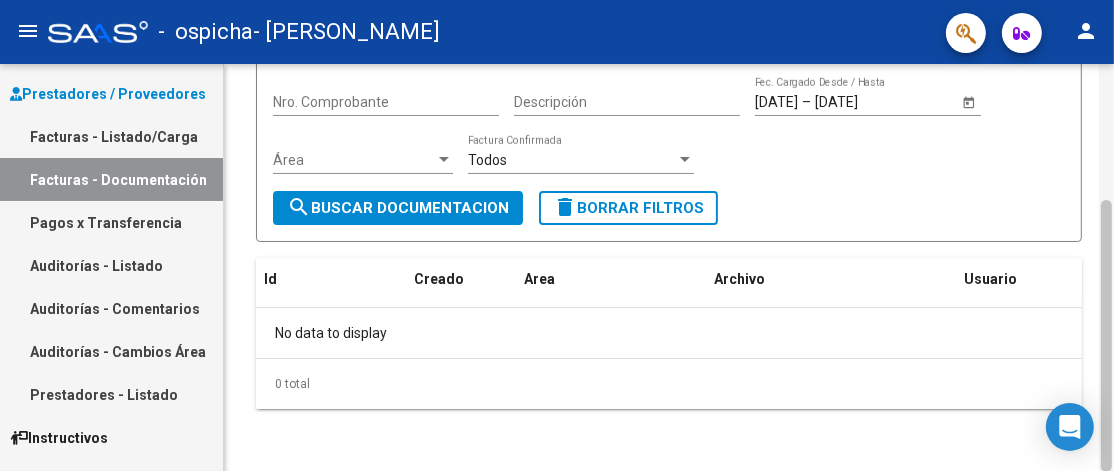 click 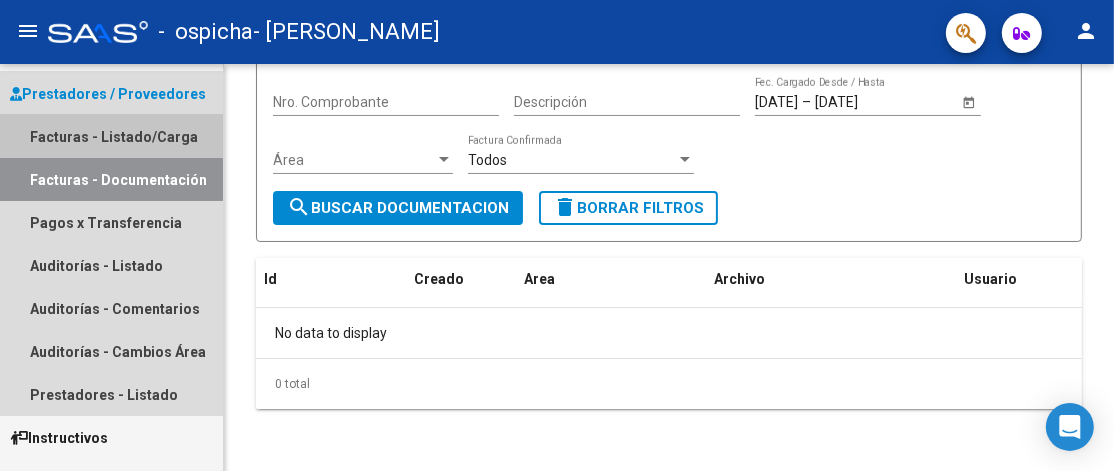 click on "Facturas - Listado/Carga" at bounding box center (111, 136) 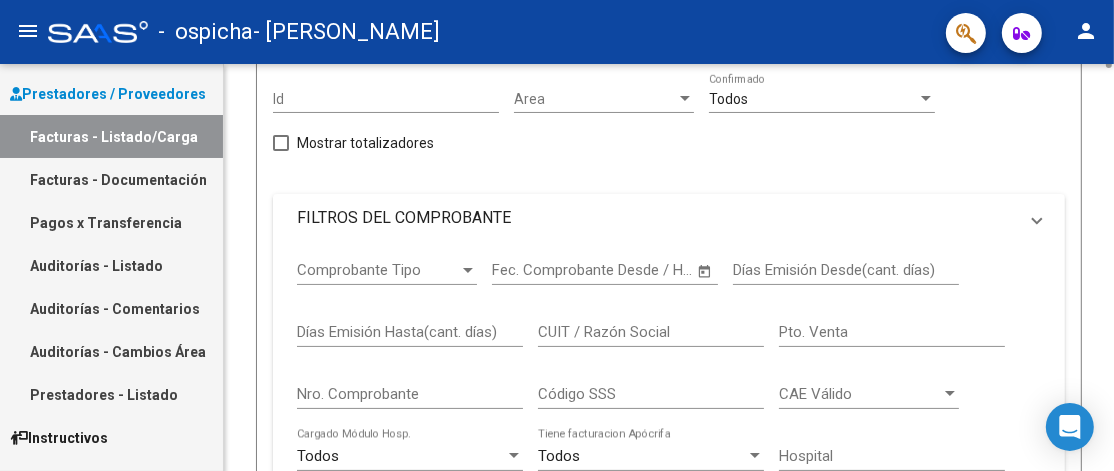 scroll, scrollTop: 0, scrollLeft: 0, axis: both 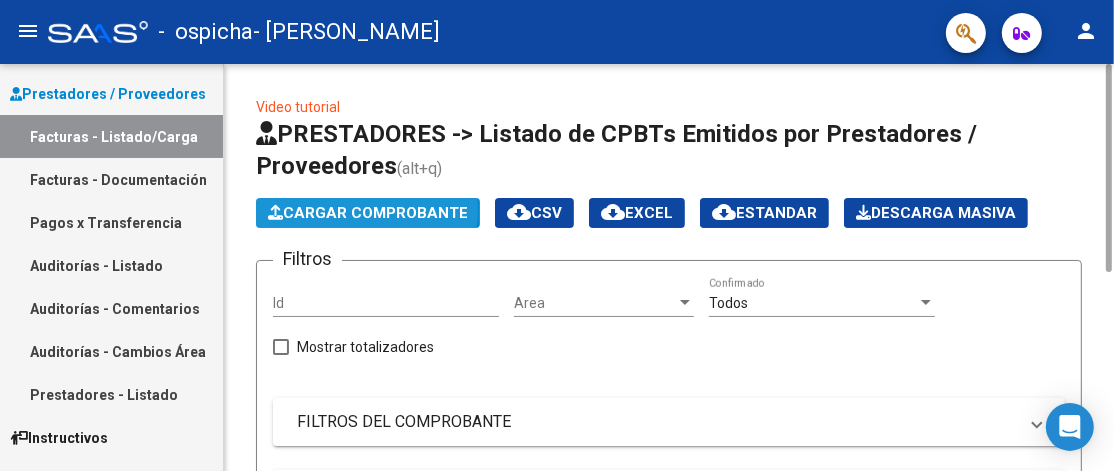 click on "Cargar Comprobante" 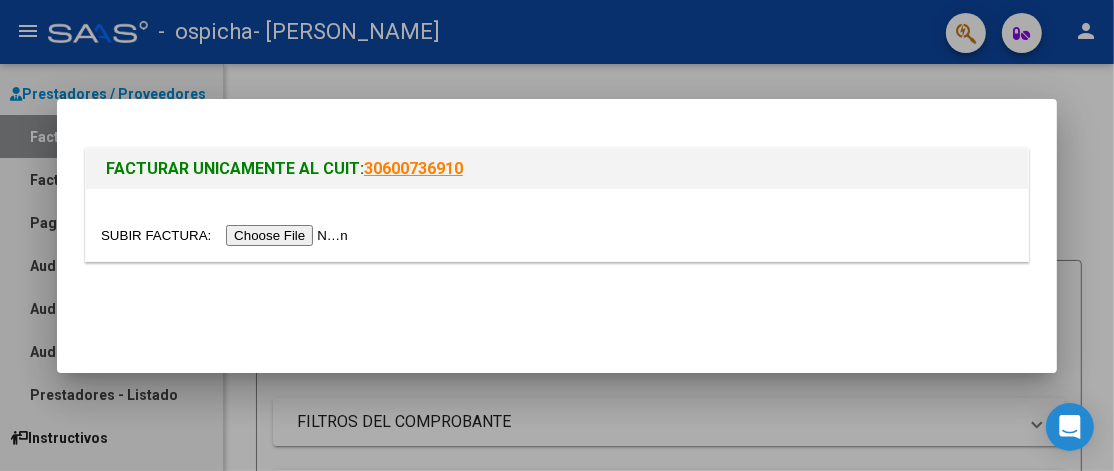click at bounding box center [557, 235] 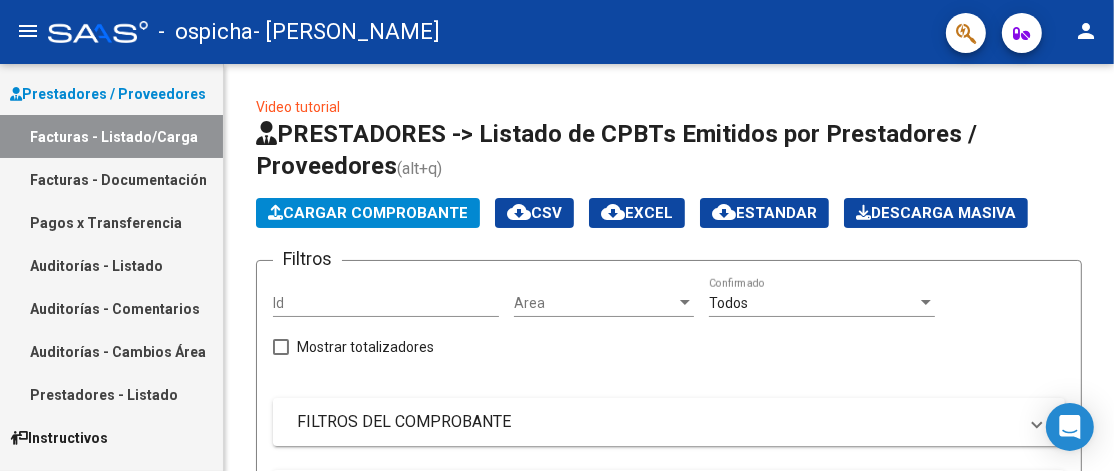 click on "Video tutorial   PRESTADORES -> Listado de CPBTs Emitidos por Prestadores / Proveedores (alt+q)   Cargar Comprobante
cloud_download  CSV  cloud_download  EXCEL  cloud_download  Estandar   Descarga Masiva
Filtros Id Area Area Todos  Confirmado   Mostrar totalizadores   FILTROS DEL COMPROBANTE  Comprobante Tipo Comprobante Tipo Start date – Fec. Comprobante Desde / Hasta Días Emisión Desde(cant. días) Días Emisión Hasta(cant. días) CUIT / Razón Social Pto. Venta Nro. Comprobante Código SSS CAE Válido CAE Válido Todos  Cargado Módulo Hosp. Todos  Tiene facturacion Apócrifa Hospital Refes  FILTROS DE INTEGRACION  Período De Prestación Campos del Archivo de Rendición Devuelto x SSS (dr_envio) Todos  Rendido x SSS (dr_envio) Tipo de Registro Tipo de Registro Período Presentación Período Presentación Campos del Legajo Asociado (preaprobación) Afiliado Legajo (cuil/nombre) Todos  Solo facturas preaprobadas  MAS FILTROS  Todos  Con Doc. Respaldatoria Todos  Con Trazabilidad Todos  Auditoría" 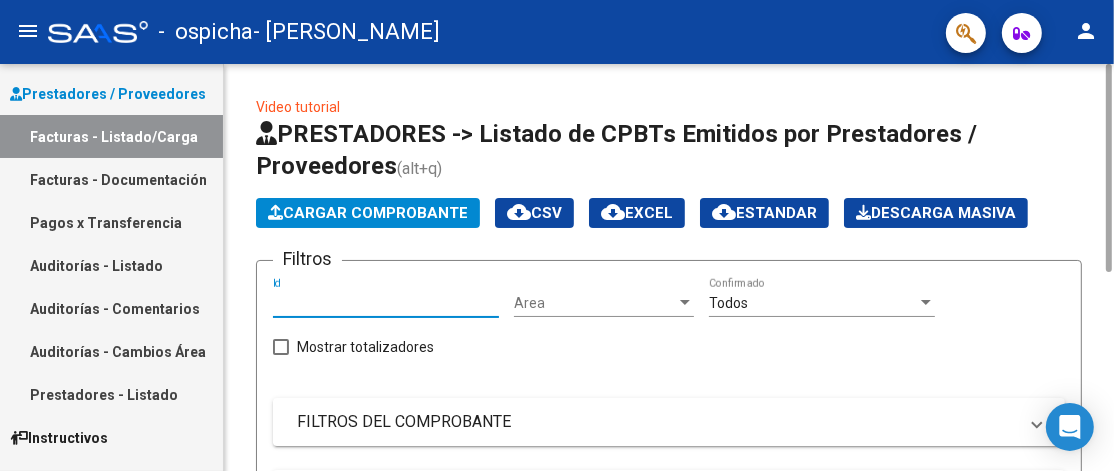 click on "Id" at bounding box center (386, 303) 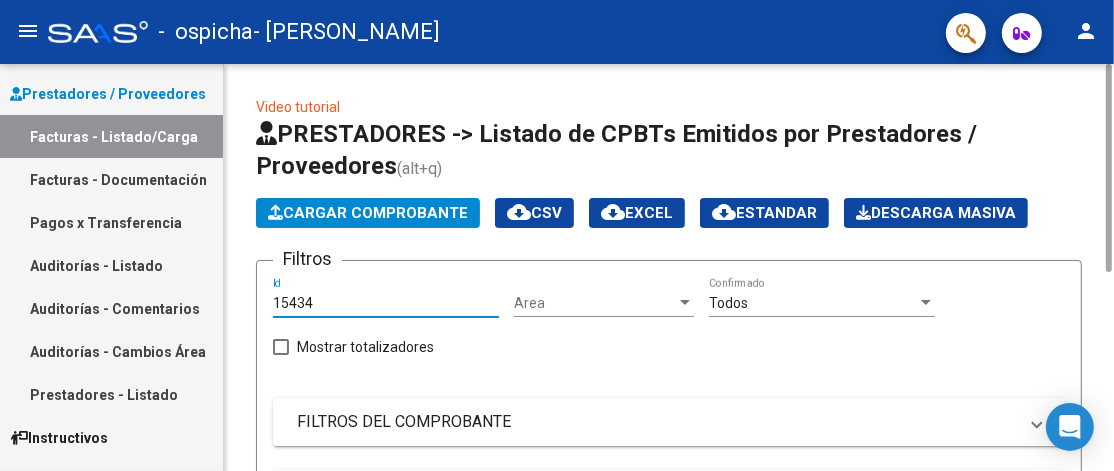 type on "15434" 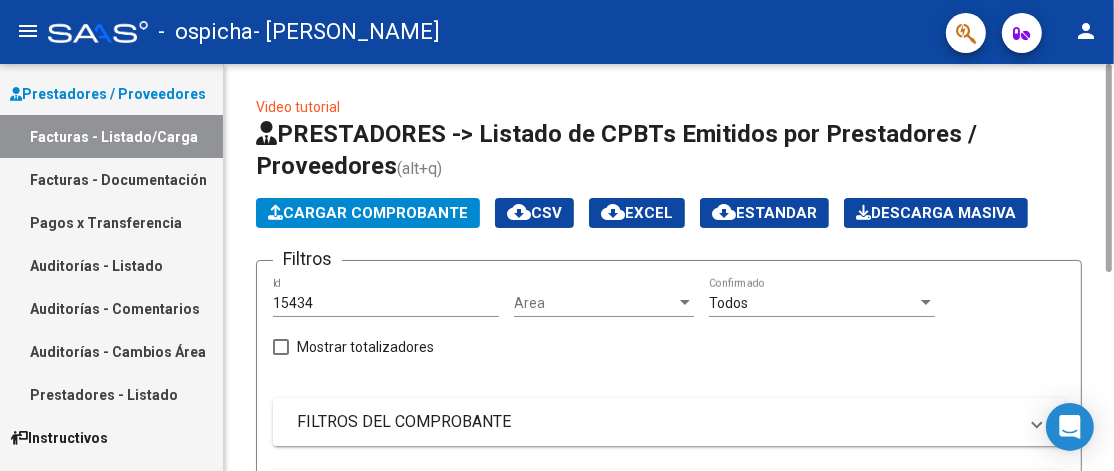 click on "Area Area" 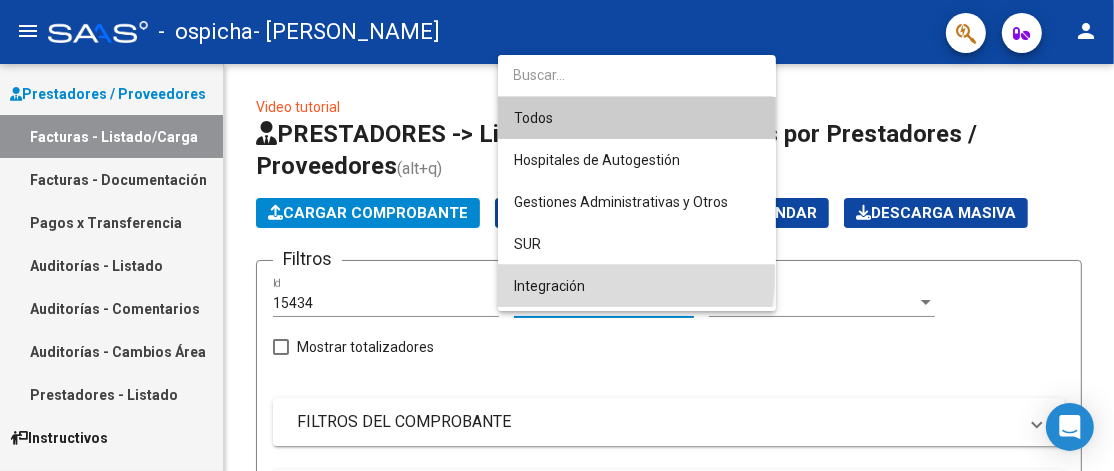 click on "Integración" at bounding box center (637, 286) 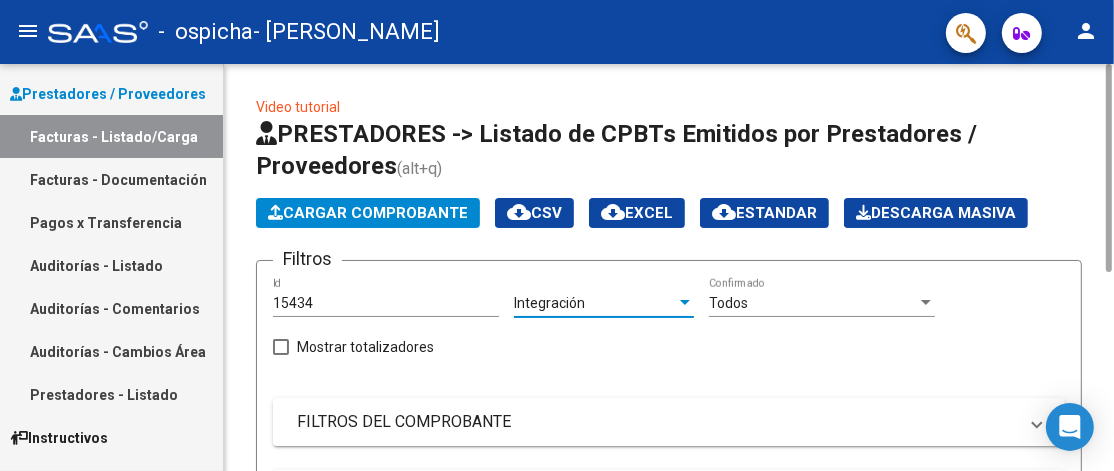 click on "Integración" at bounding box center [595, 303] 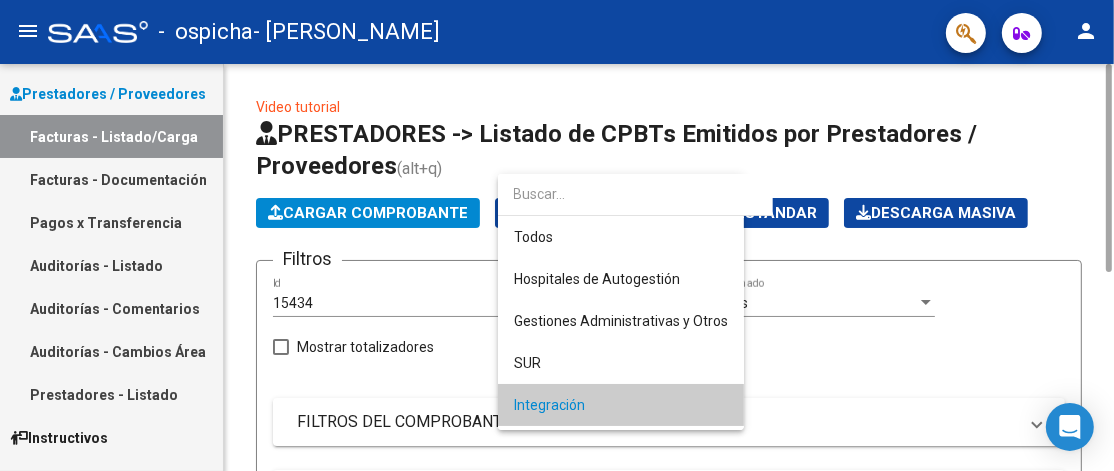 scroll, scrollTop: 103, scrollLeft: 0, axis: vertical 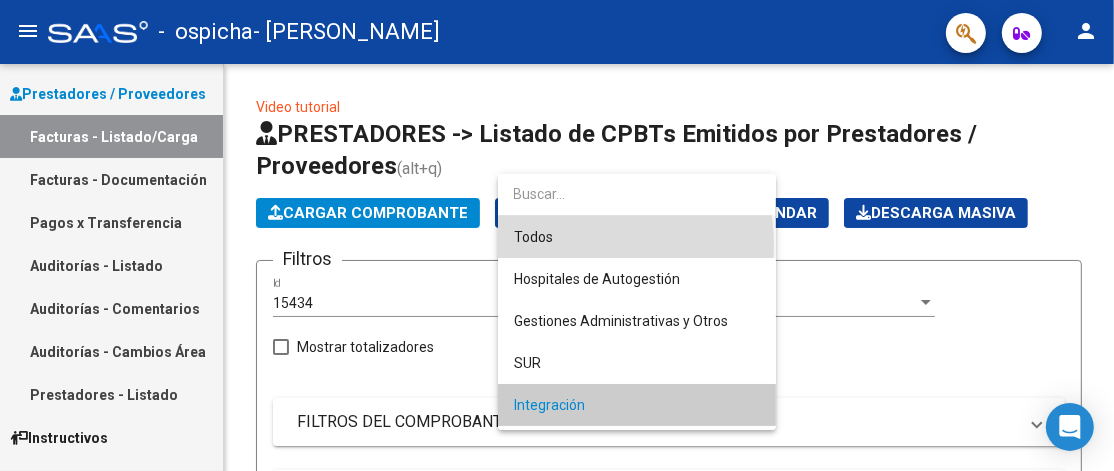 click on "Todos" at bounding box center [637, 237] 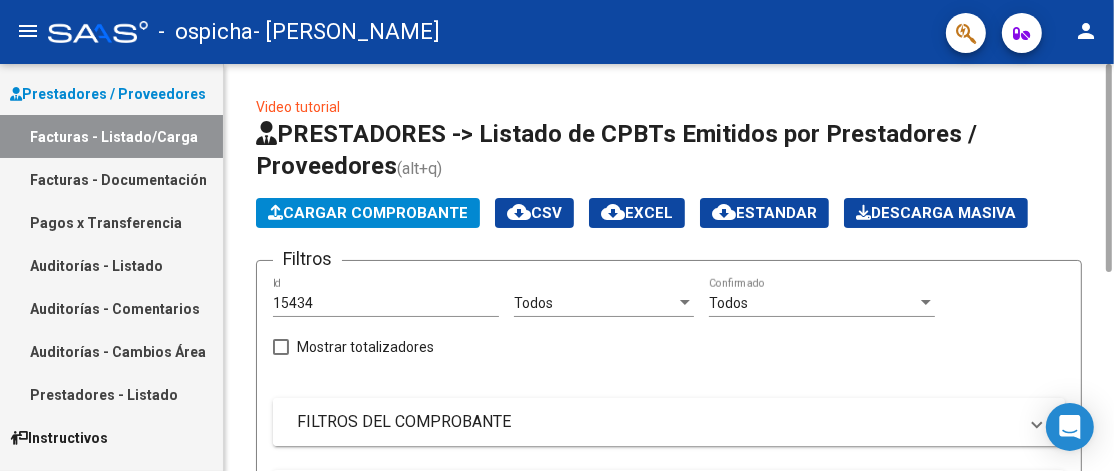 click on "FILTROS DEL COMPROBANTE" at bounding box center [657, 422] 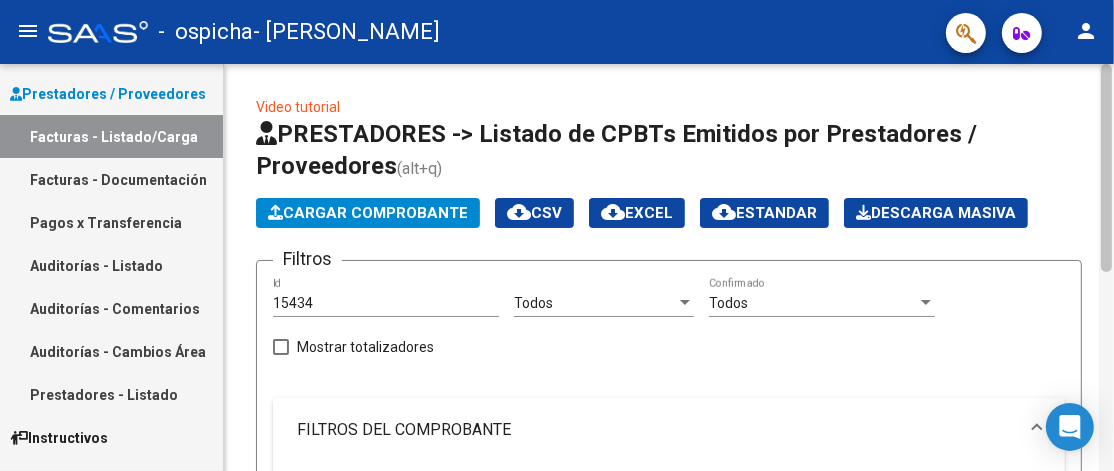 scroll, scrollTop: 408, scrollLeft: 0, axis: vertical 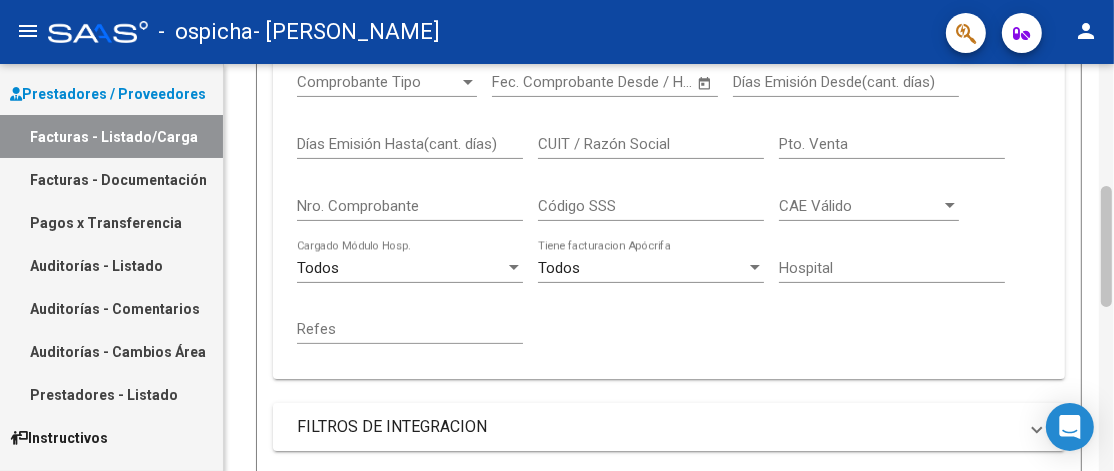 click 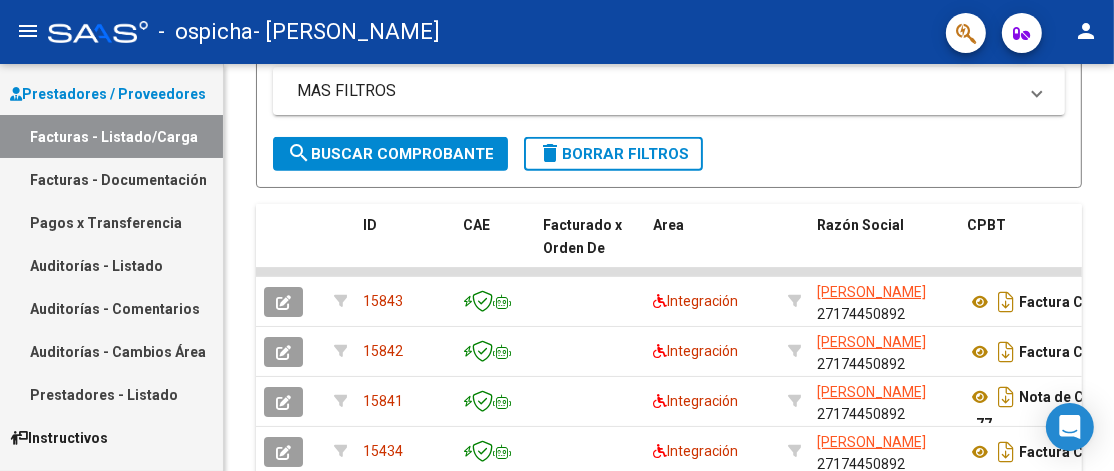 click 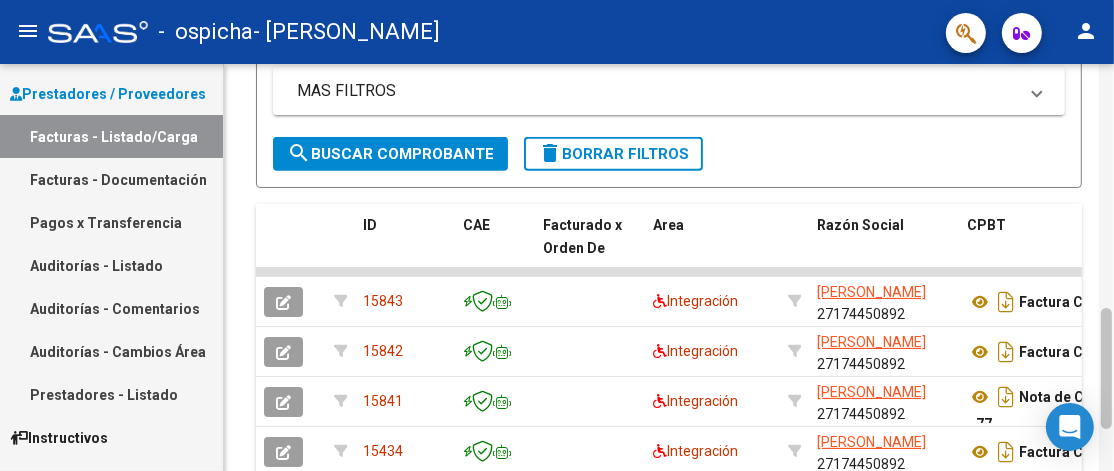 scroll, scrollTop: 957, scrollLeft: 0, axis: vertical 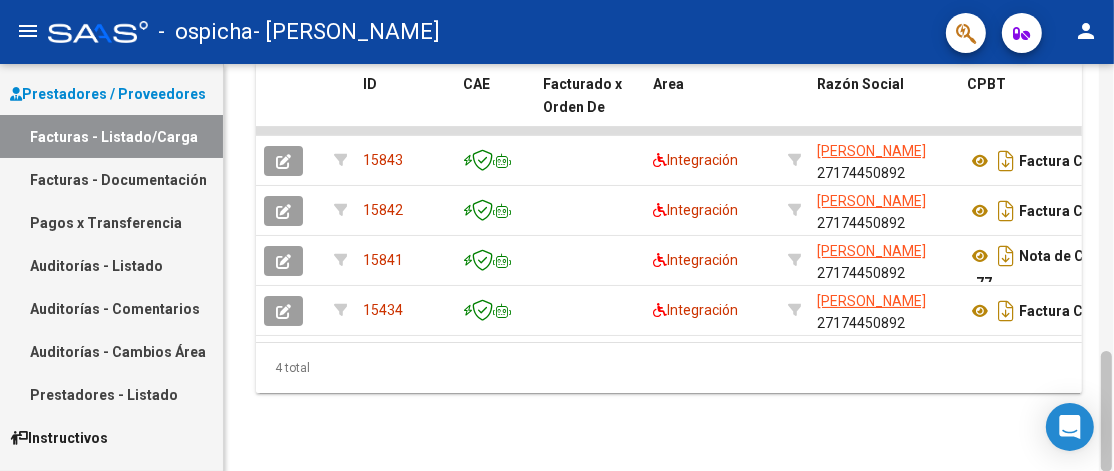click 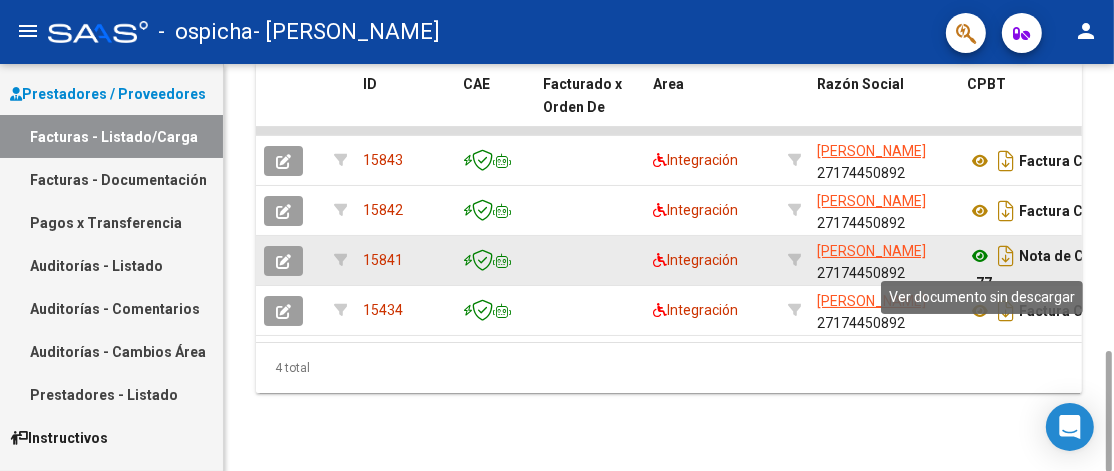 click 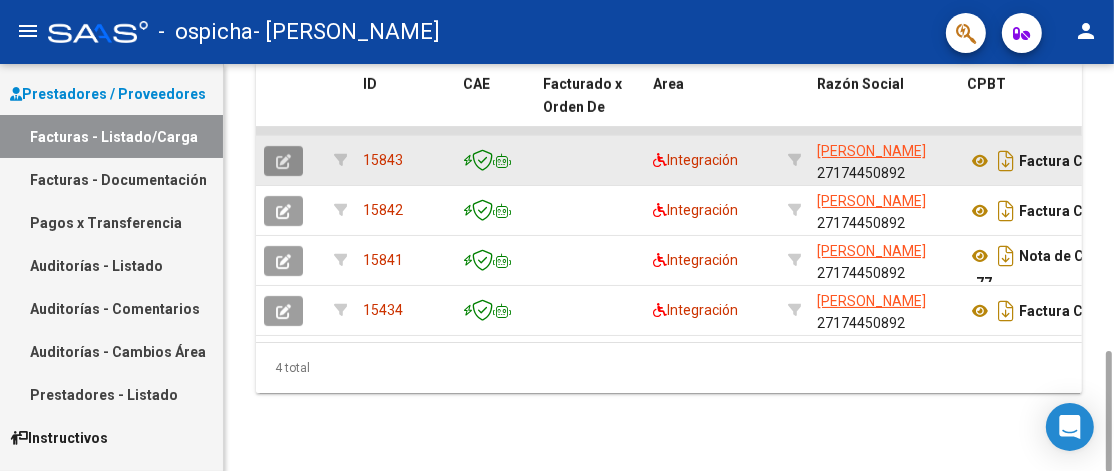 click 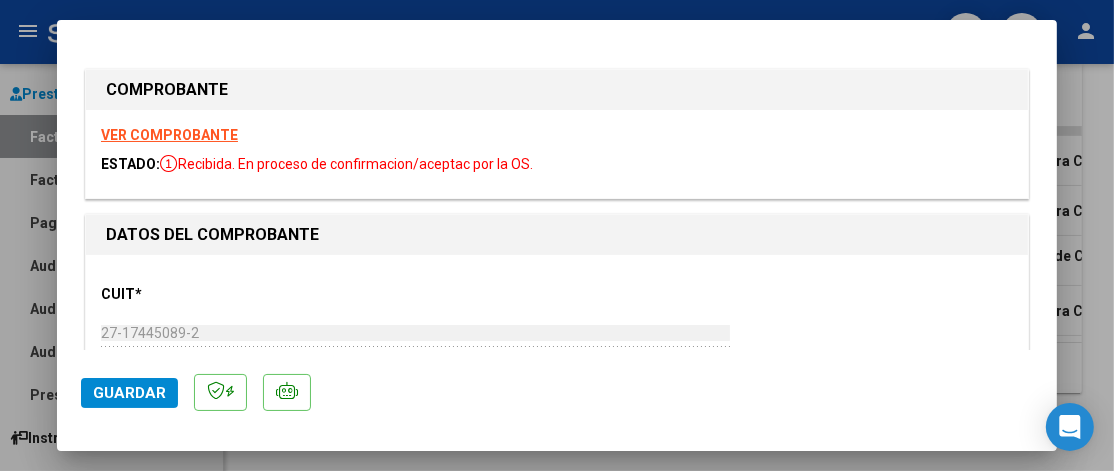 click on "VER COMPROBANTE" at bounding box center [169, 135] 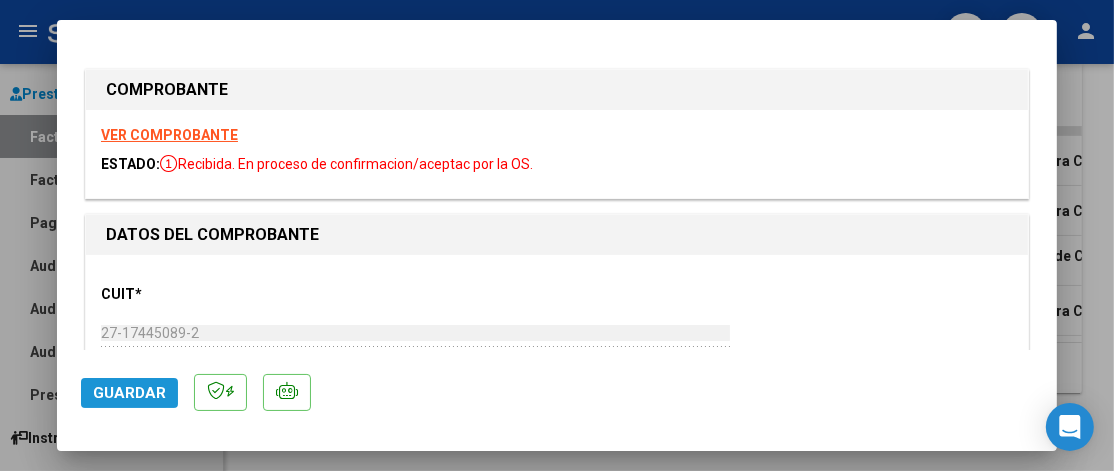 click on "Guardar" 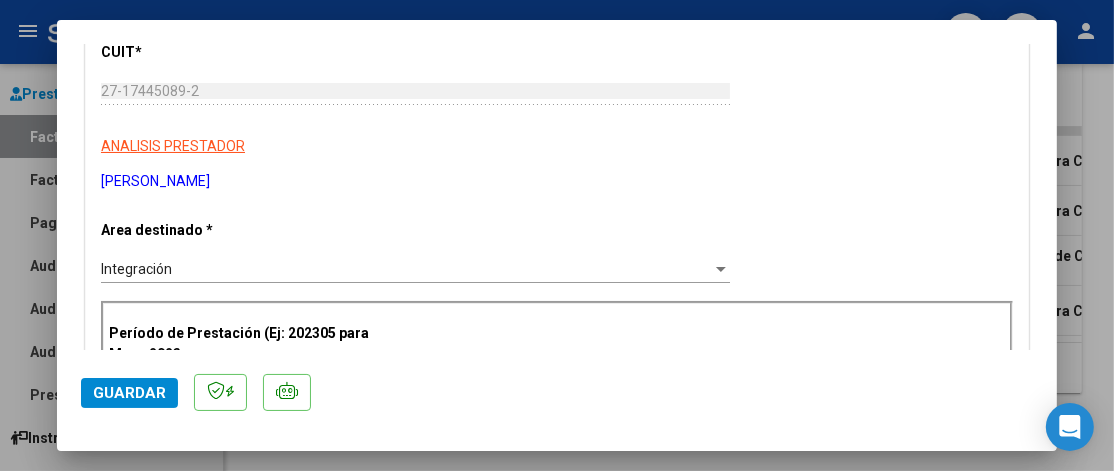 scroll, scrollTop: 280, scrollLeft: 0, axis: vertical 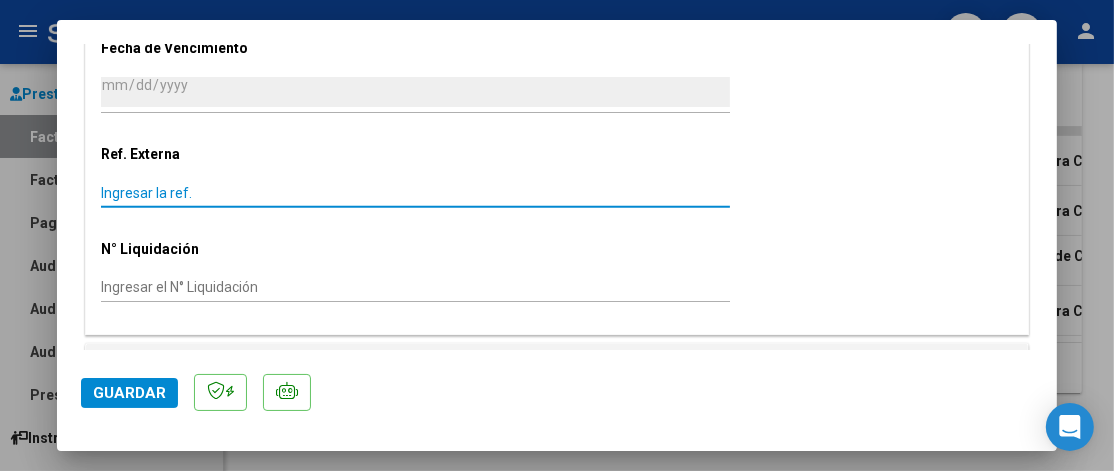click on "Ingresar la ref." at bounding box center (415, 193) 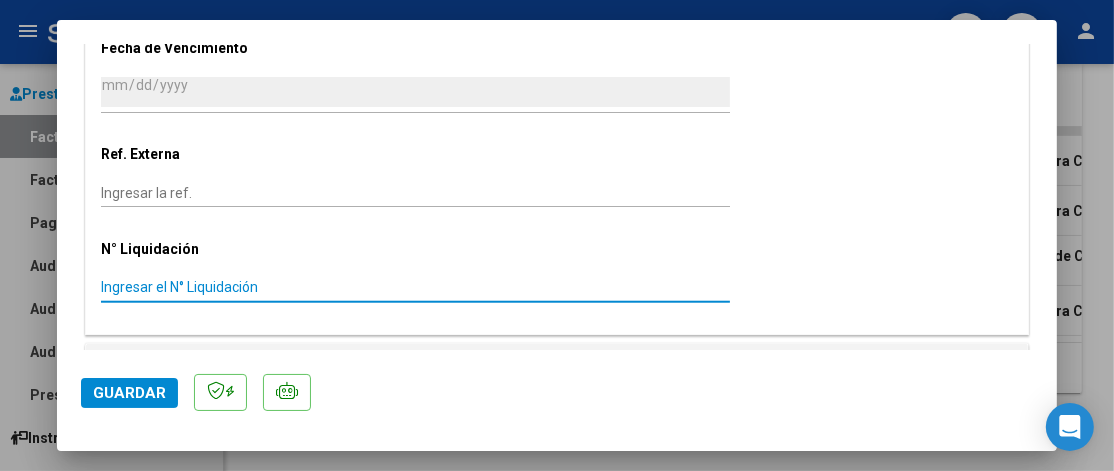 click on "Ingresar el N° Liquidación" at bounding box center [415, 287] 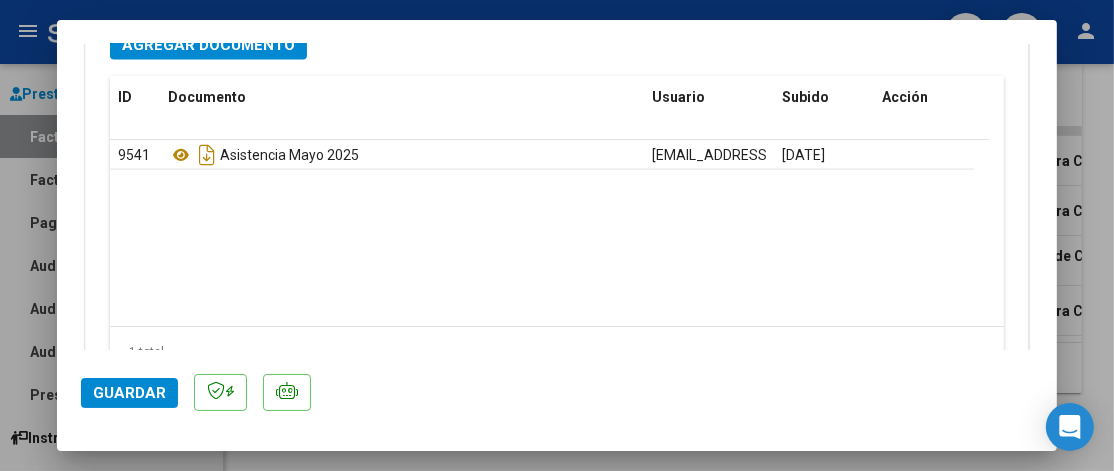 scroll, scrollTop: 2234, scrollLeft: 0, axis: vertical 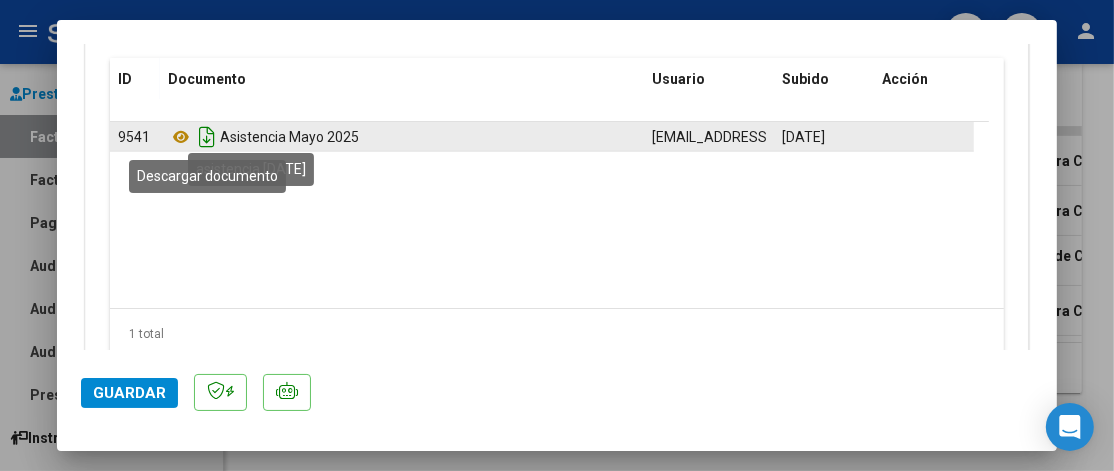 click 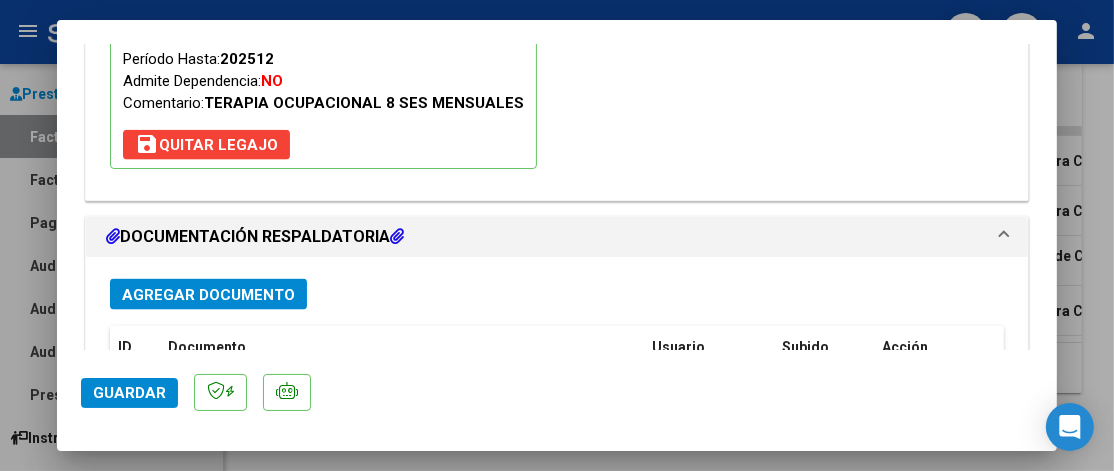 scroll, scrollTop: 2234, scrollLeft: 0, axis: vertical 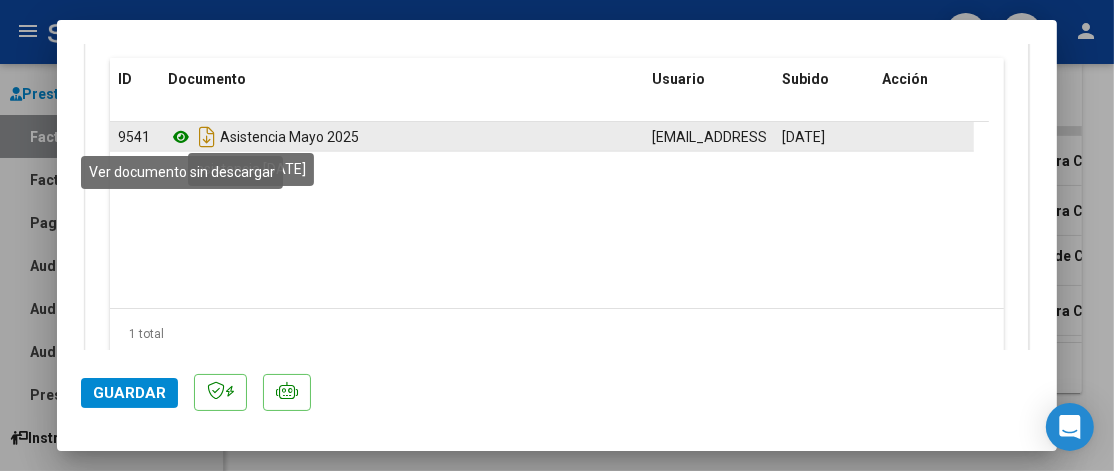 click 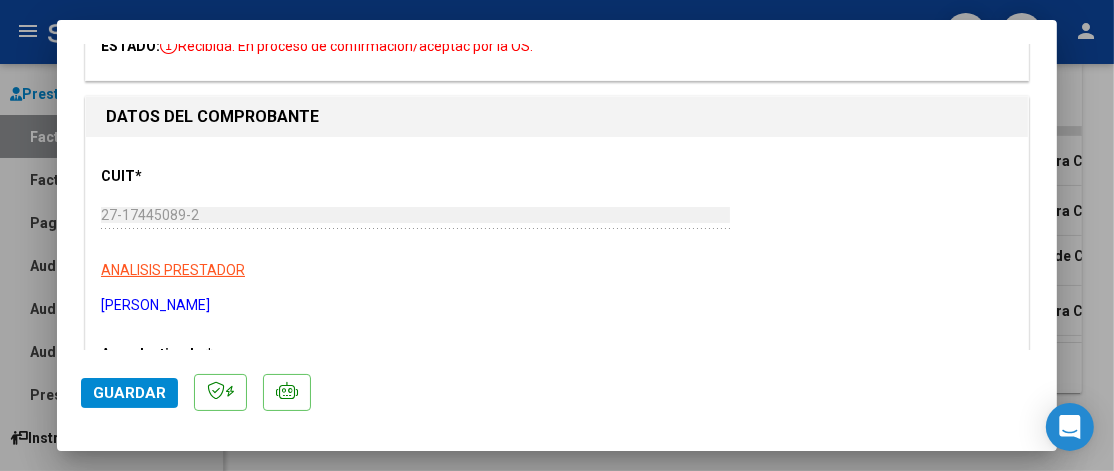 scroll, scrollTop: 0, scrollLeft: 0, axis: both 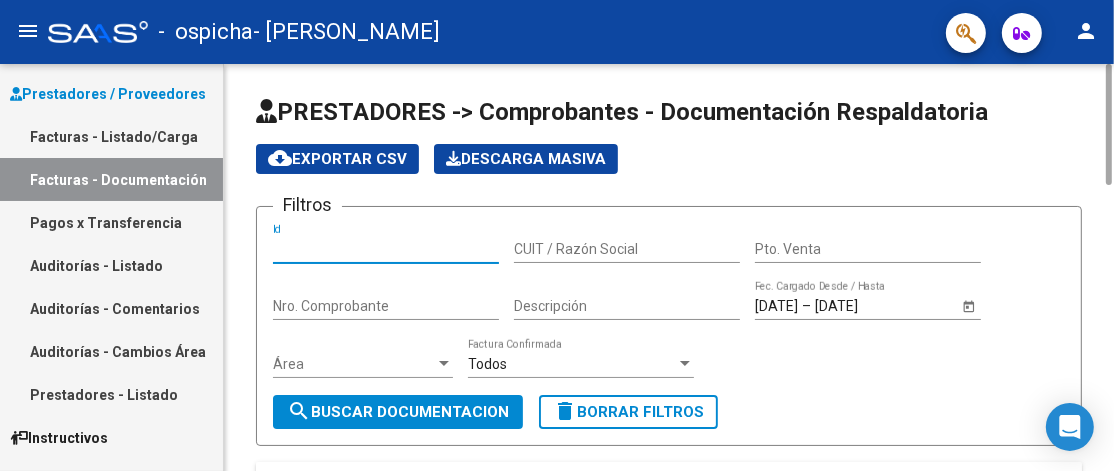 click on "Id" at bounding box center [386, 249] 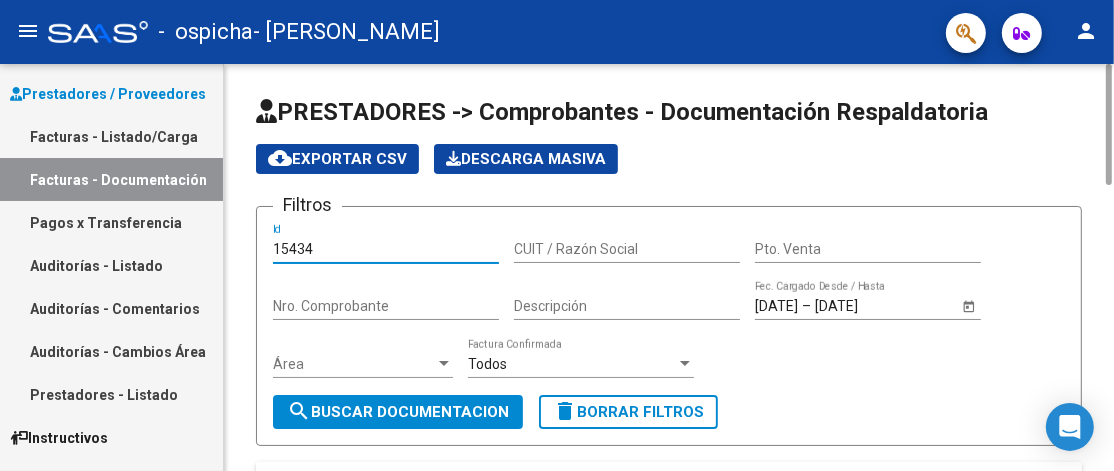 type on "15434" 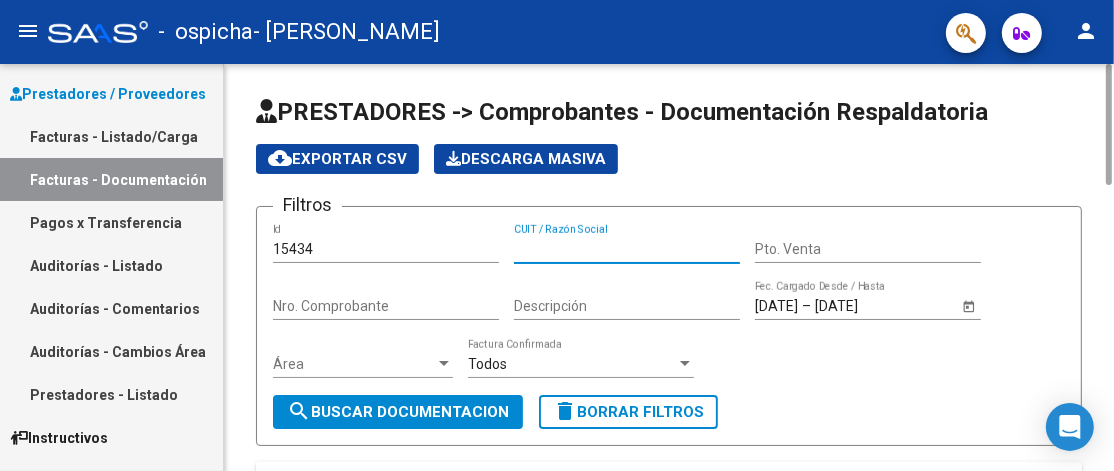 click on "CUIT / Razón Social" at bounding box center (627, 249) 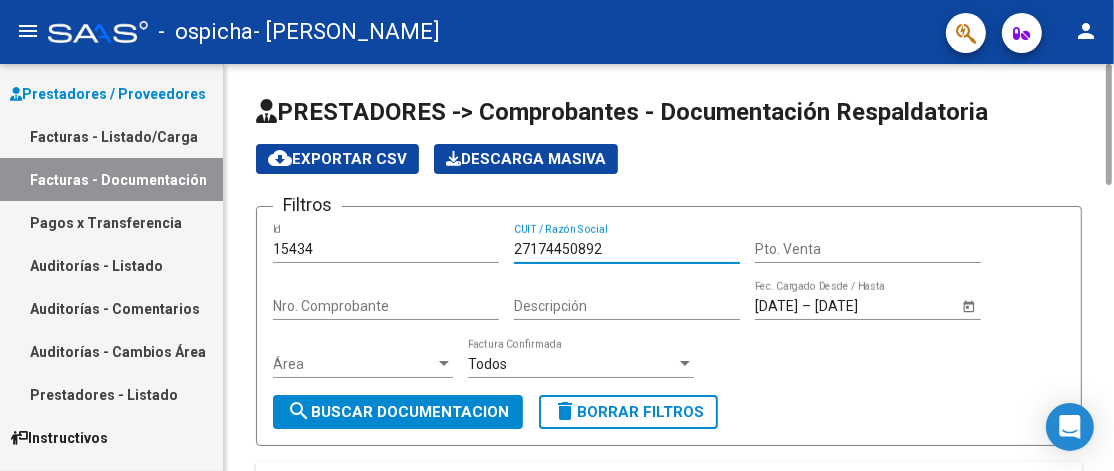 type on "27174450892" 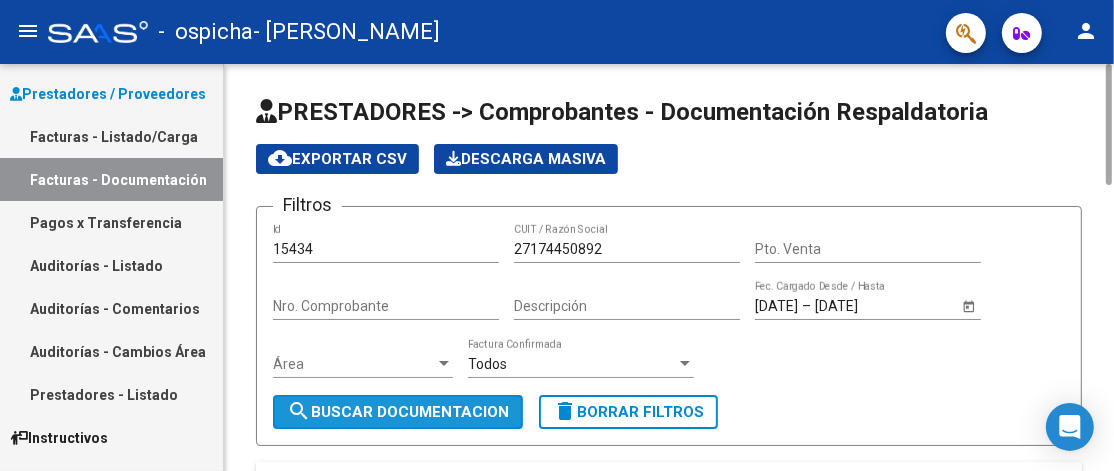 click on "search  Buscar Documentacion" 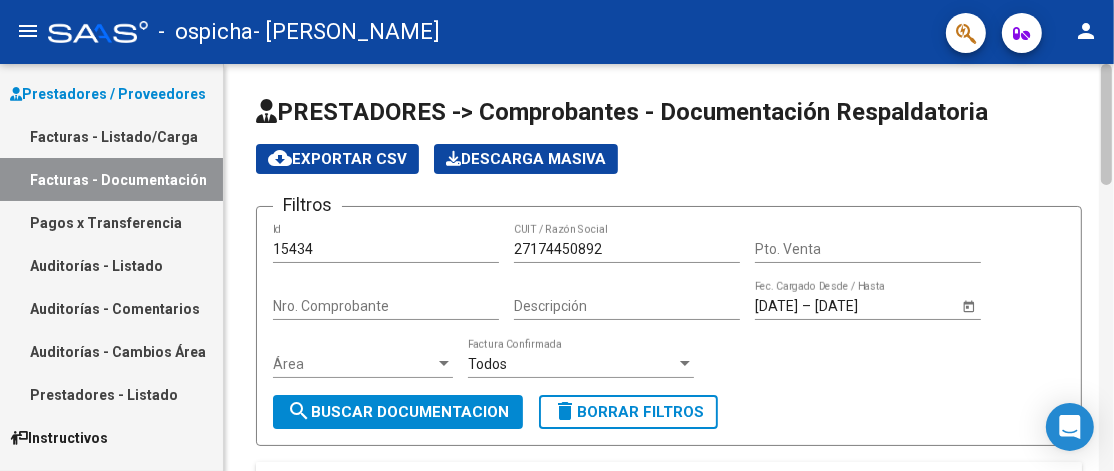 scroll, scrollTop: 204, scrollLeft: 0, axis: vertical 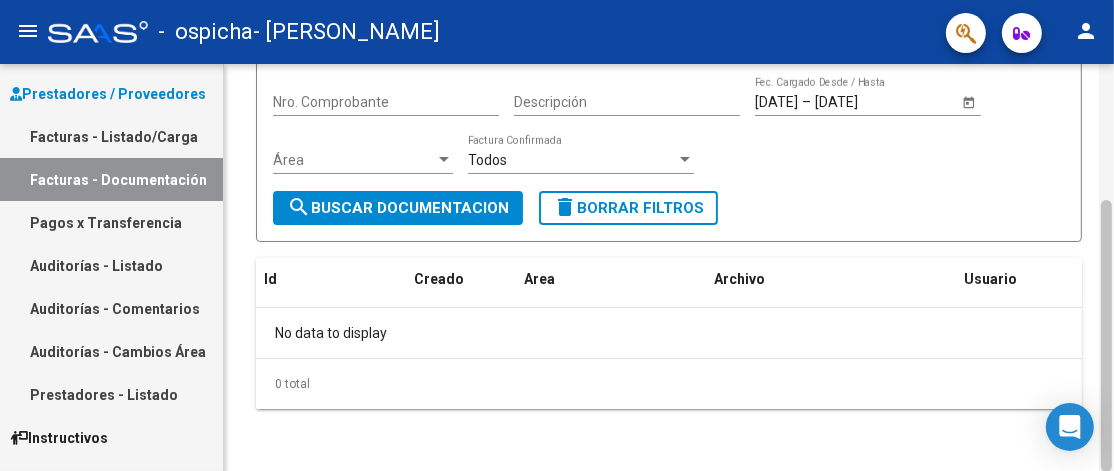 click 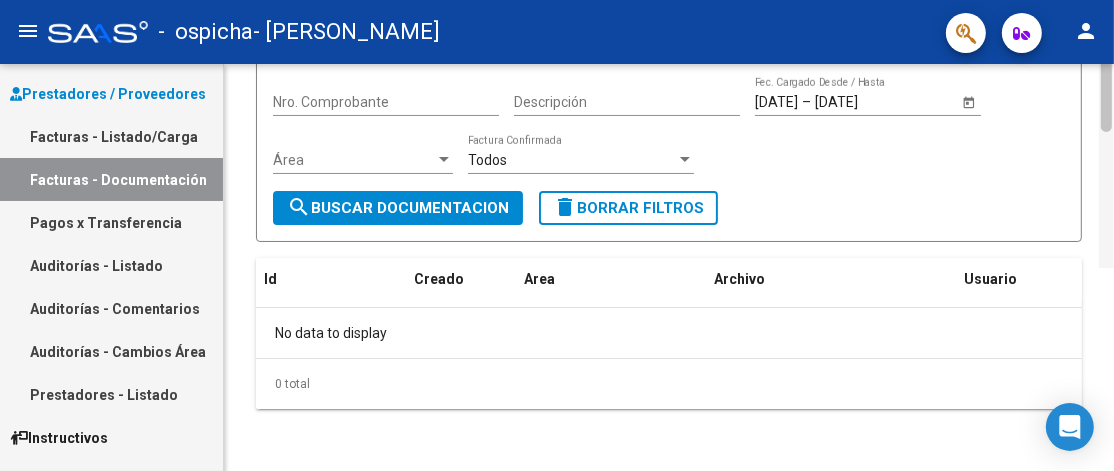 scroll, scrollTop: 0, scrollLeft: 0, axis: both 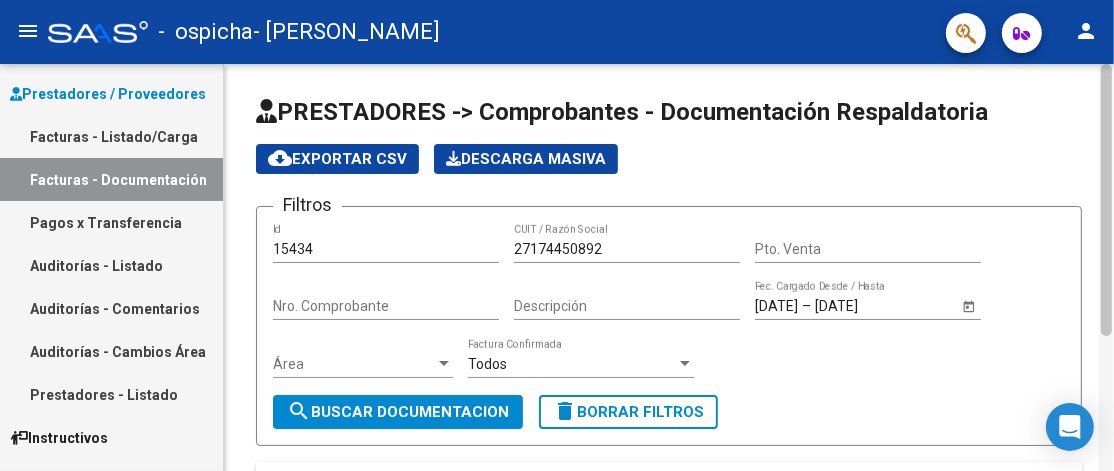 click 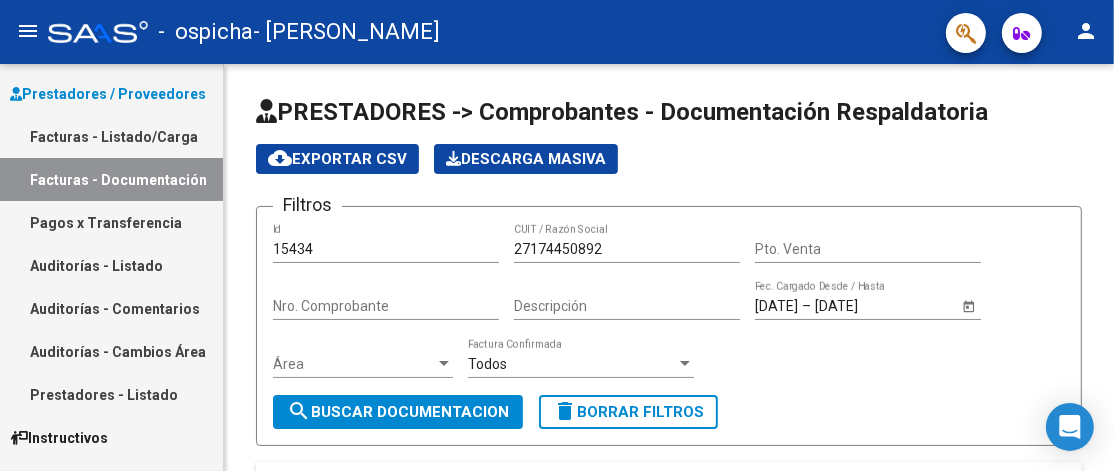 click on "Pagos x Transferencia" at bounding box center [111, 222] 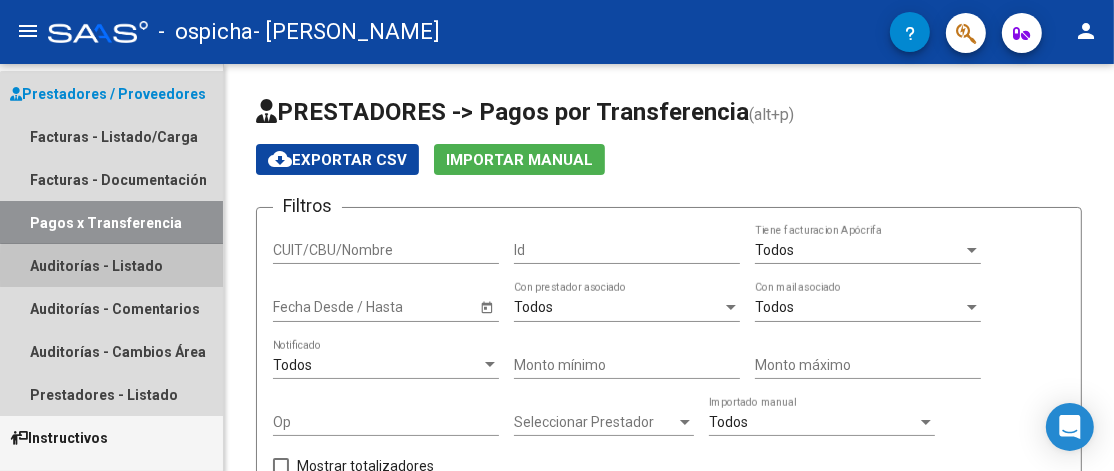 click on "Auditorías - Listado" at bounding box center [111, 265] 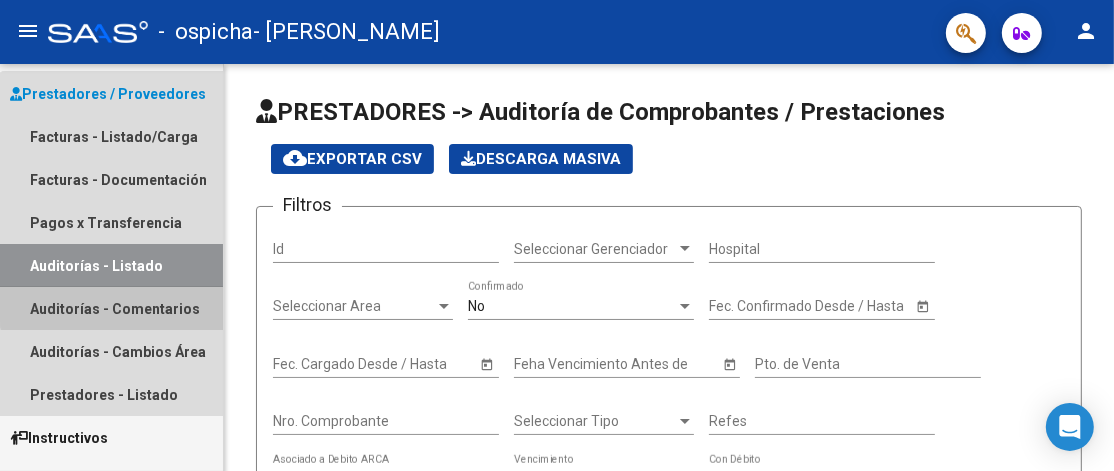click on "Auditorías - Comentarios" at bounding box center (111, 308) 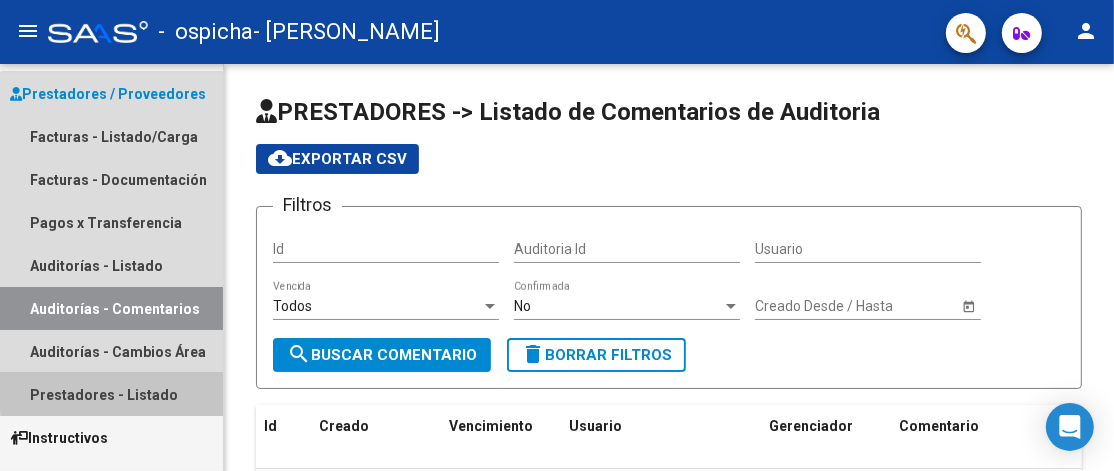 click on "Prestadores - Listado" at bounding box center (111, 394) 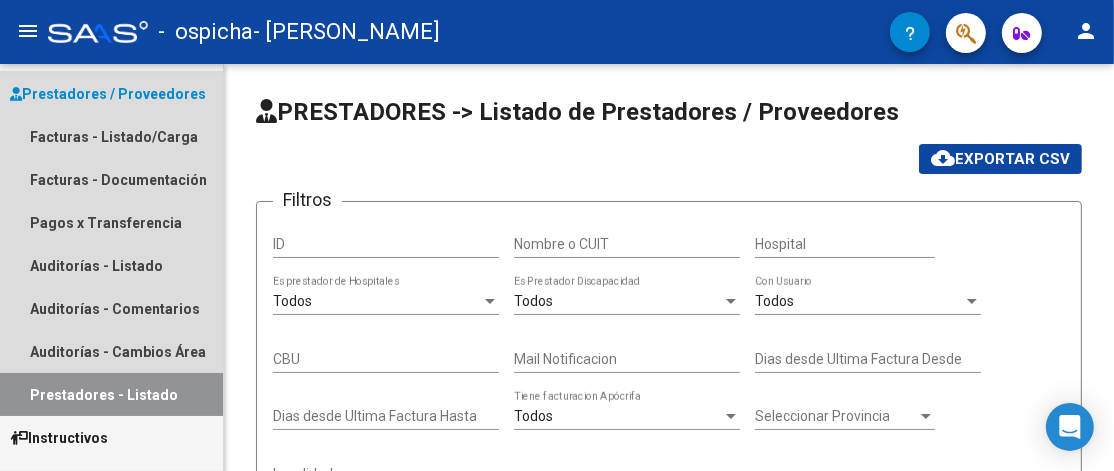 click on "Prestadores / Proveedores" at bounding box center [108, 94] 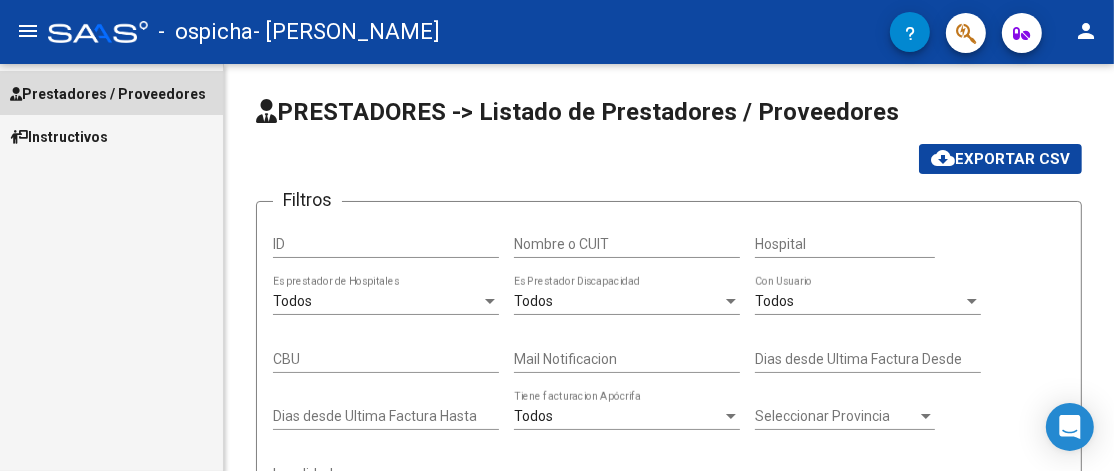 click on "Prestadores / Proveedores" at bounding box center (108, 94) 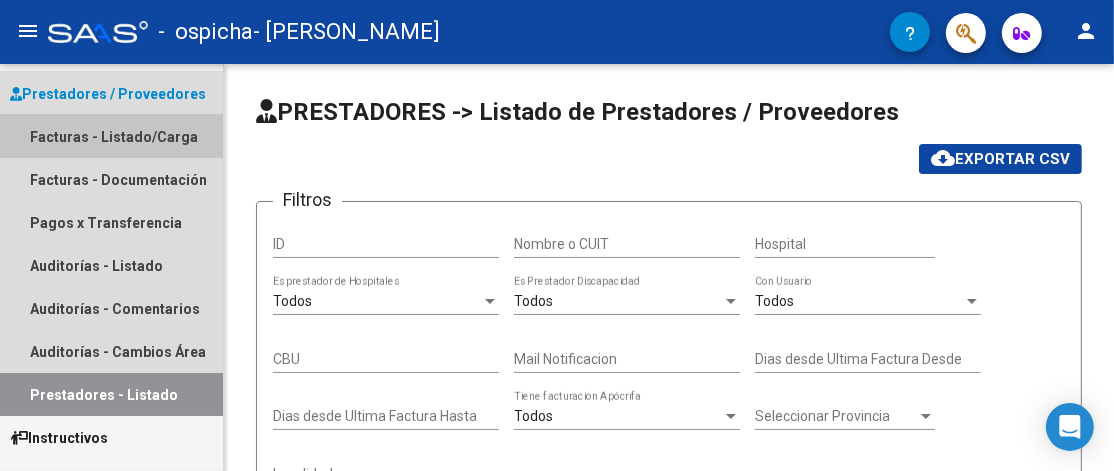 click on "Facturas - Listado/Carga" at bounding box center (111, 136) 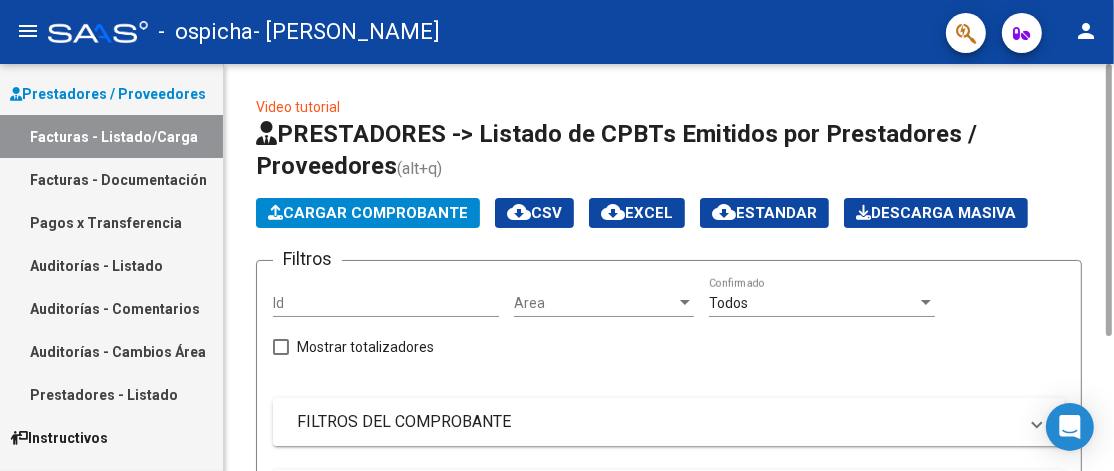 click on "Id" 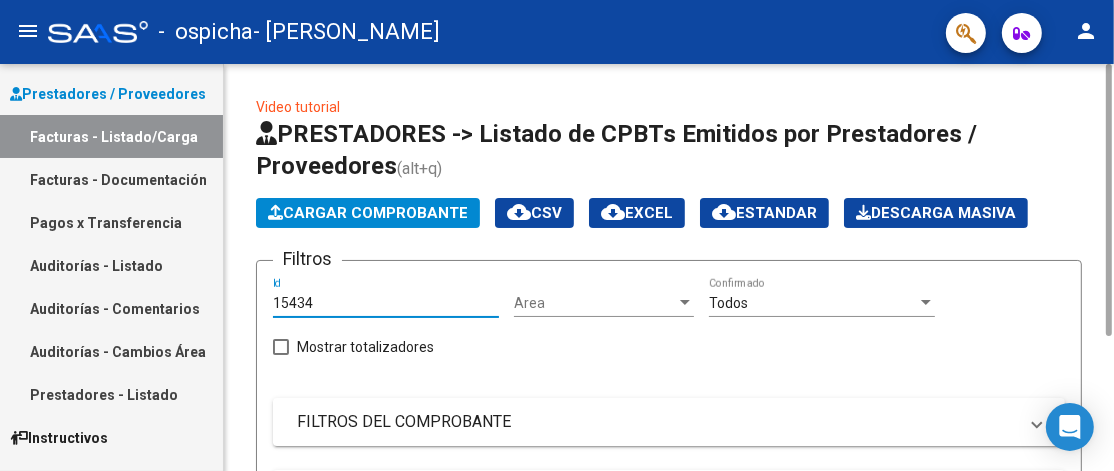 type on "15434" 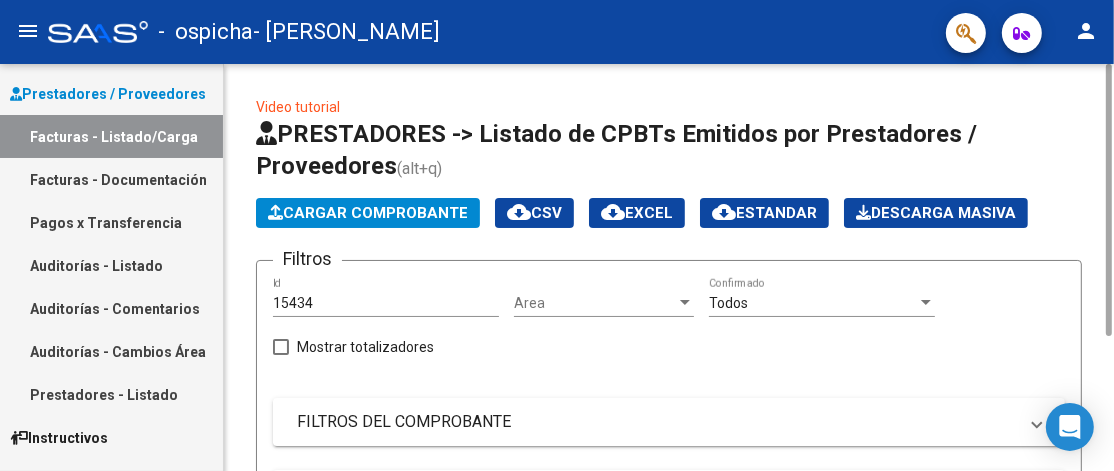 click on "Area Area" 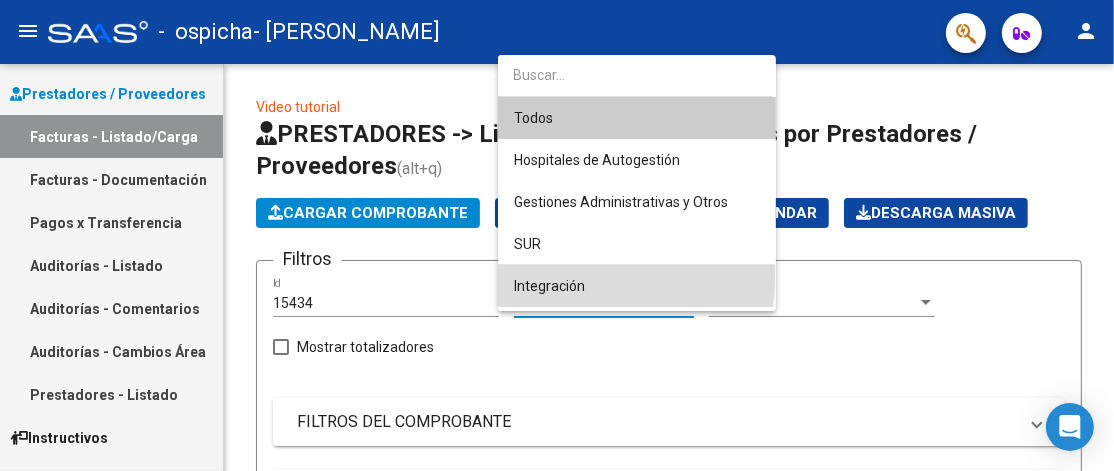 click on "Integración" at bounding box center (637, 286) 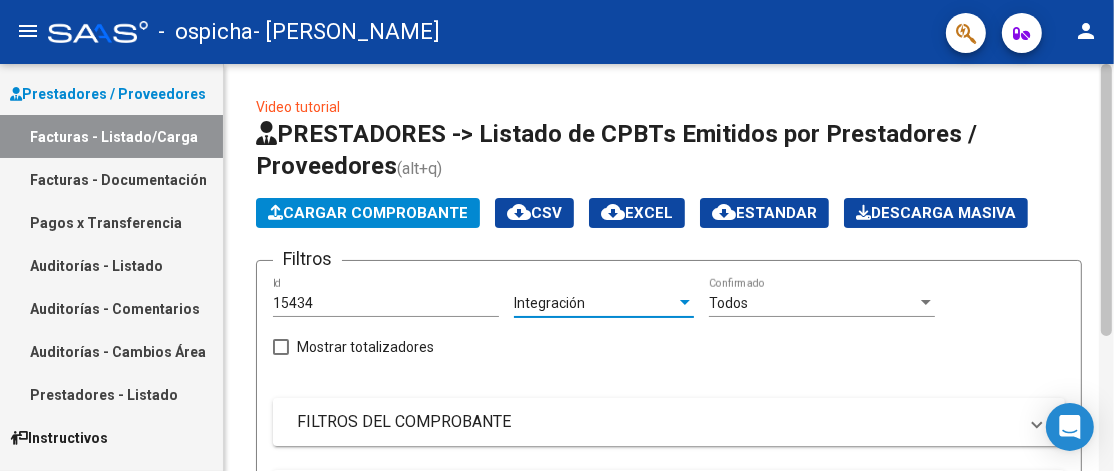 scroll, scrollTop: 408, scrollLeft: 0, axis: vertical 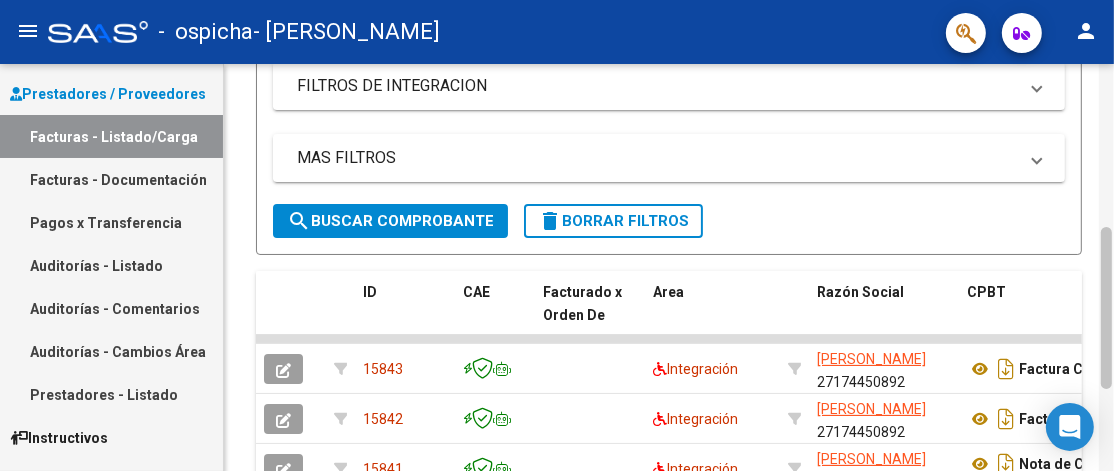 click 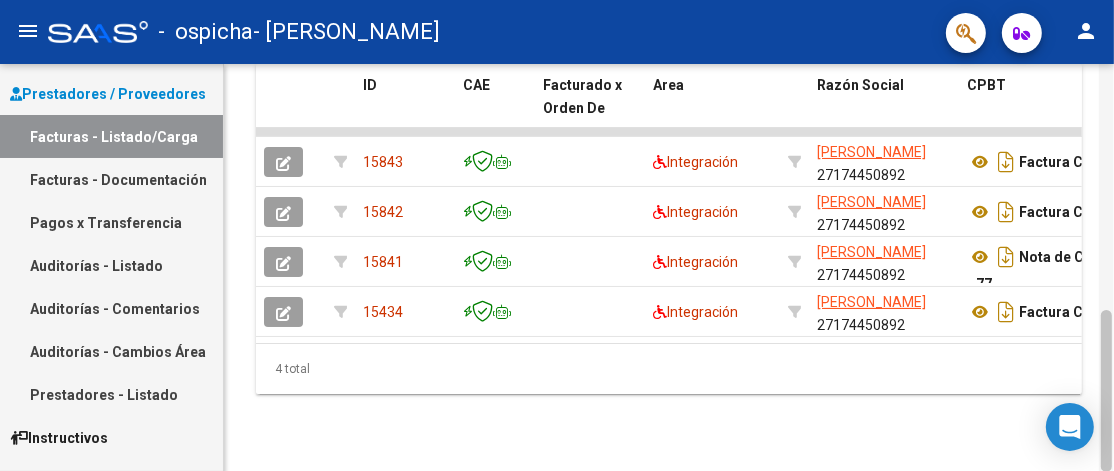 click 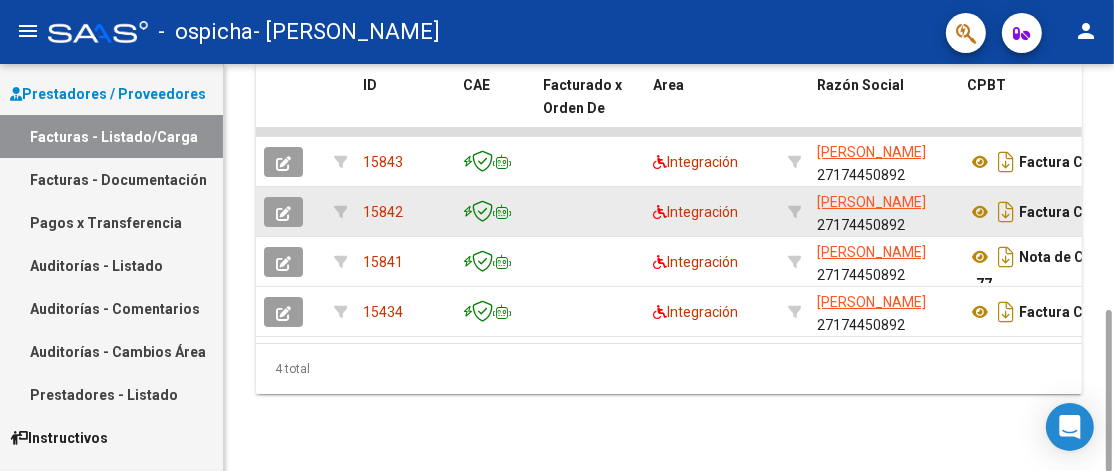 click on "15842" 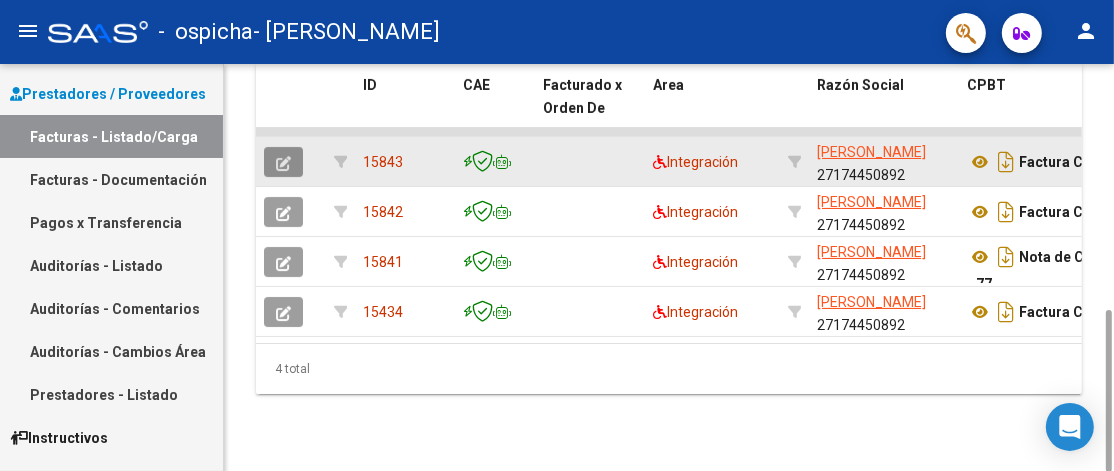 click 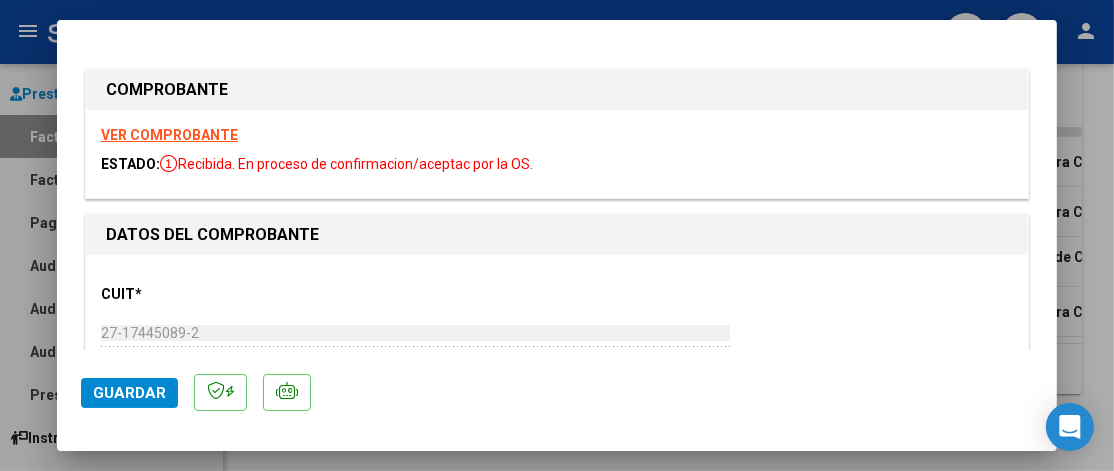 scroll, scrollTop: 0, scrollLeft: 0, axis: both 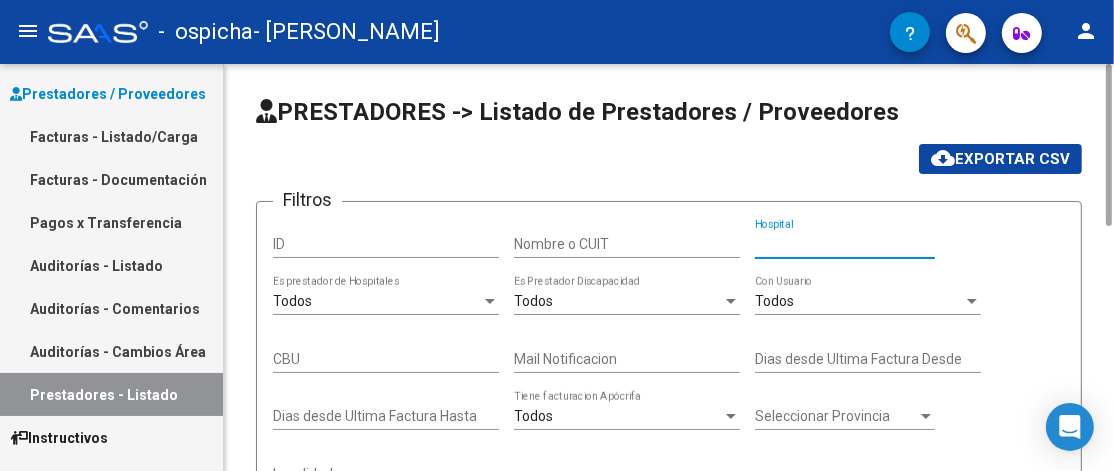 click on "Hospital" at bounding box center [845, 244] 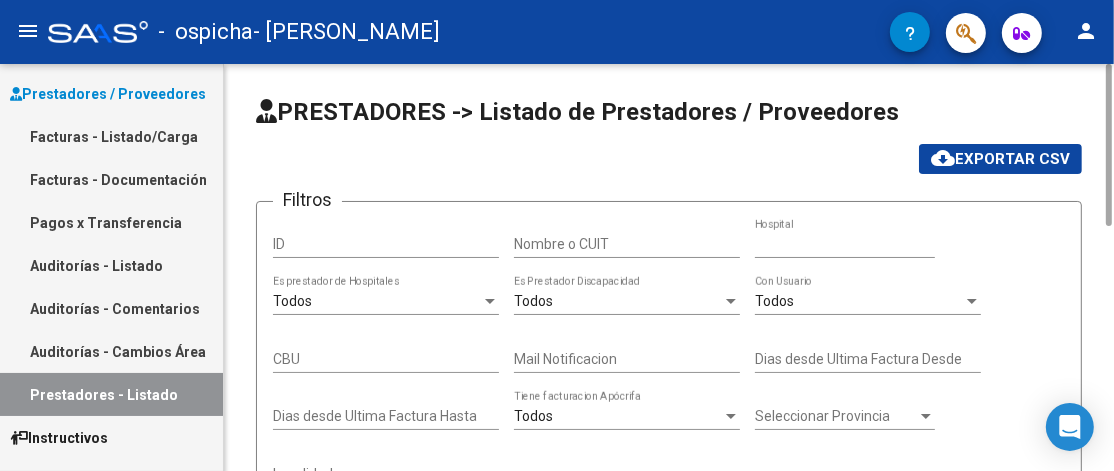 click on "Hospital" 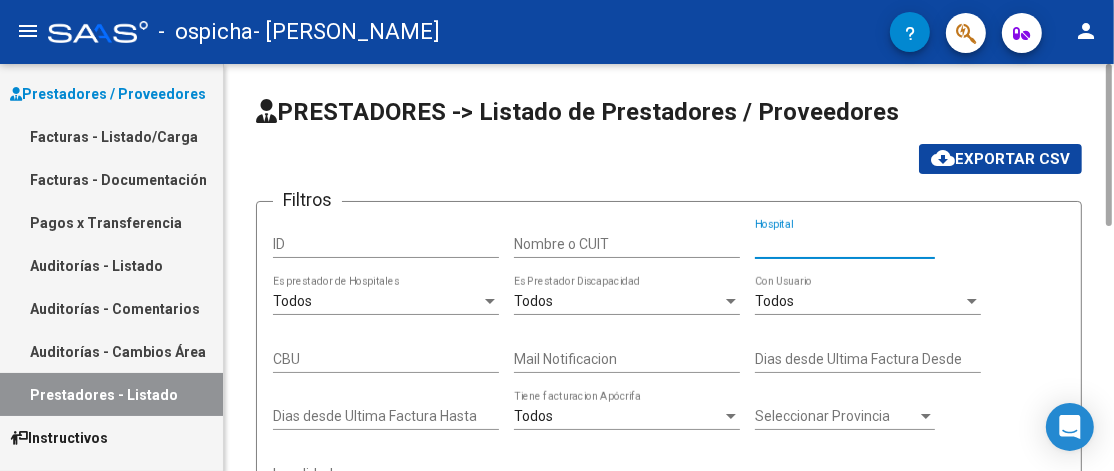 click on "Hospital" 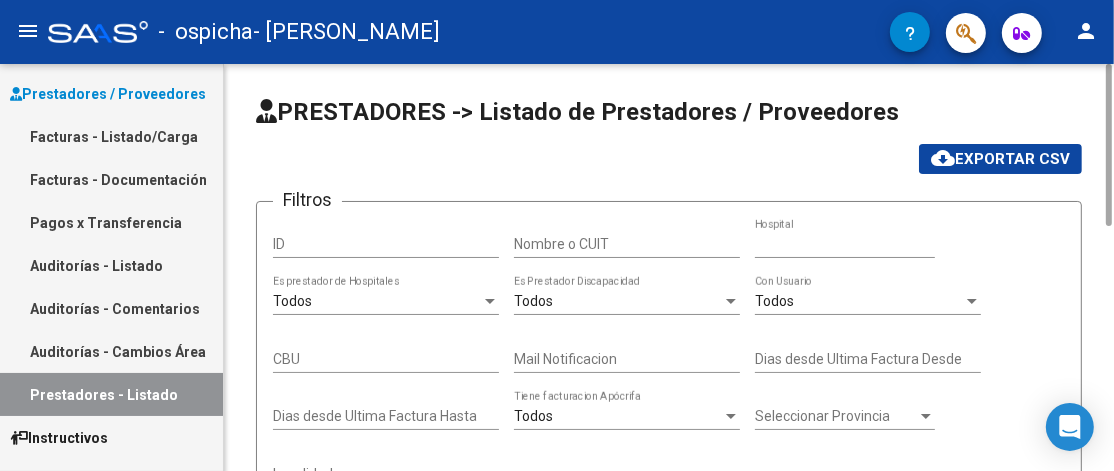 click on "Hospital" 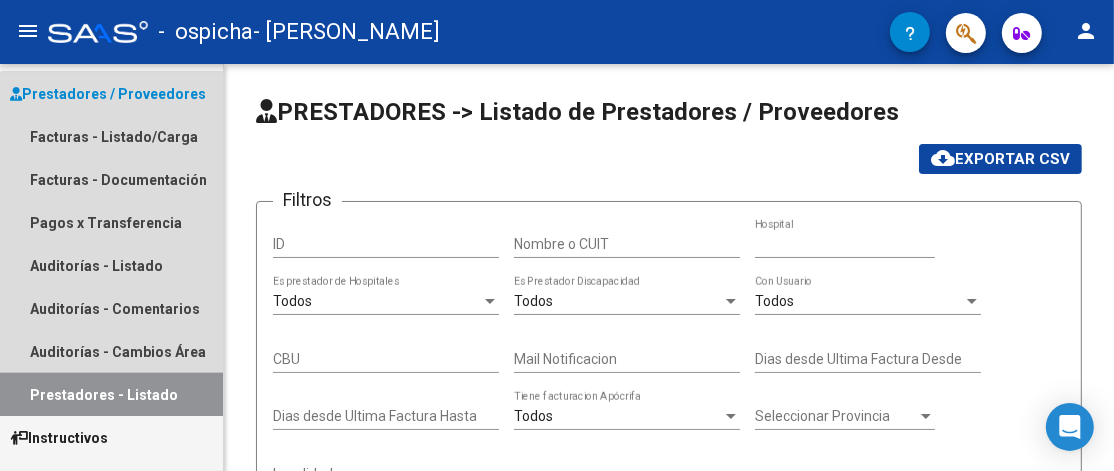 click on "Prestadores - Listado" at bounding box center (111, 394) 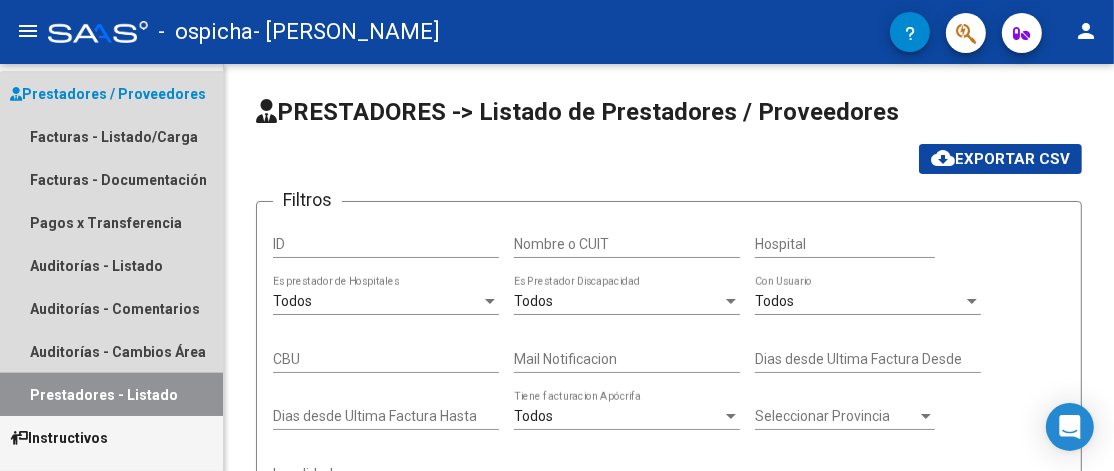 click on "Prestadores - Listado" at bounding box center [111, 394] 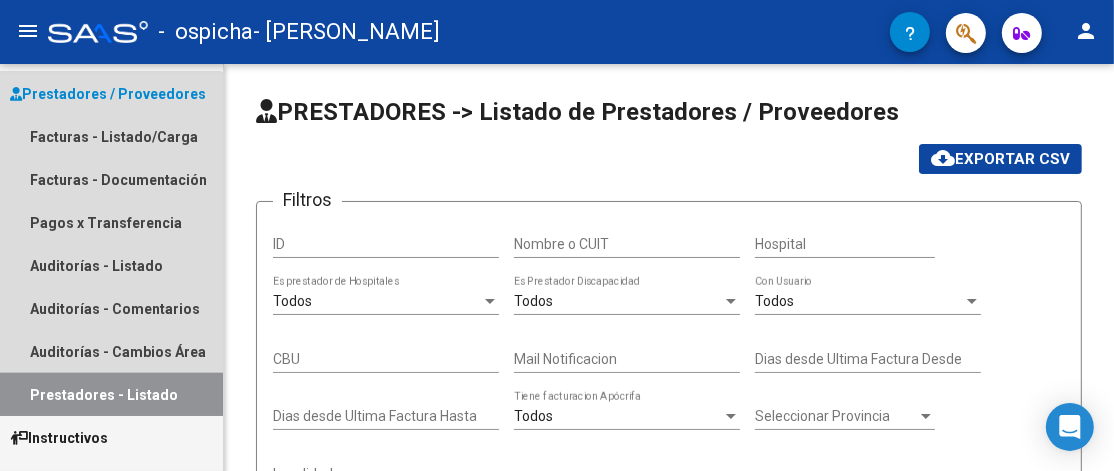 click on "Prestadores - Listado" at bounding box center (111, 394) 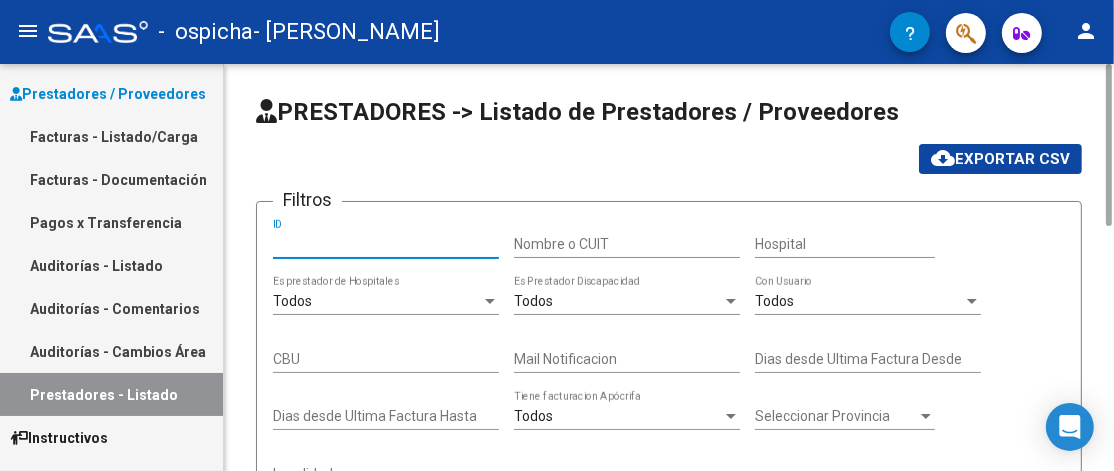 click on "ID" at bounding box center (386, 244) 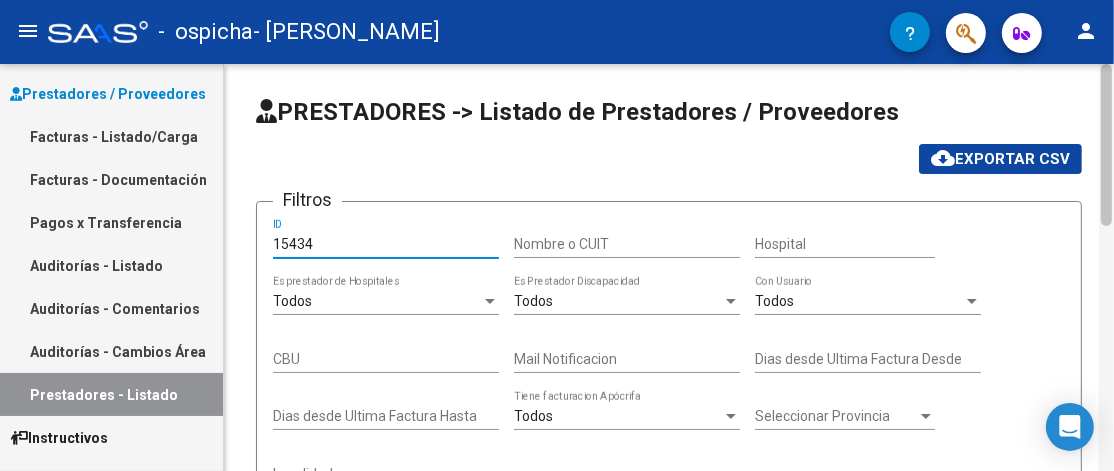 scroll, scrollTop: 328, scrollLeft: 0, axis: vertical 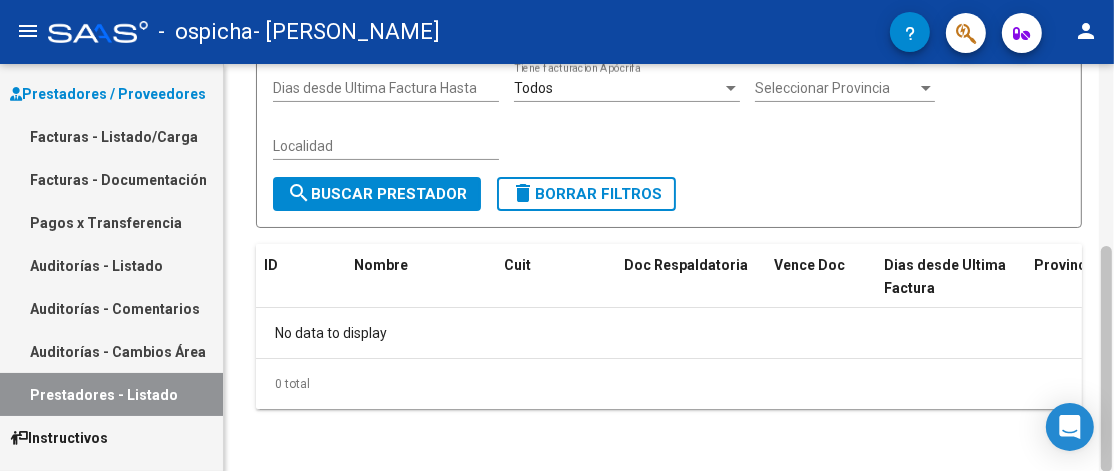 click 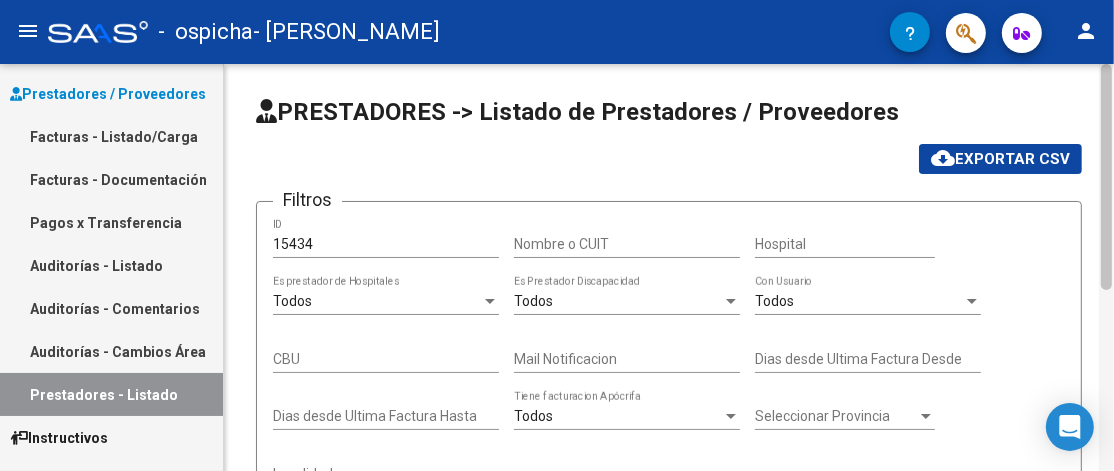 click 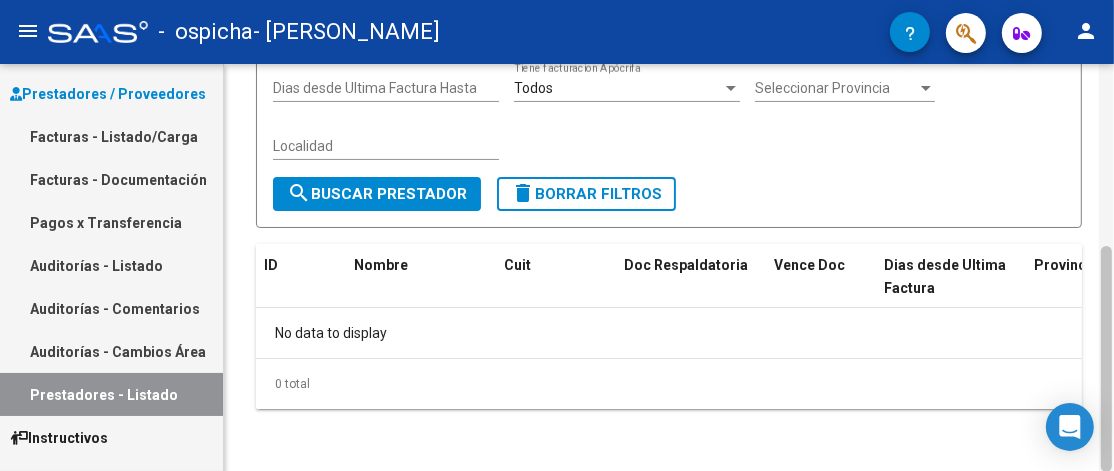 click 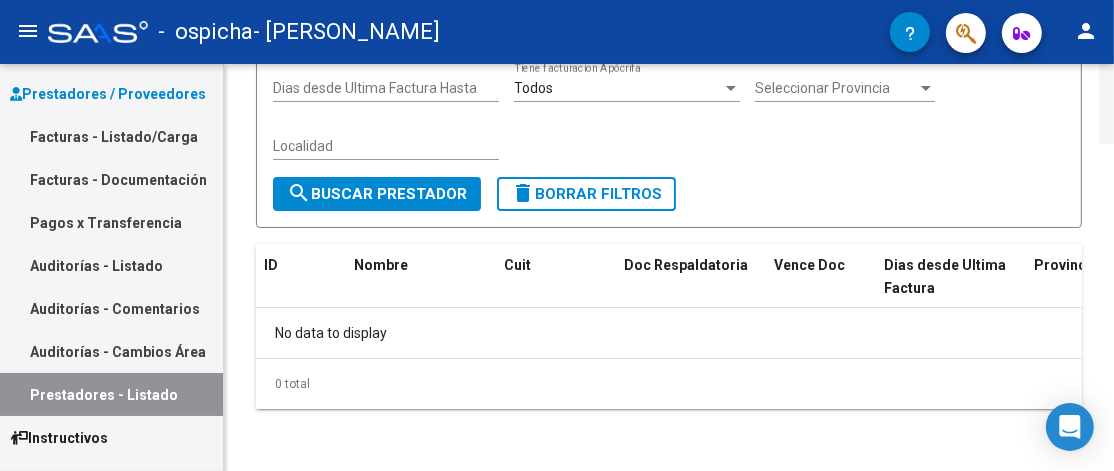 scroll, scrollTop: 0, scrollLeft: 0, axis: both 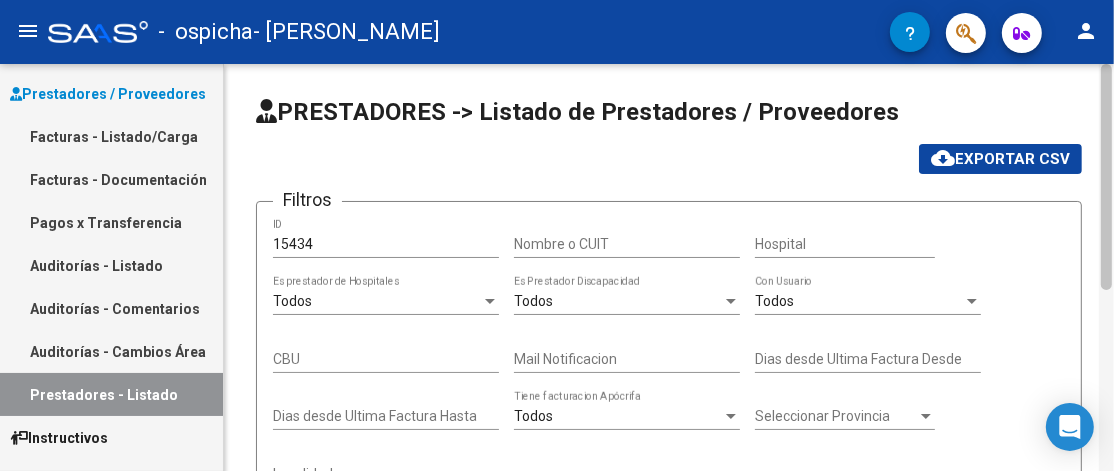 click 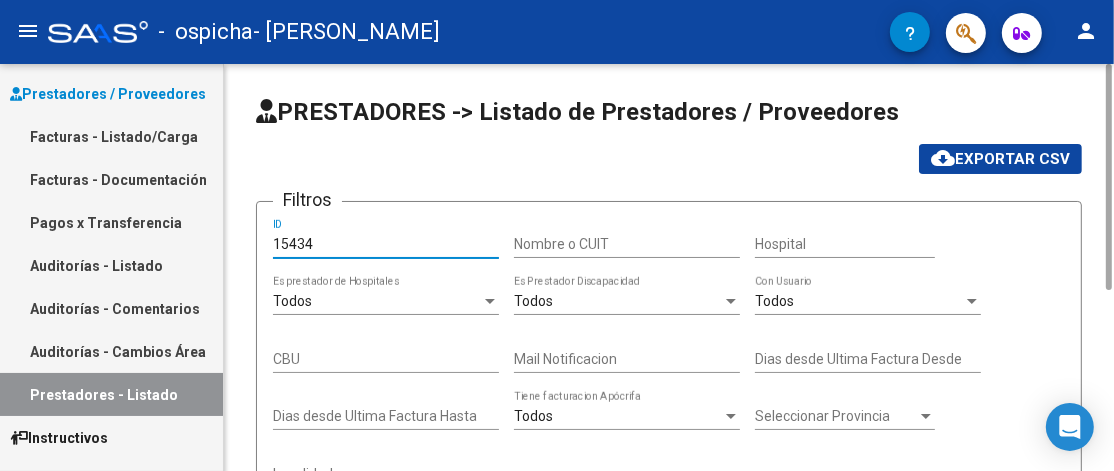 click on "15434" at bounding box center (386, 244) 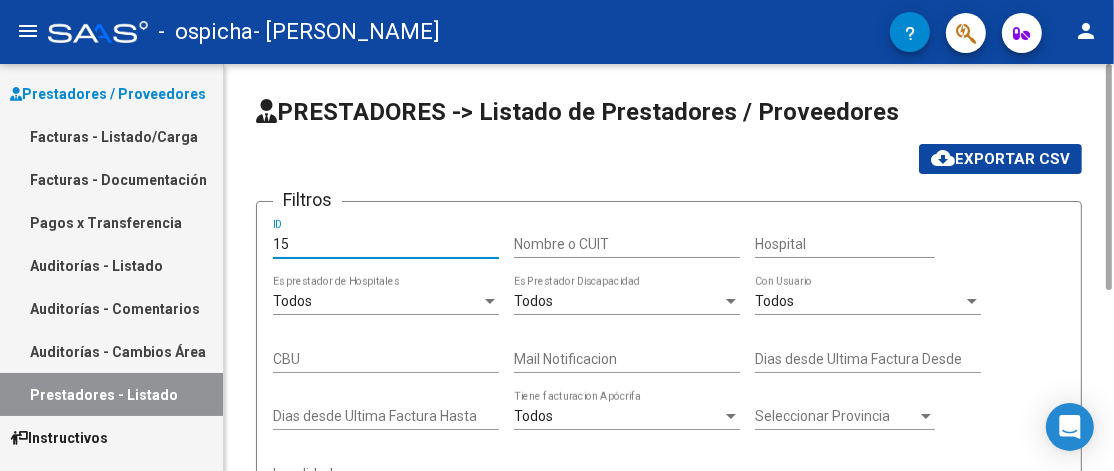 type on "1" 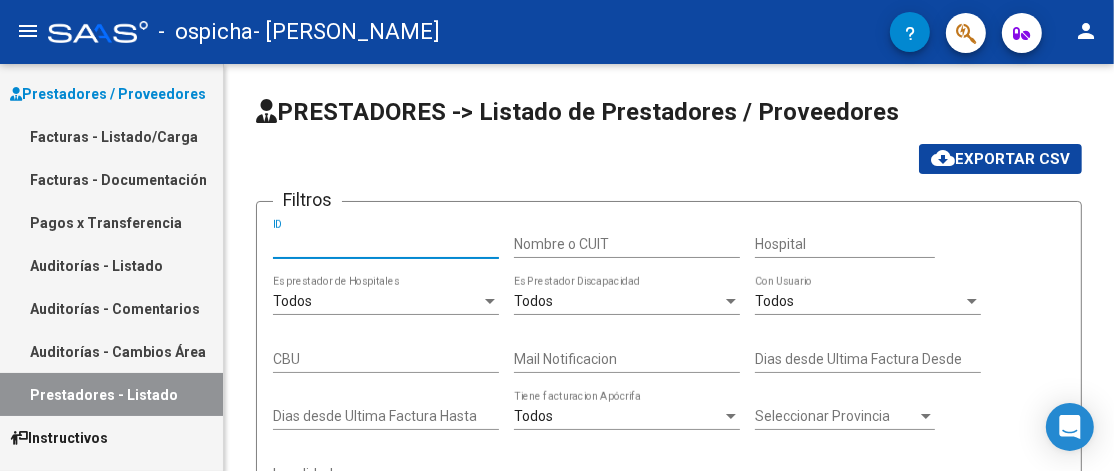 type 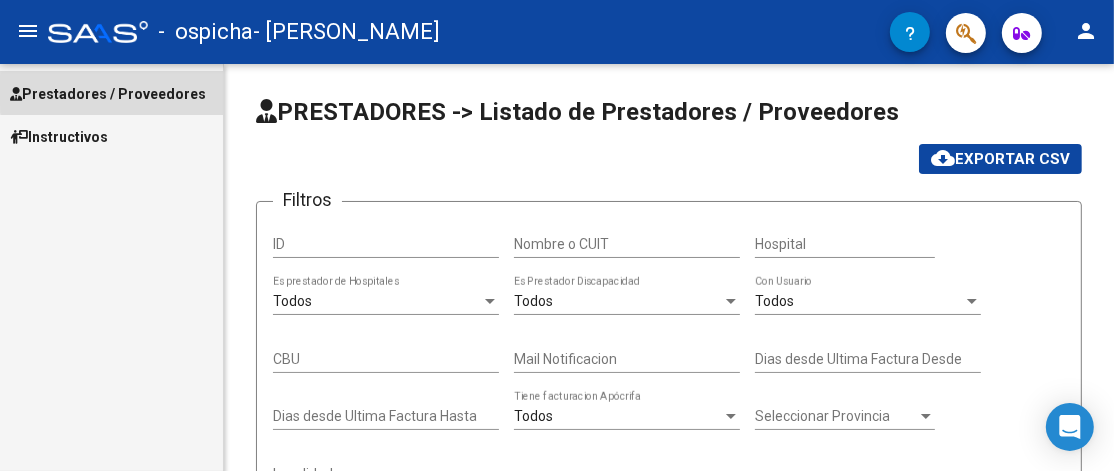 click on "Prestadores / Proveedores" at bounding box center (108, 94) 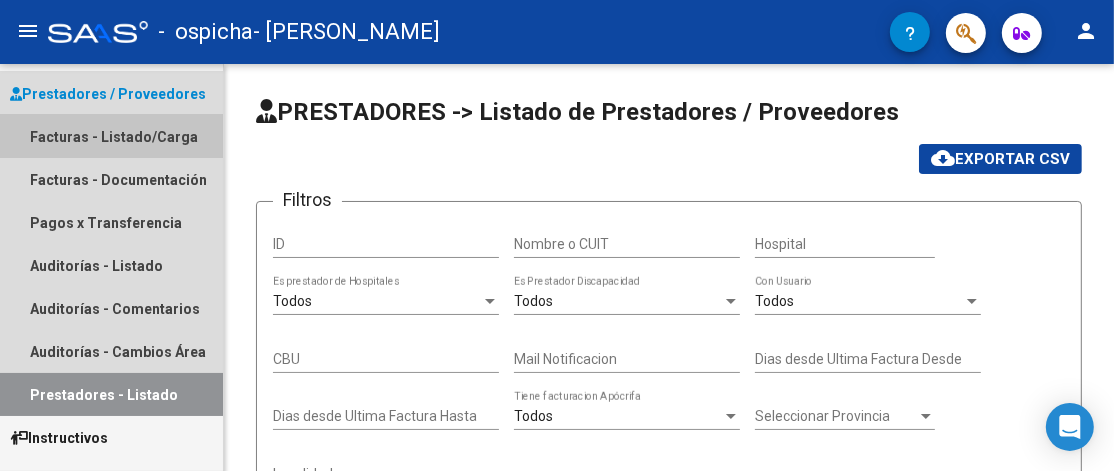 click on "Facturas - Listado/Carga" at bounding box center [111, 136] 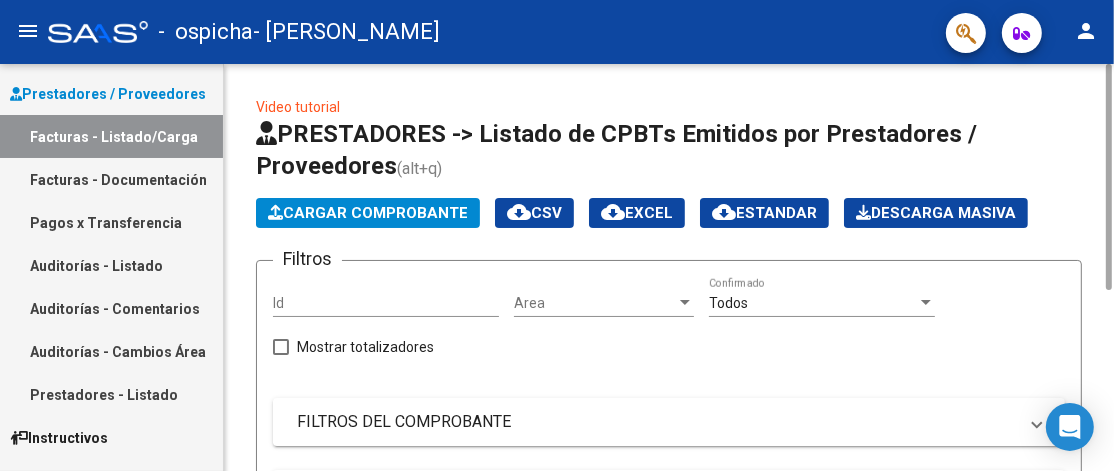 click on "Area Area" 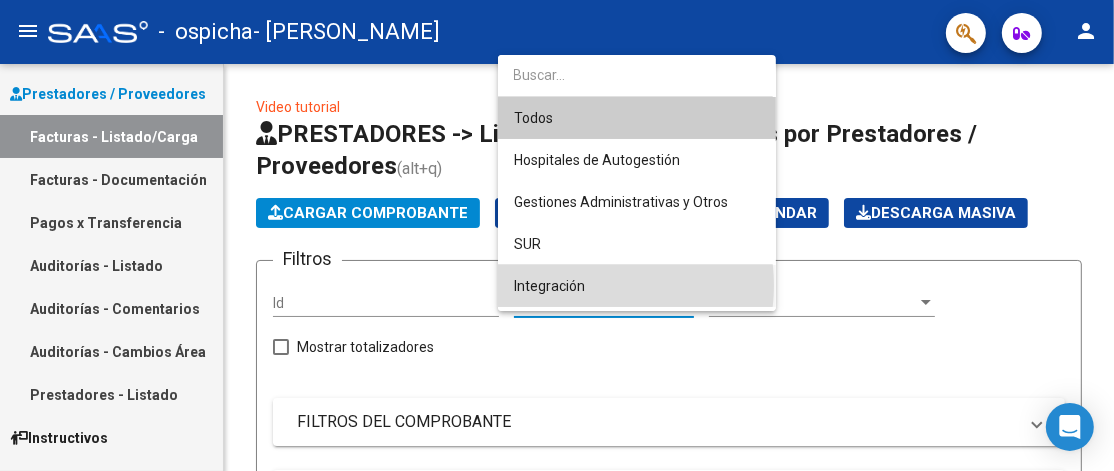 click on "Integración" at bounding box center [637, 286] 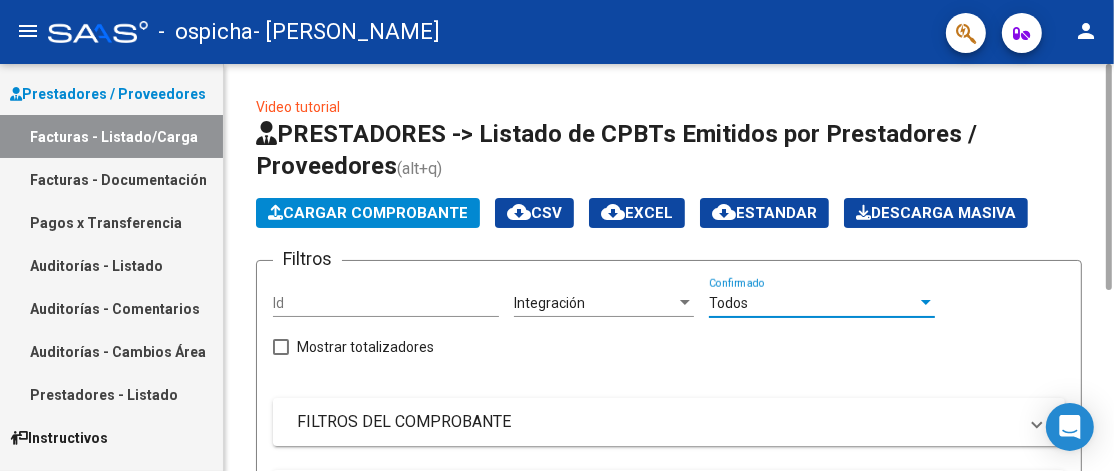 click on "Todos" at bounding box center (813, 303) 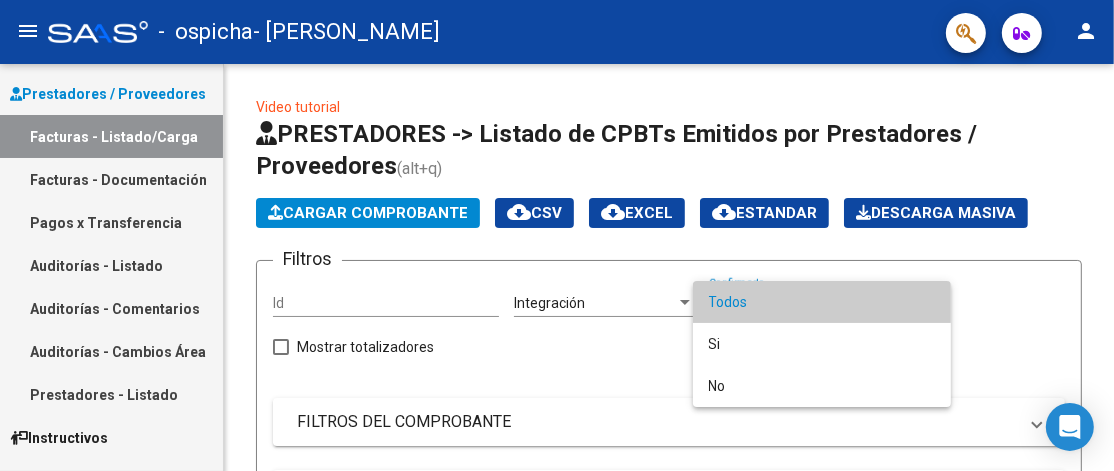 click at bounding box center [557, 235] 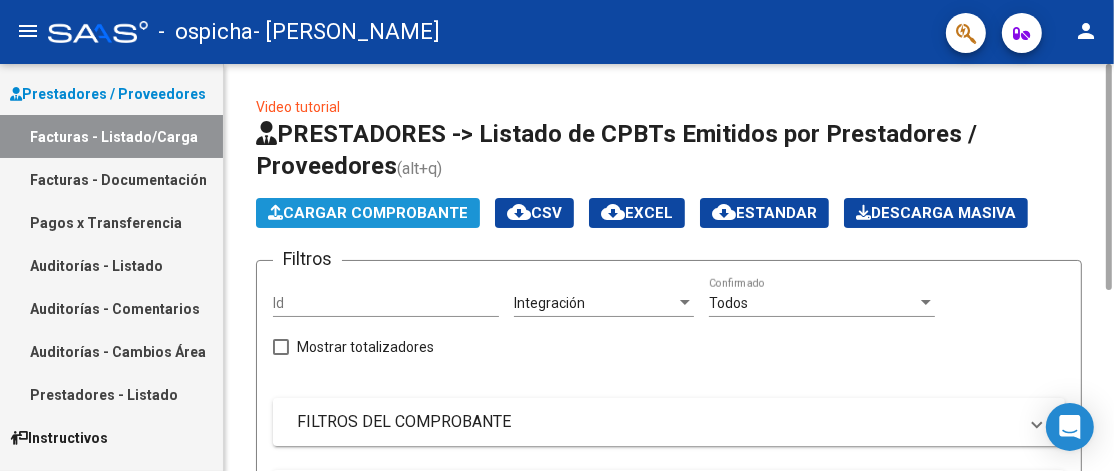 click on "Cargar Comprobante" 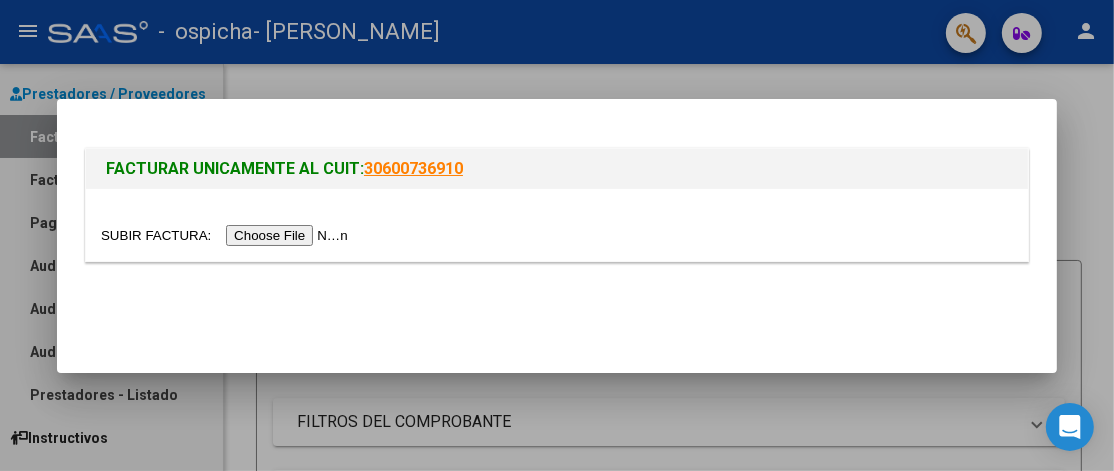 click at bounding box center [227, 235] 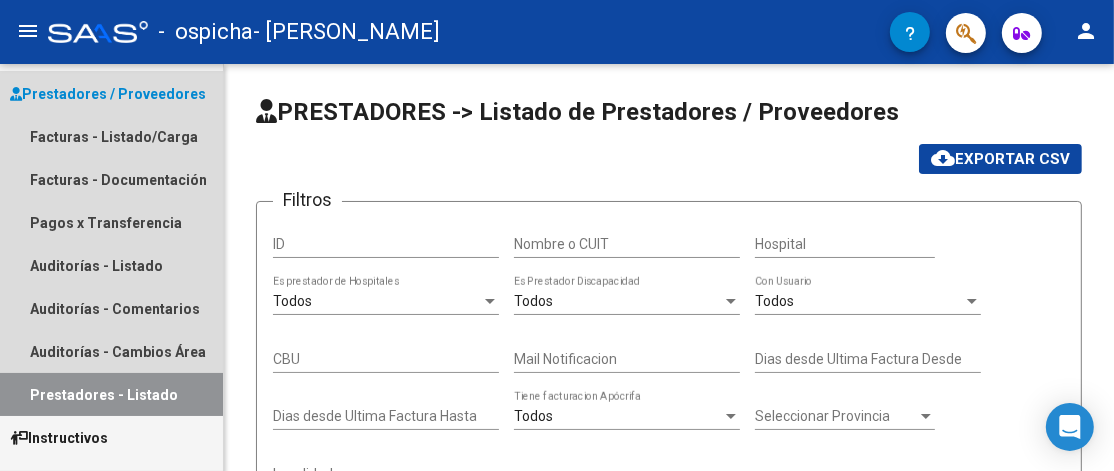 click on "Prestadores / Proveedores" at bounding box center [108, 94] 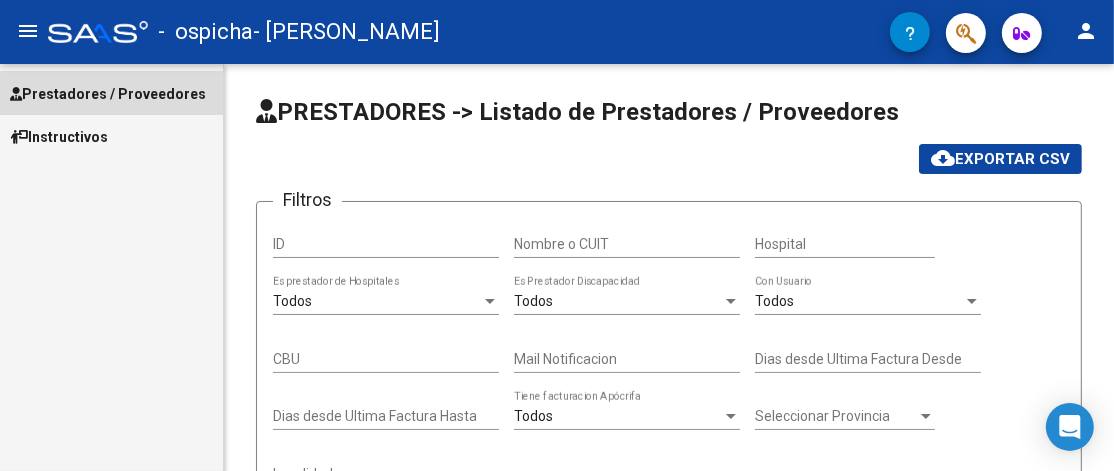 click on "Prestadores / Proveedores" at bounding box center (108, 94) 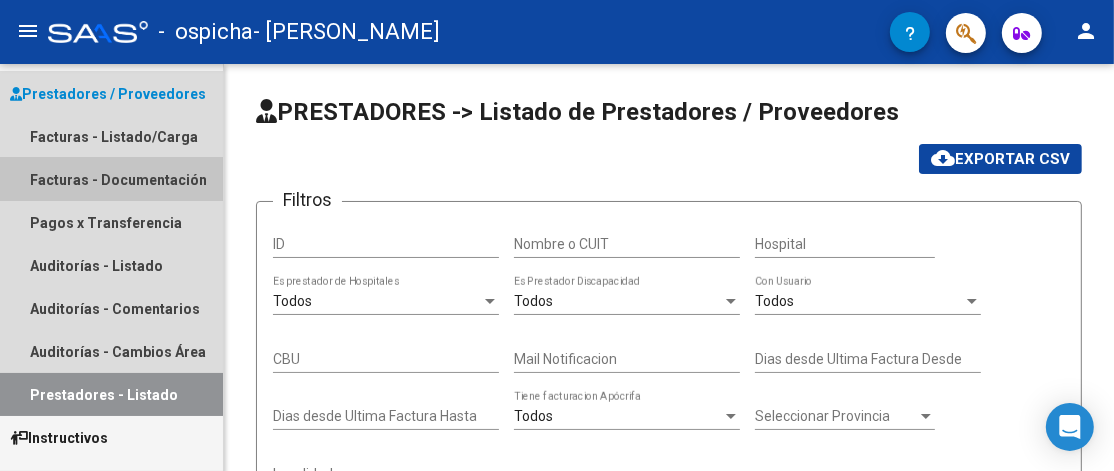 click on "Facturas - Documentación" at bounding box center [111, 179] 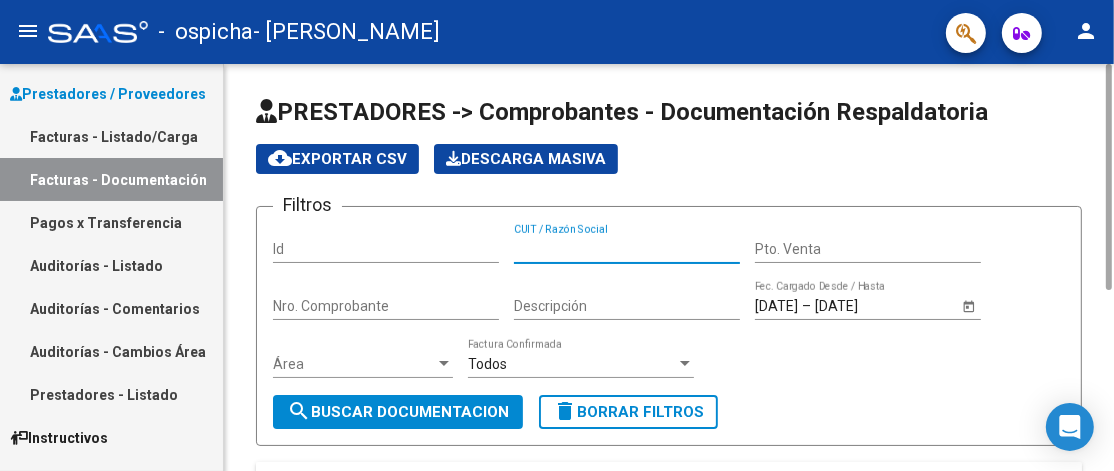 click on "CUIT / Razón Social" at bounding box center [627, 249] 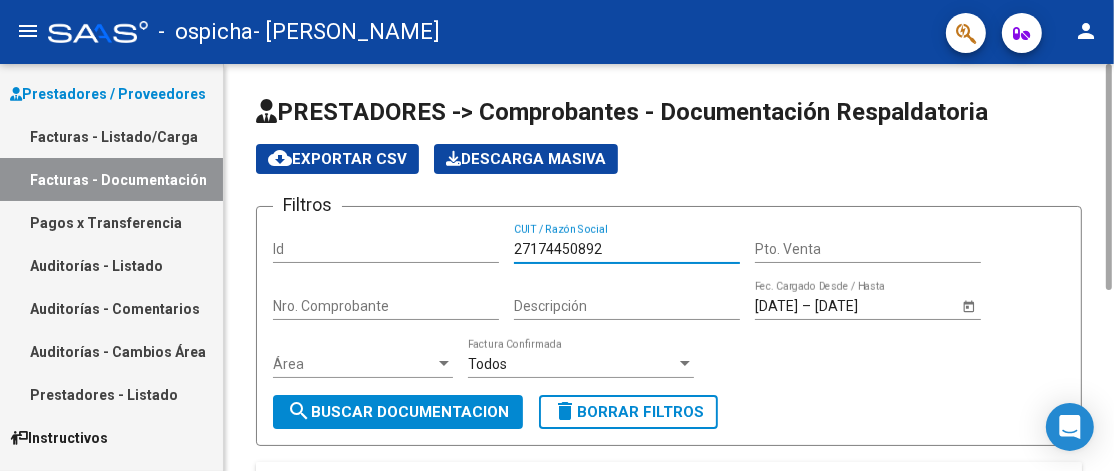 type on "27174450892" 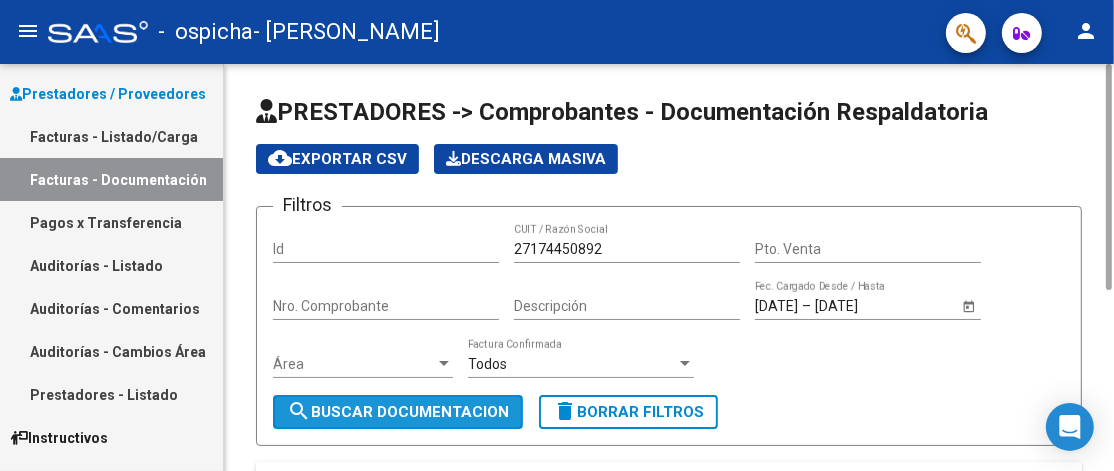 click on "search  Buscar Documentacion" 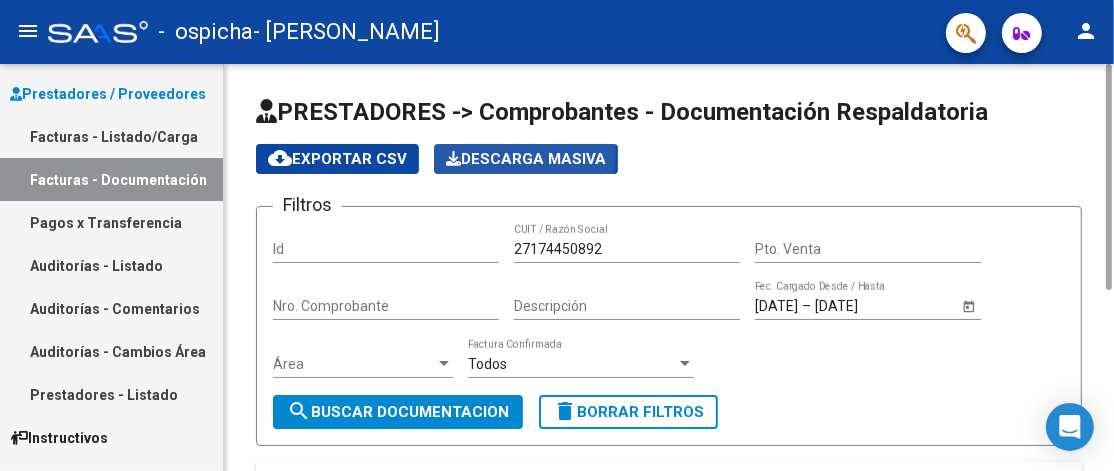 click on "Descarga Masiva" 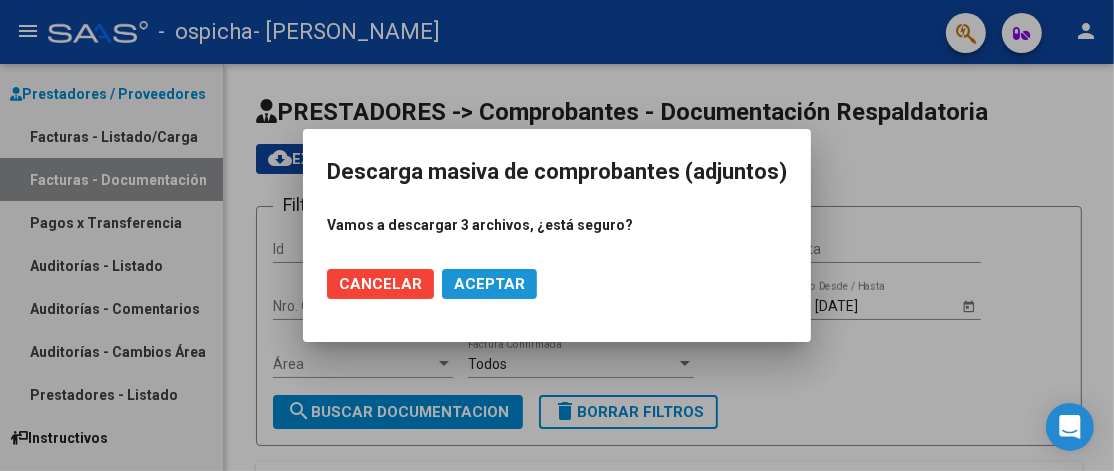 click on "Aceptar" 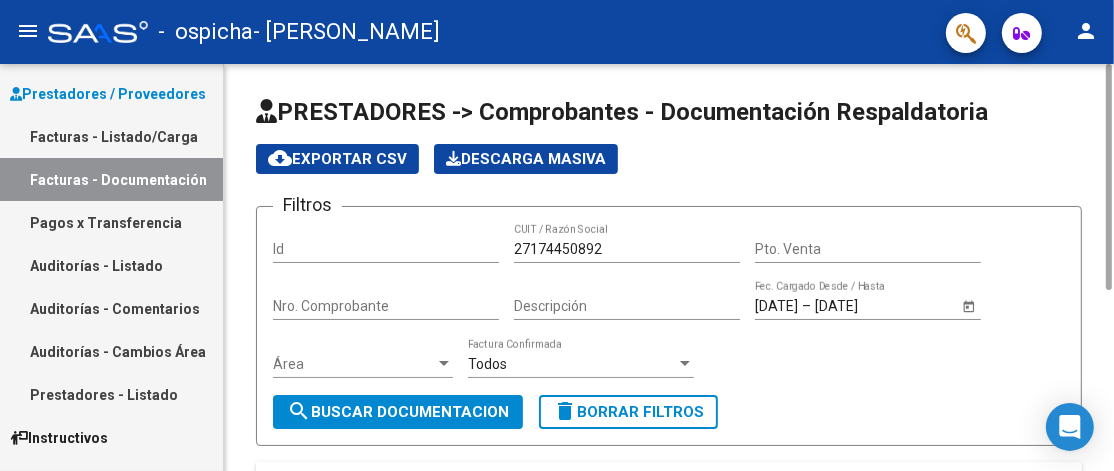 click on "Descarga Masiva" 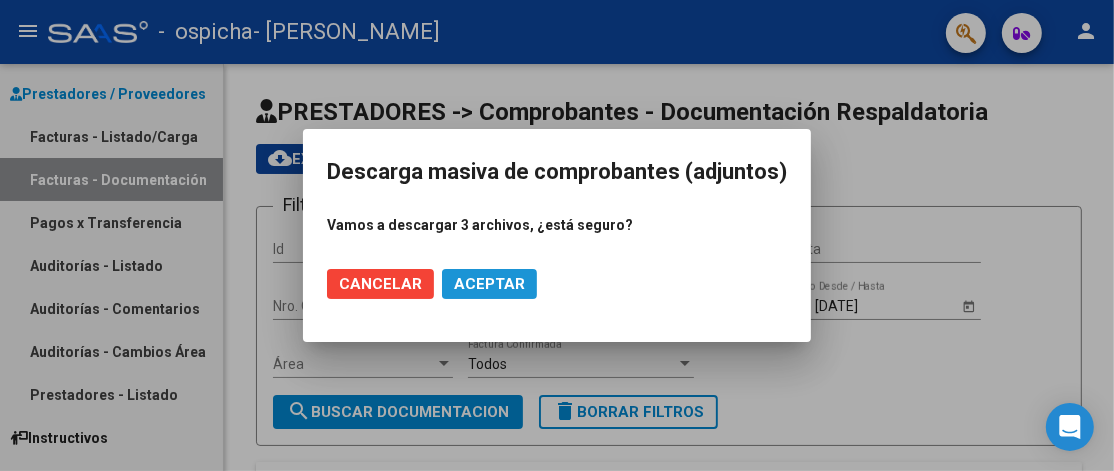 click on "Aceptar" 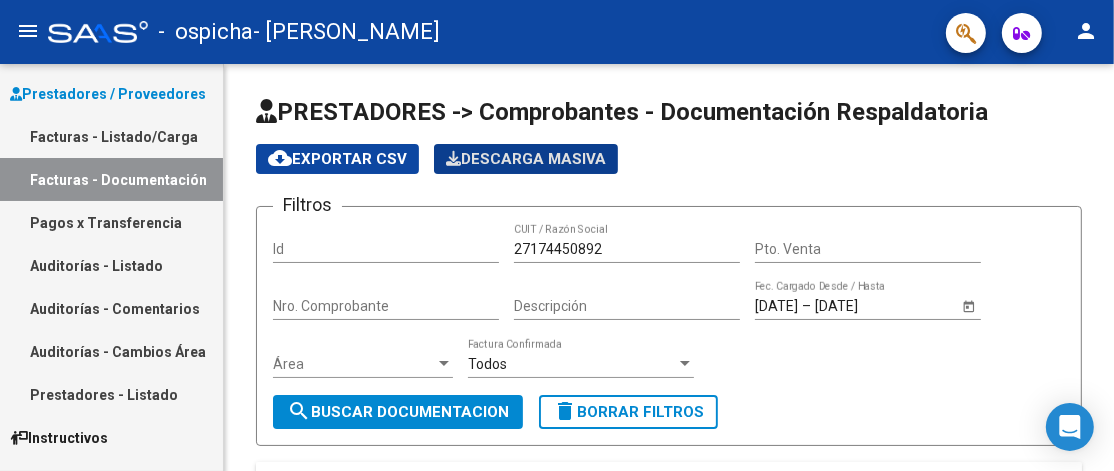 click on "Facturas - Documentación" at bounding box center [111, 179] 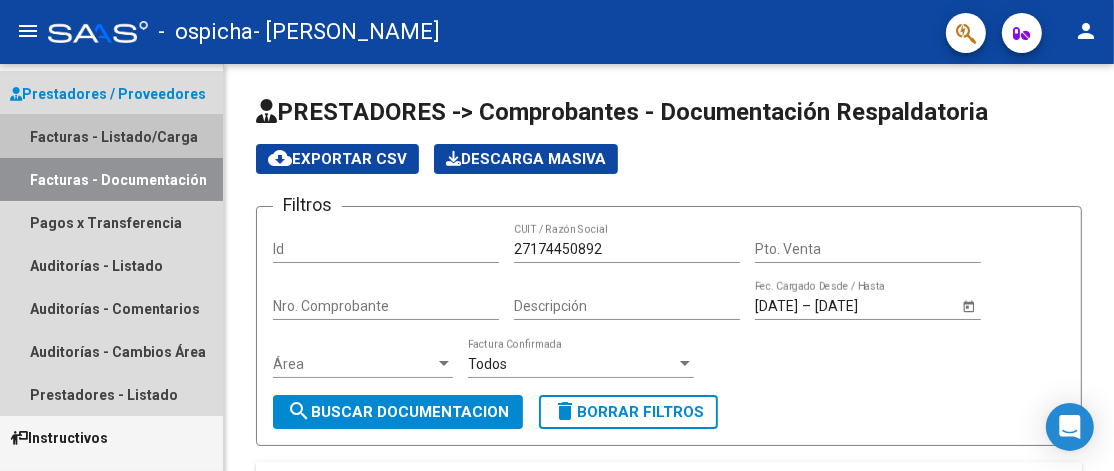 click on "Facturas - Listado/Carga" at bounding box center [111, 136] 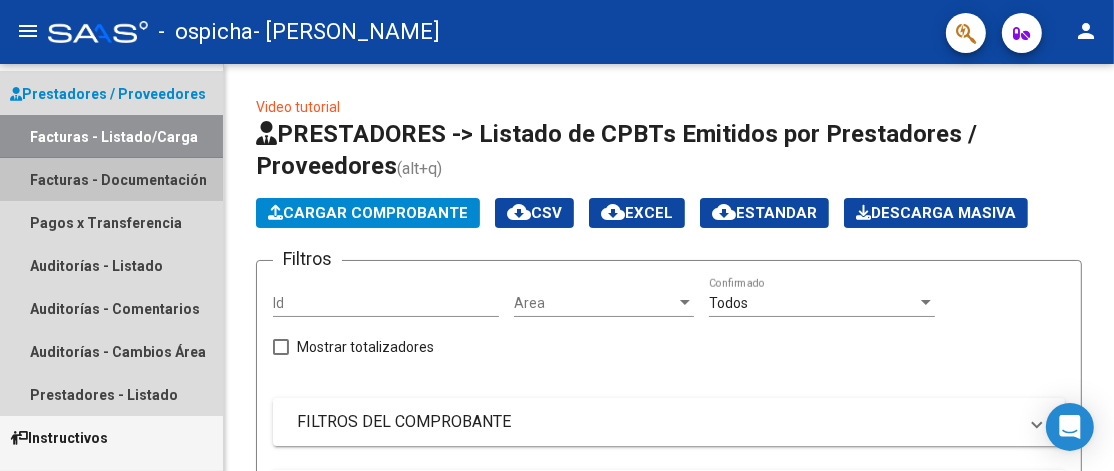 click on "Facturas - Documentación" at bounding box center (111, 179) 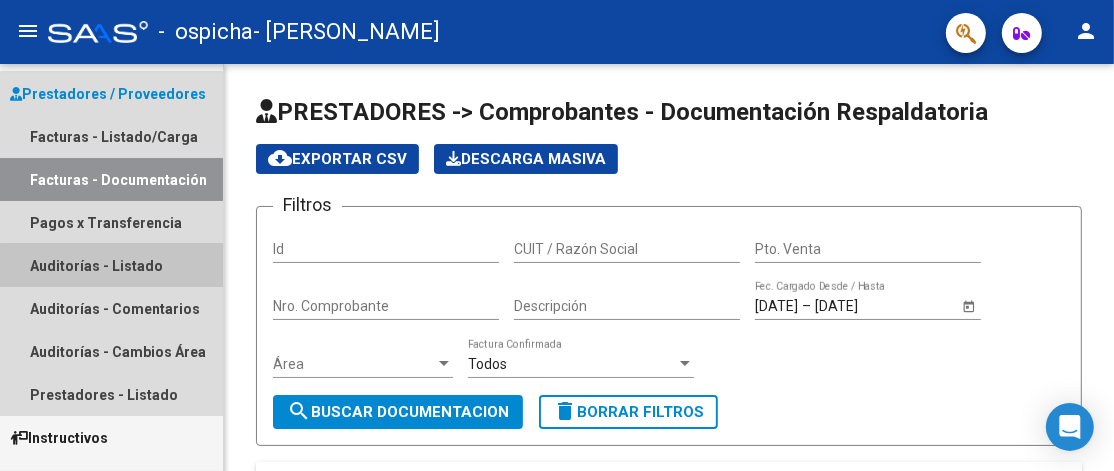 click on "Auditorías - Listado" at bounding box center (111, 265) 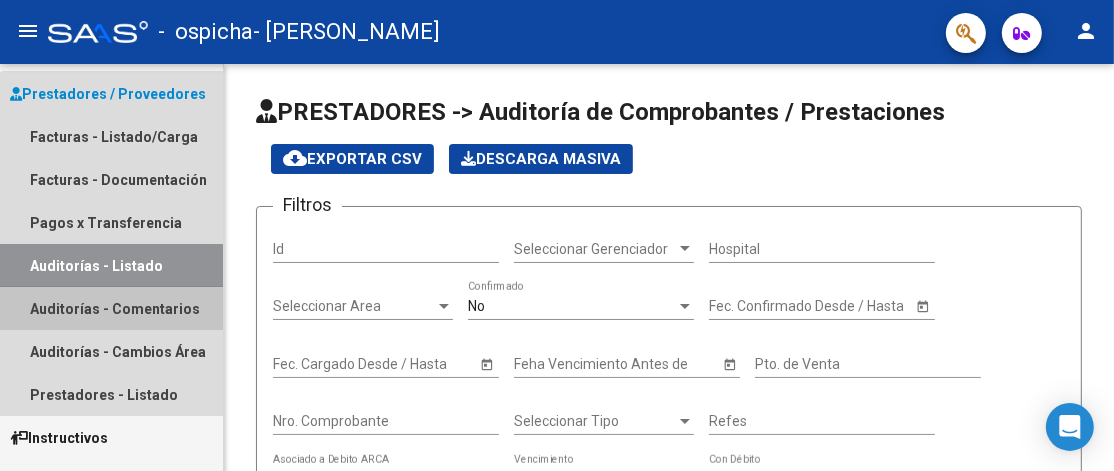 click on "Auditorías - Comentarios" at bounding box center [111, 308] 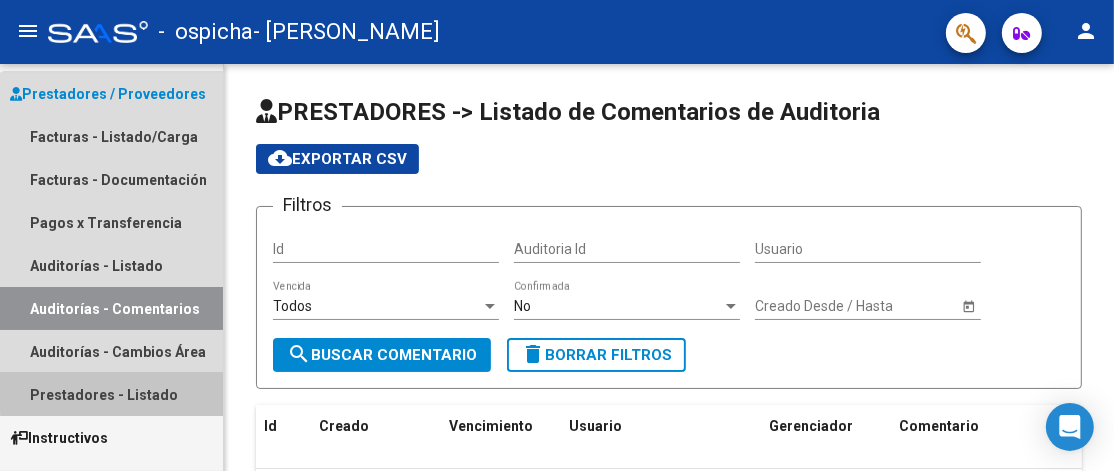 click on "Prestadores - Listado" at bounding box center (111, 394) 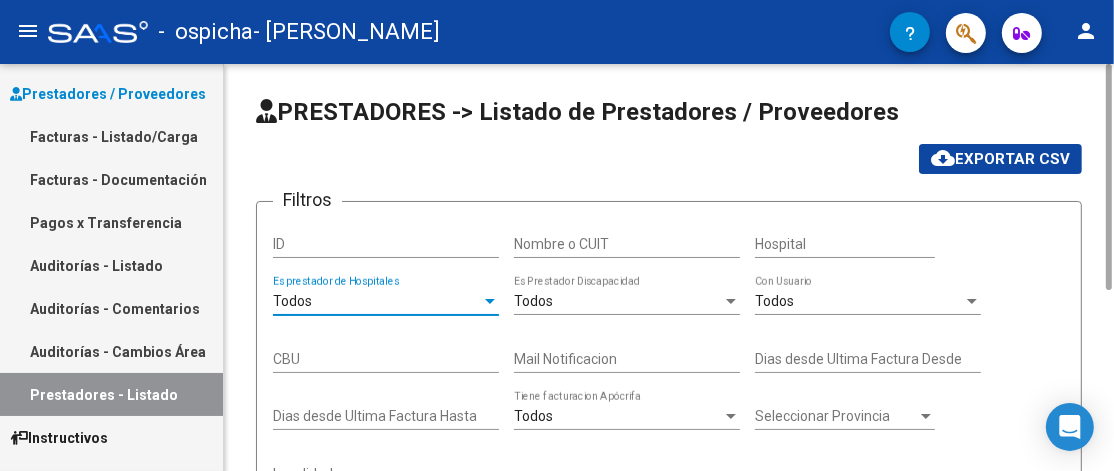 click on "Todos" at bounding box center (377, 301) 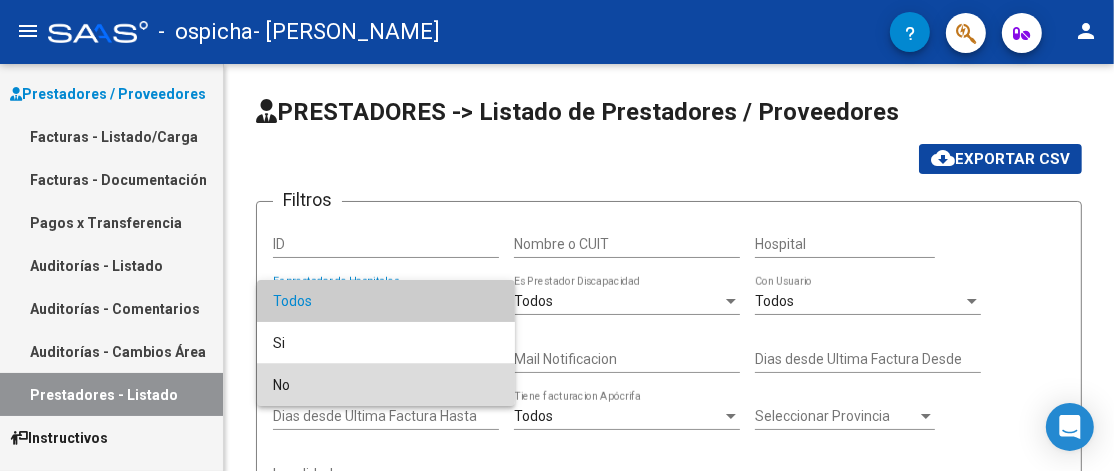 click on "No" at bounding box center [386, 385] 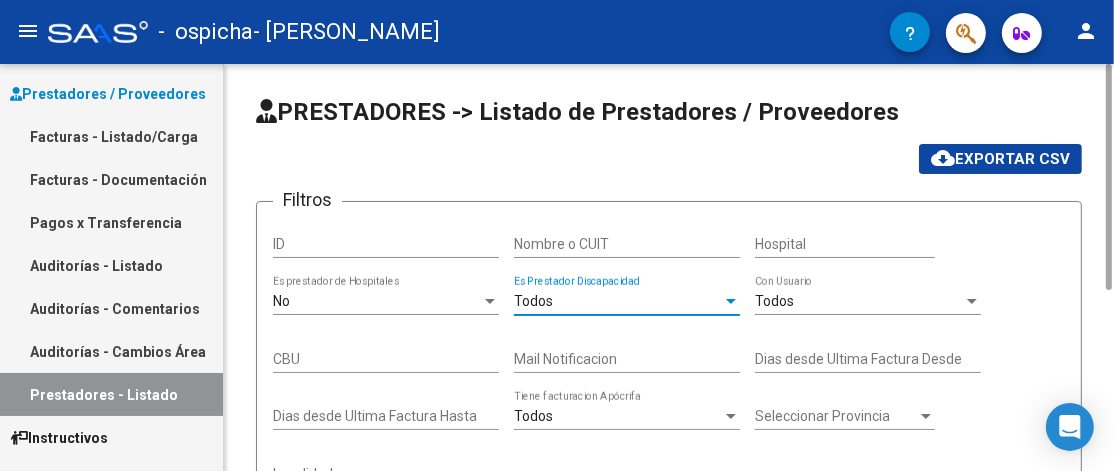 click on "Todos" at bounding box center (618, 301) 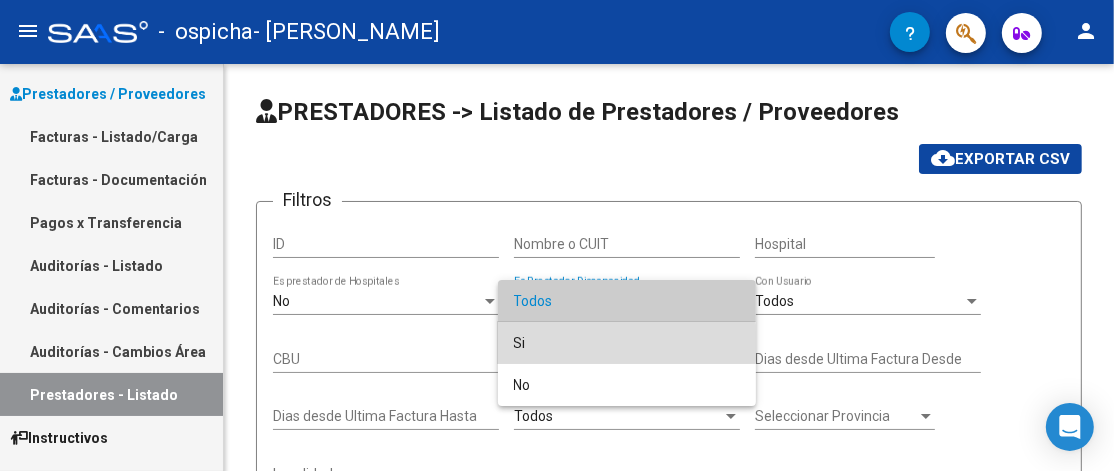 click on "Si" at bounding box center [627, 343] 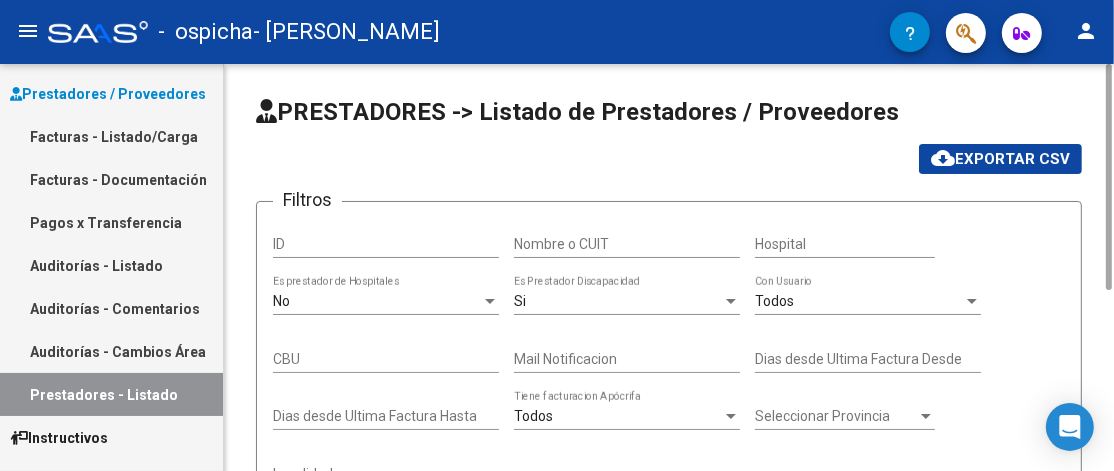 click on "Nombre o CUIT" 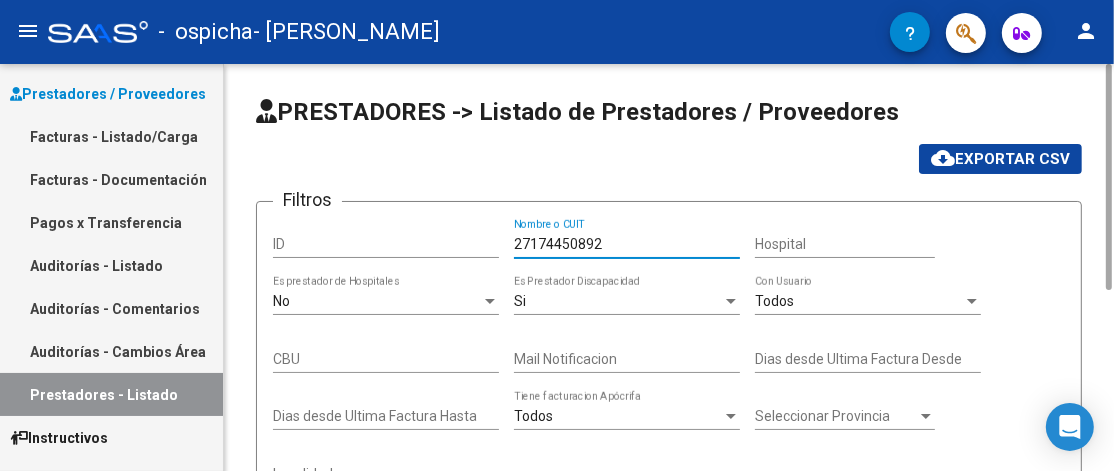 click on "27174450892" at bounding box center [627, 244] 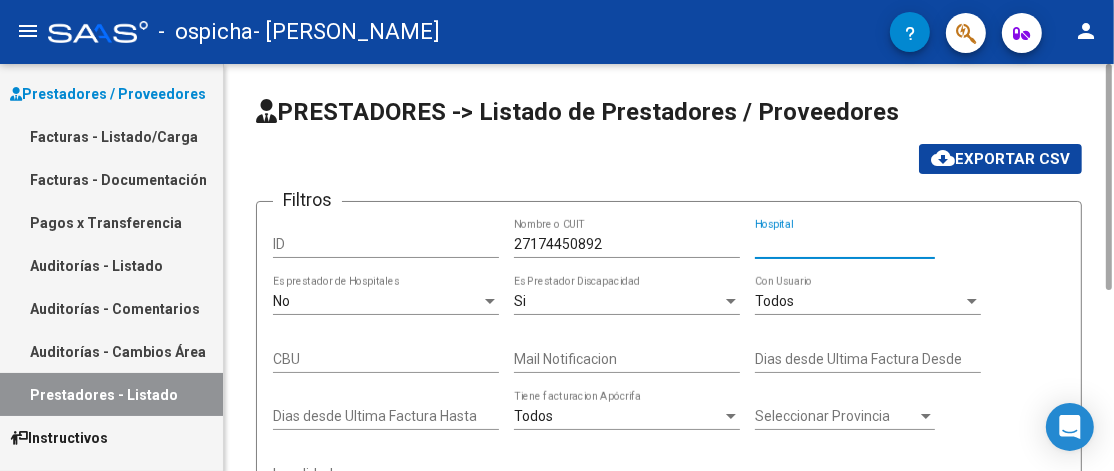click on "Hospital" at bounding box center (845, 244) 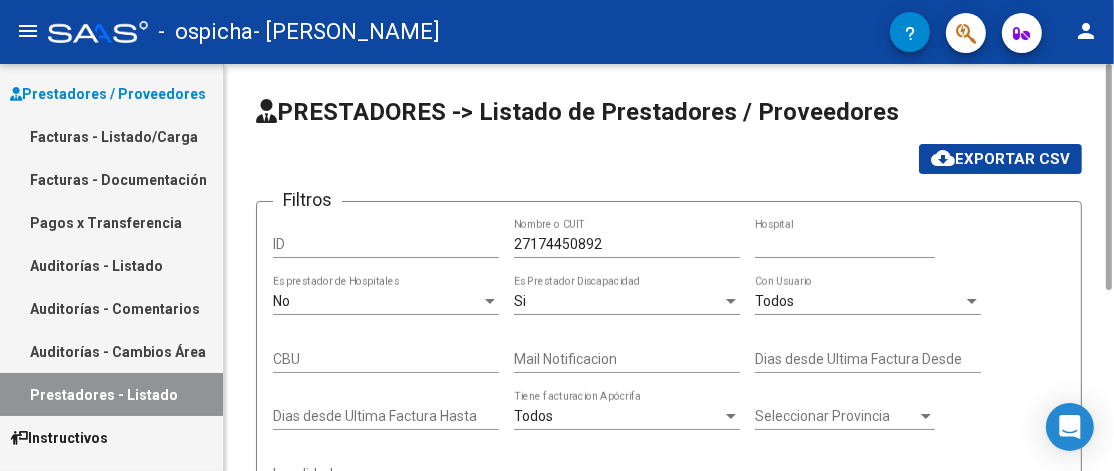click on "Hospital" 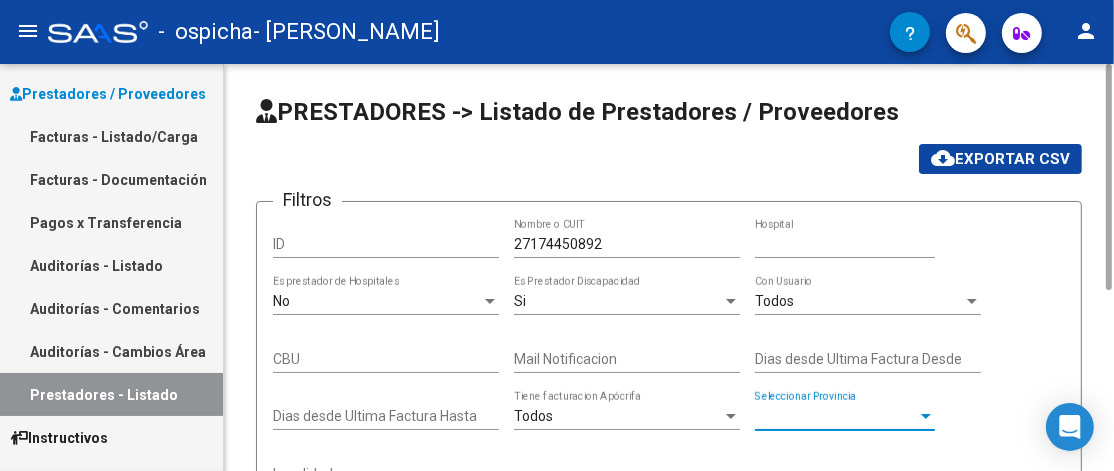 click on "Seleccionar Provincia" at bounding box center [836, 416] 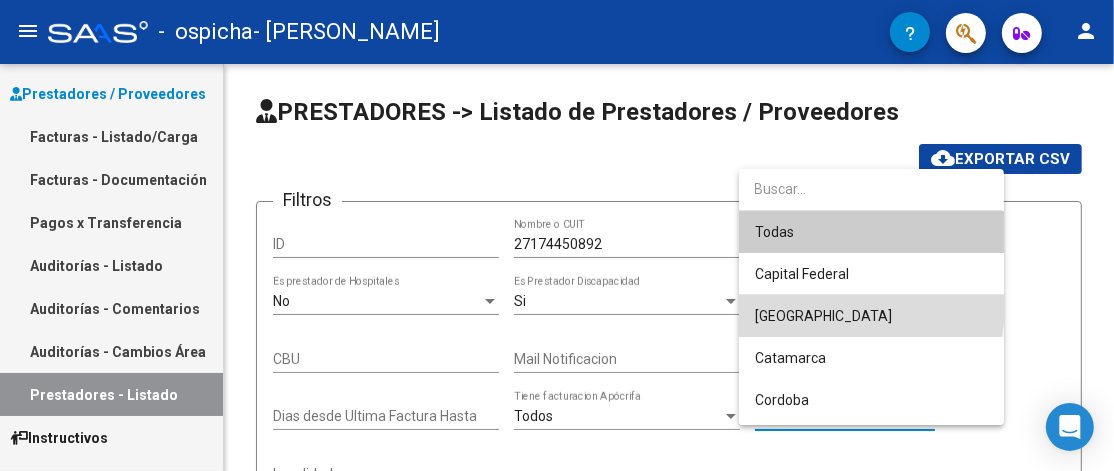 click on "[GEOGRAPHIC_DATA]" at bounding box center [871, 316] 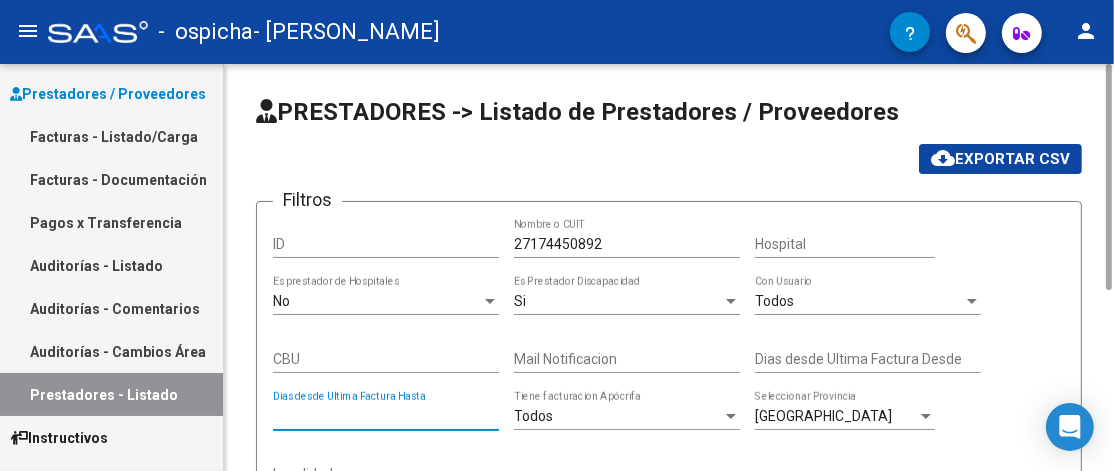 click on "Dias desde Ultima Factura Hasta" at bounding box center [386, 416] 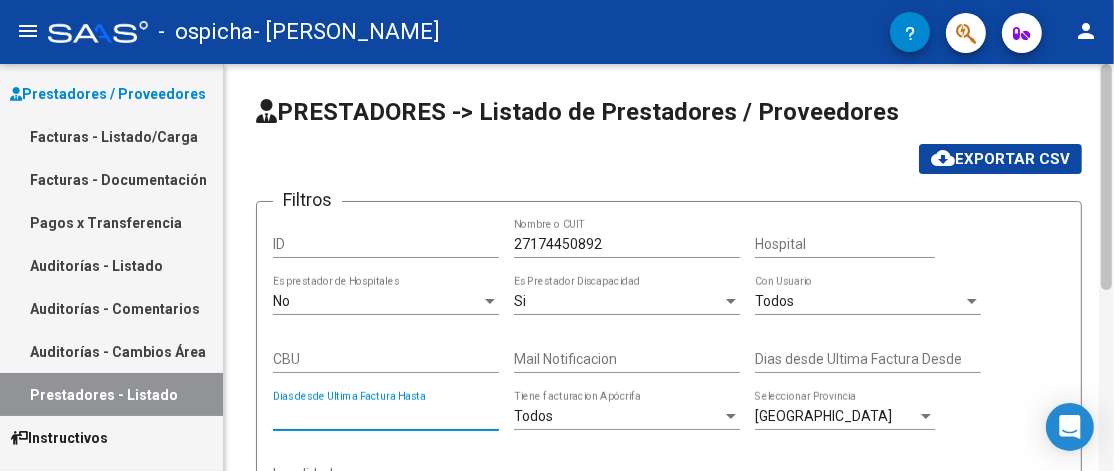 scroll, scrollTop: 350, scrollLeft: 0, axis: vertical 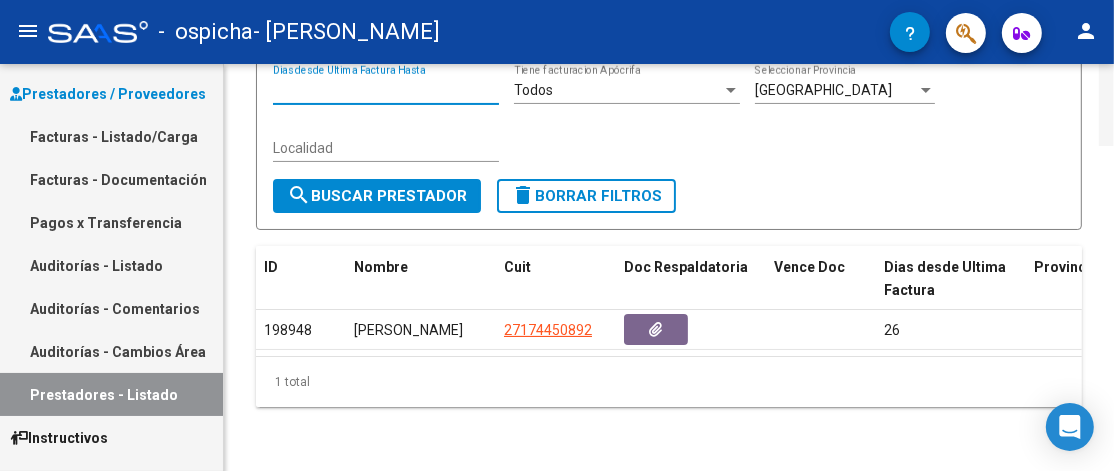 click 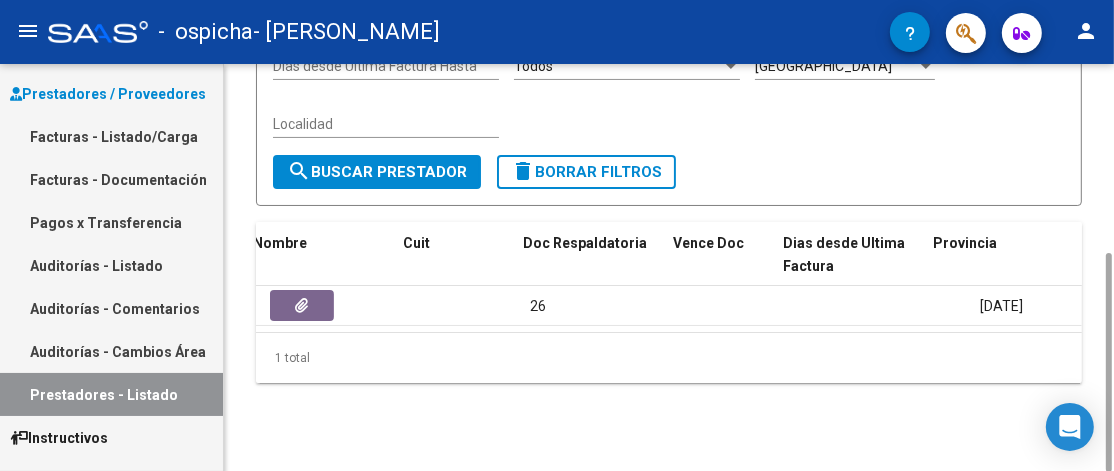 scroll, scrollTop: 0, scrollLeft: 0, axis: both 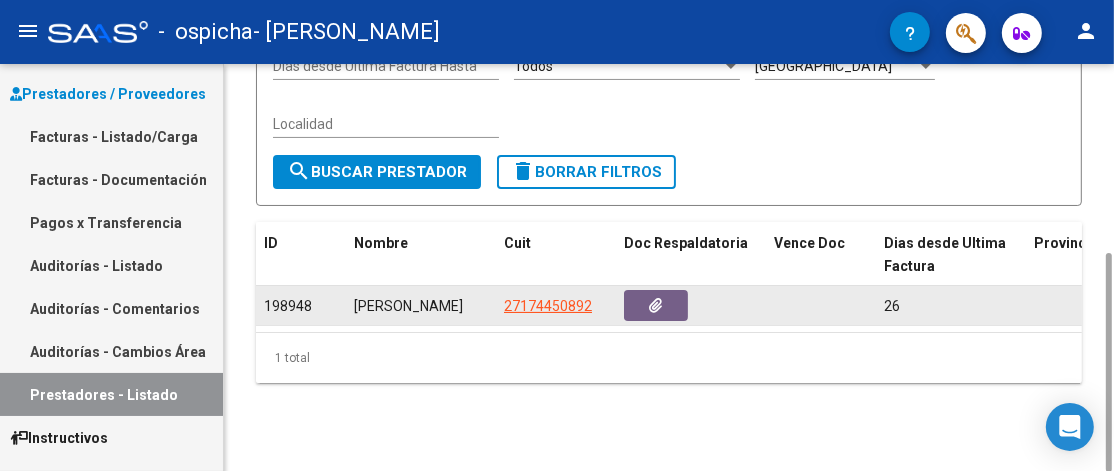 click on "198948" 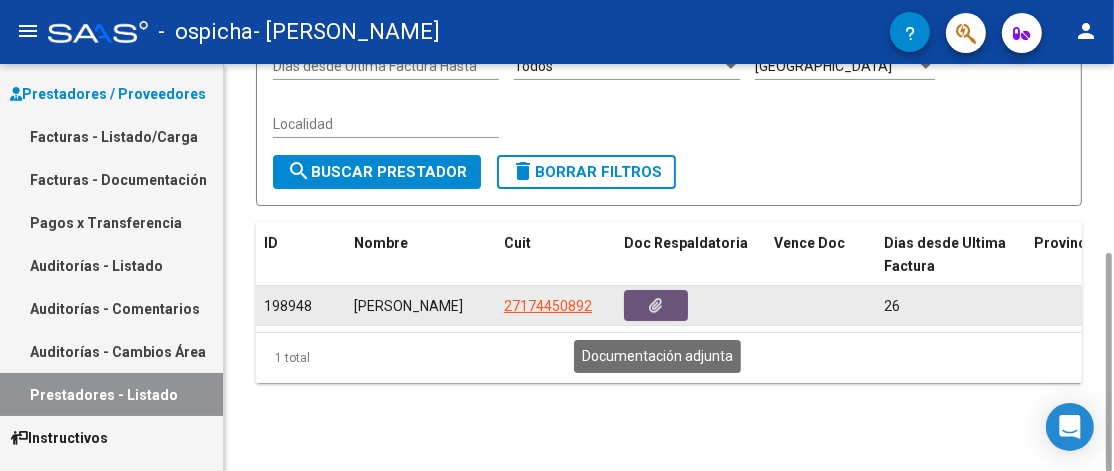 click 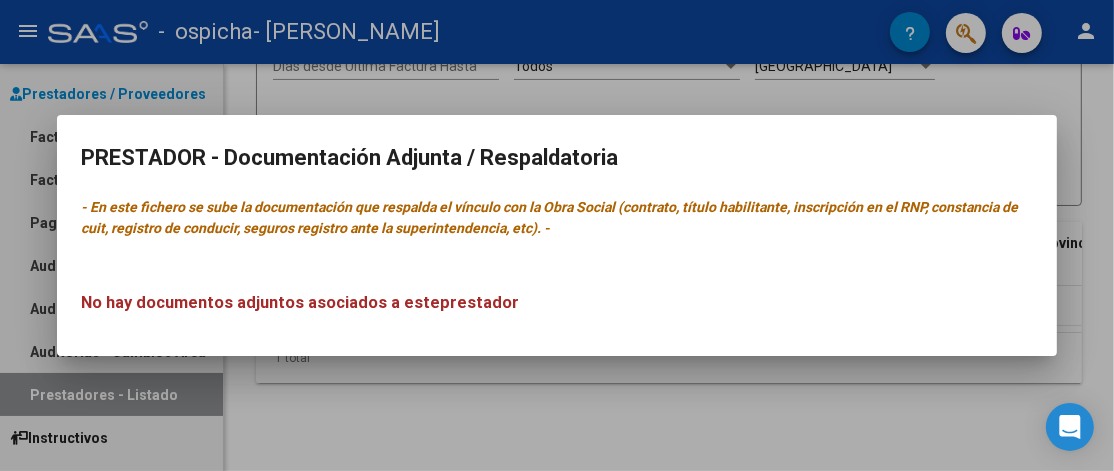 click at bounding box center (557, 235) 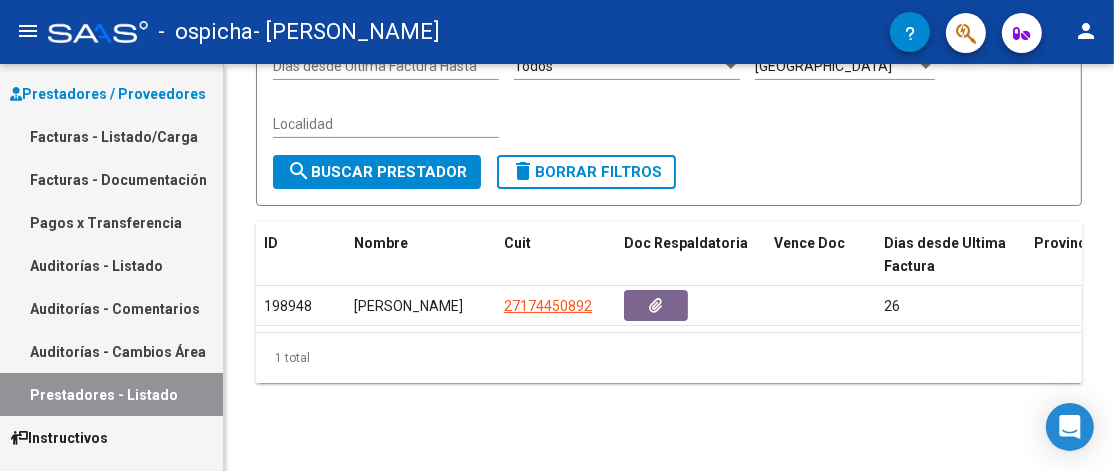 click on "1 total" 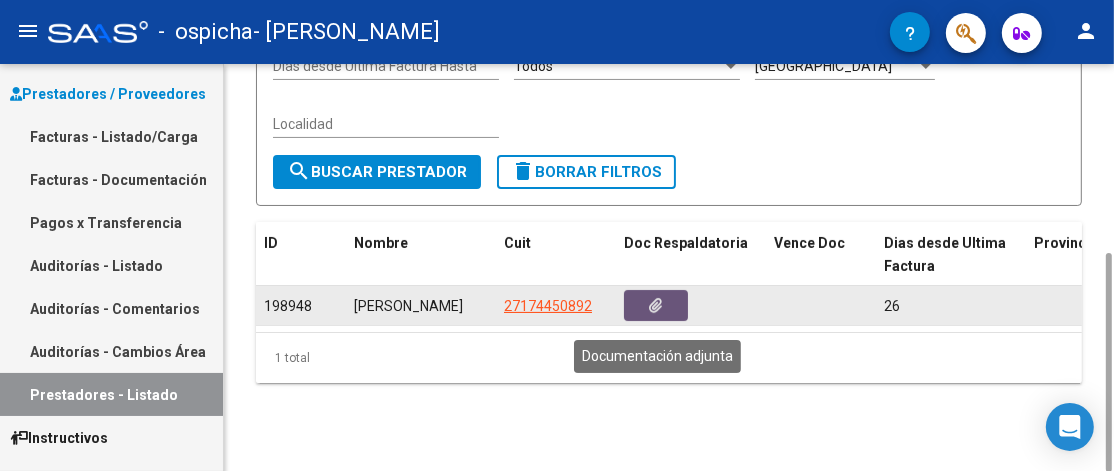 click 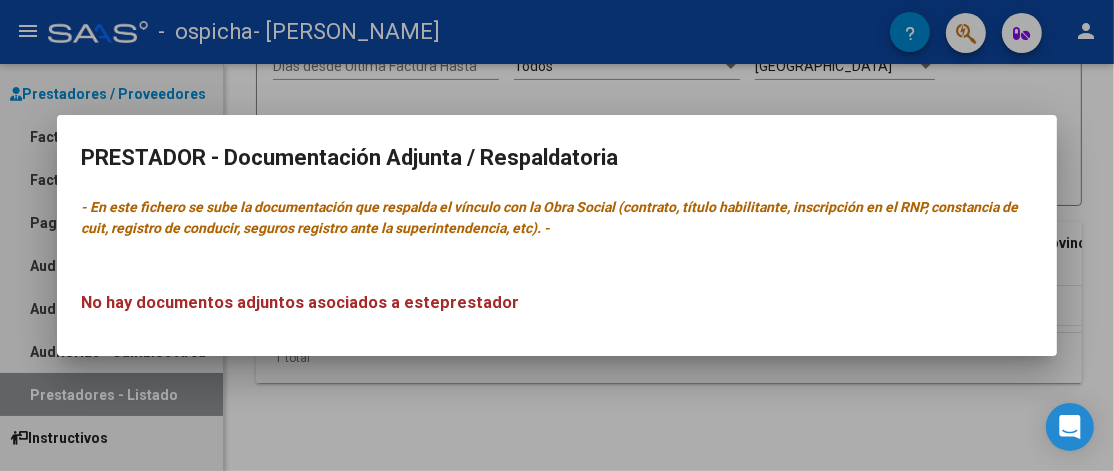 click at bounding box center [557, 235] 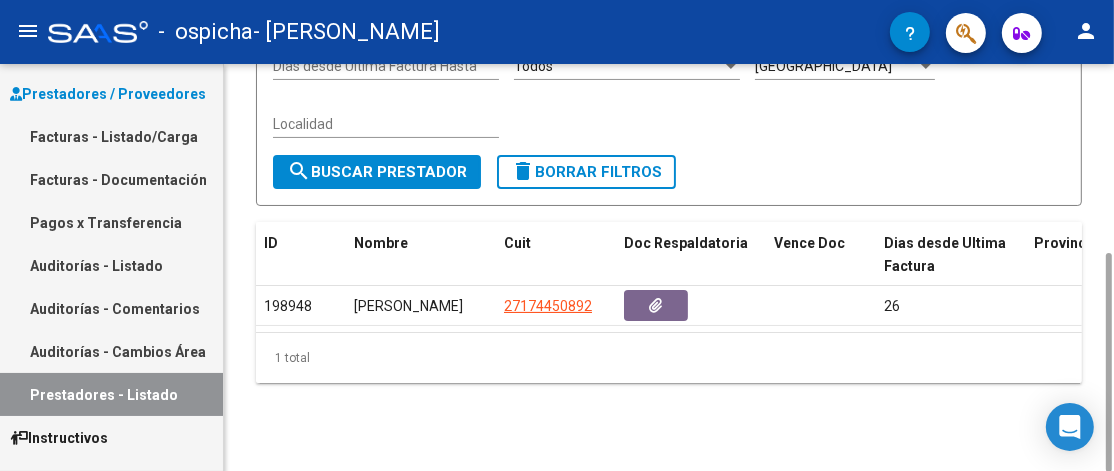 click on "198948  [PERSON_NAME]  27174450892 26 [DATE]" 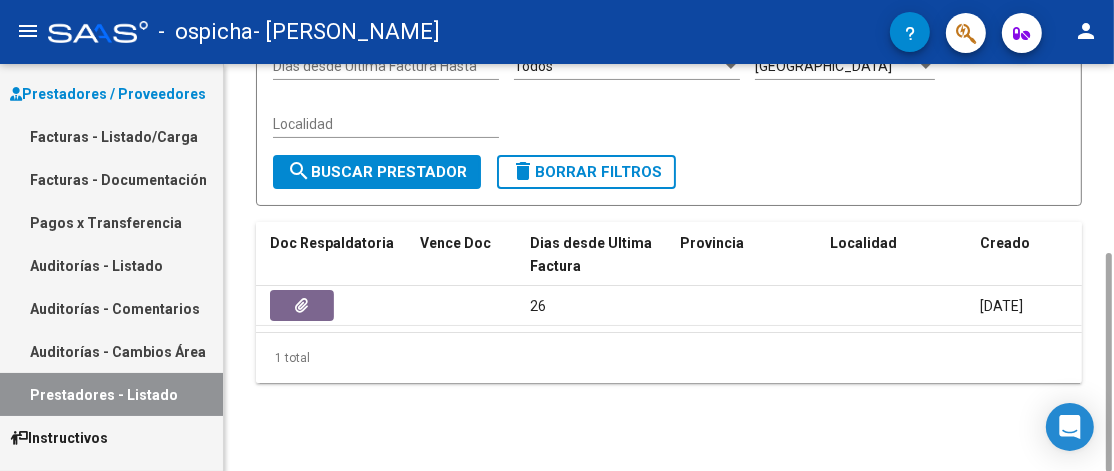 scroll, scrollTop: 0, scrollLeft: 0, axis: both 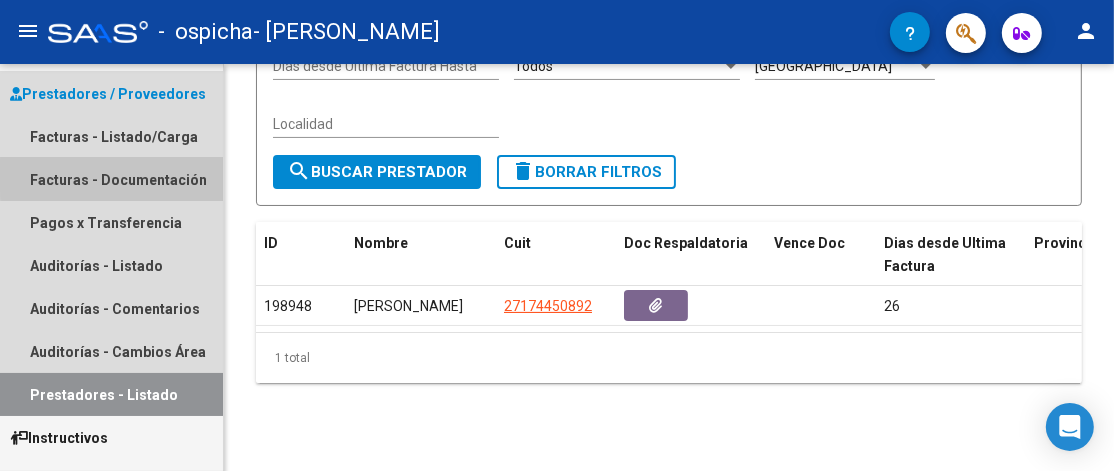 click on "Facturas - Documentación" at bounding box center (111, 179) 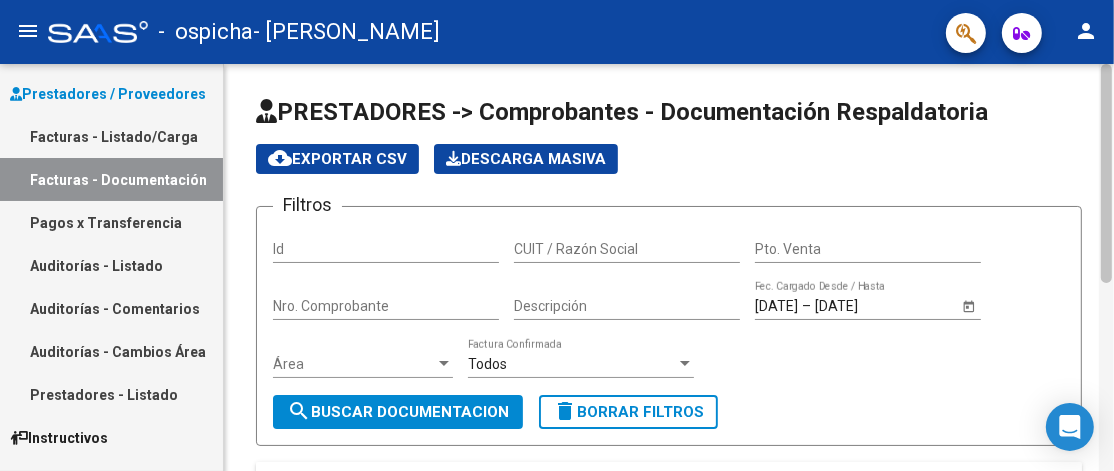 scroll, scrollTop: 325, scrollLeft: 0, axis: vertical 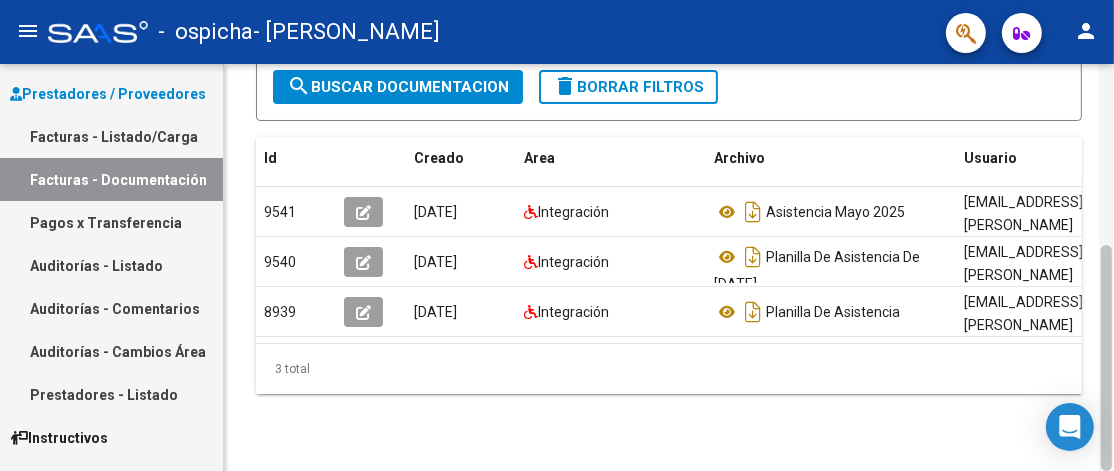 click 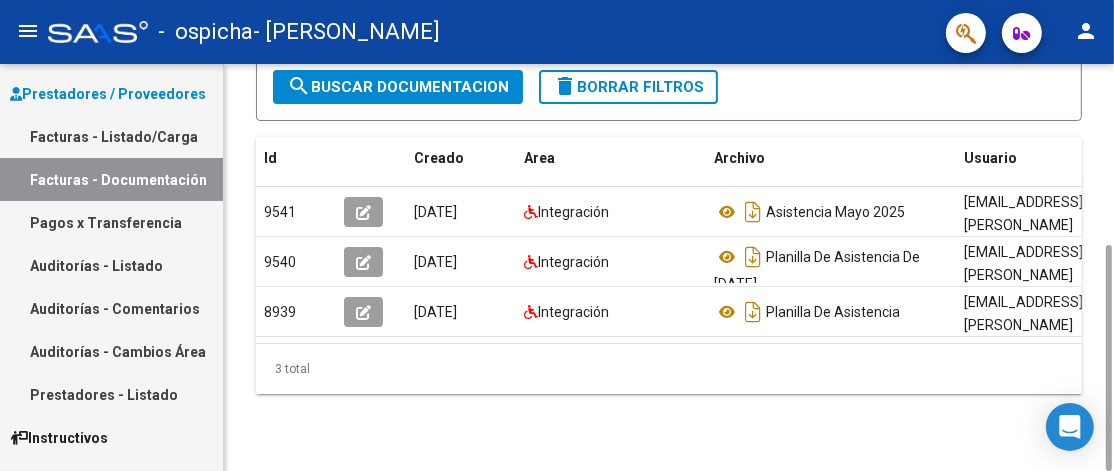 scroll, scrollTop: 0, scrollLeft: 274, axis: horizontal 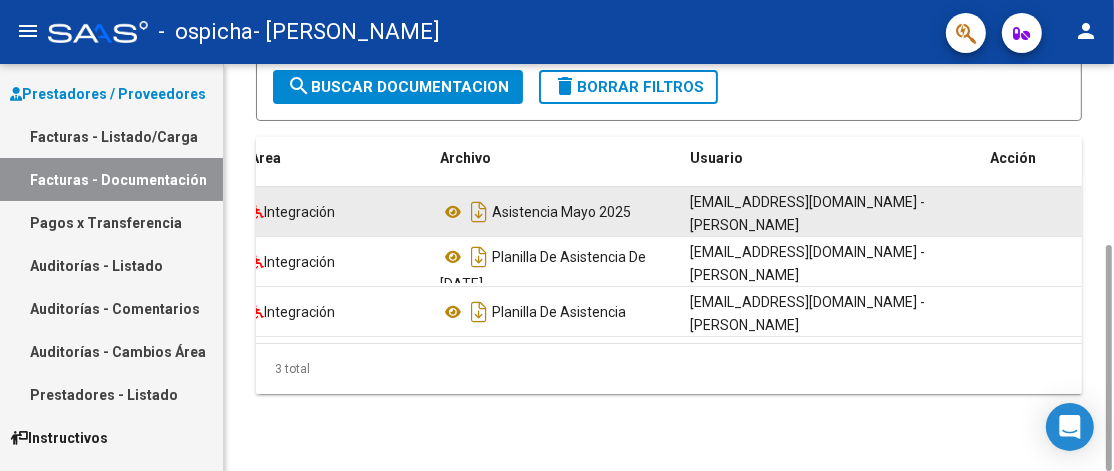 click 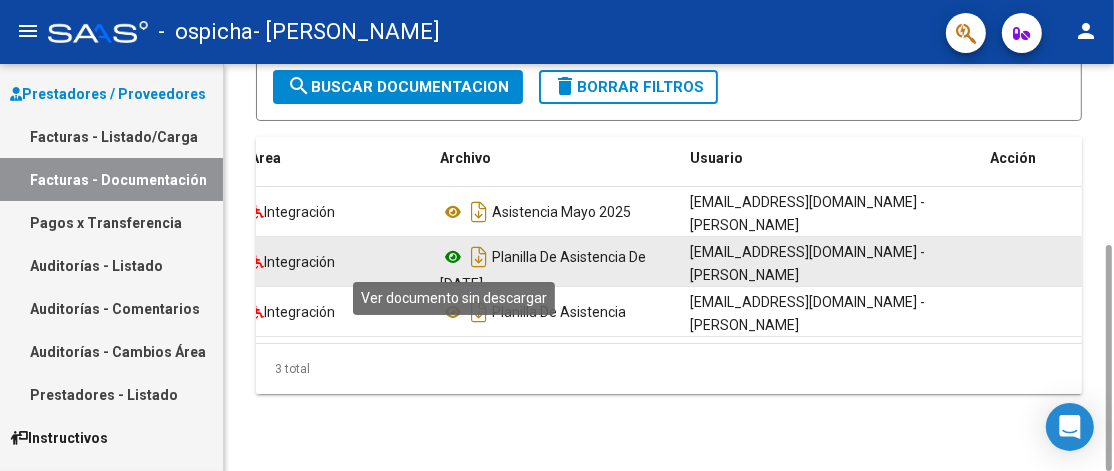 click 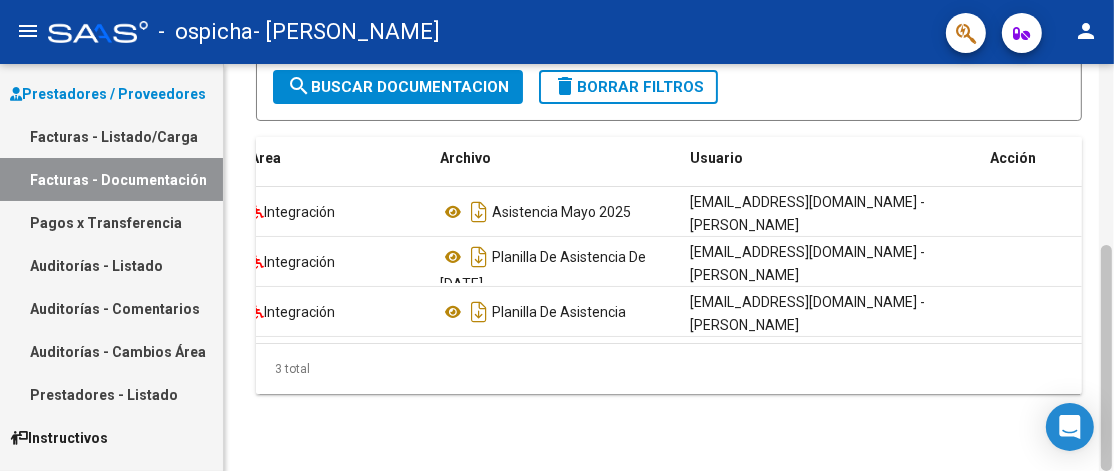 scroll, scrollTop: 0, scrollLeft: 0, axis: both 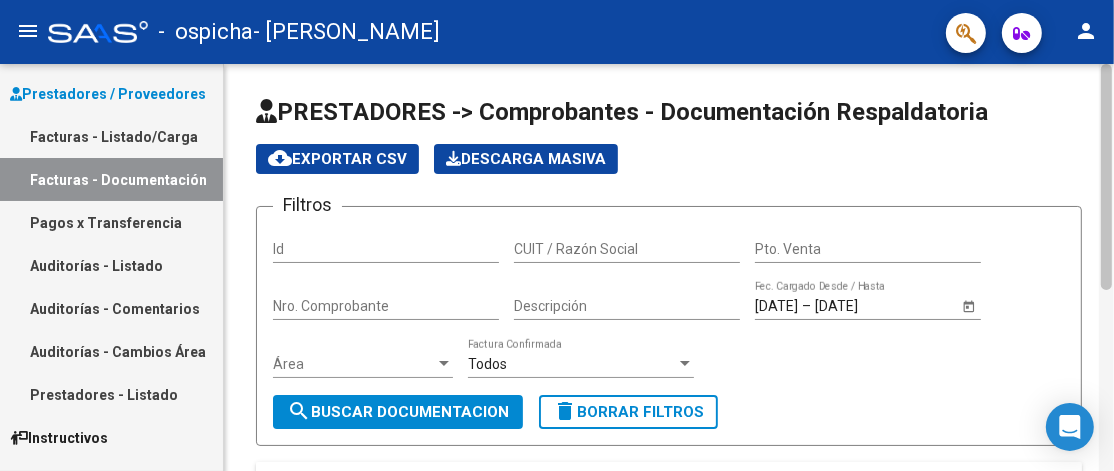 click 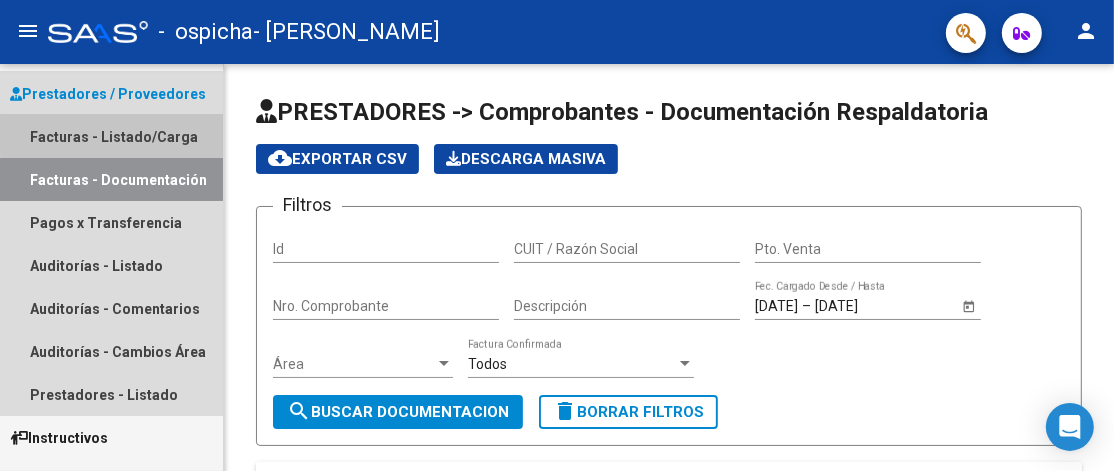 click on "Facturas - Listado/Carga" at bounding box center (111, 136) 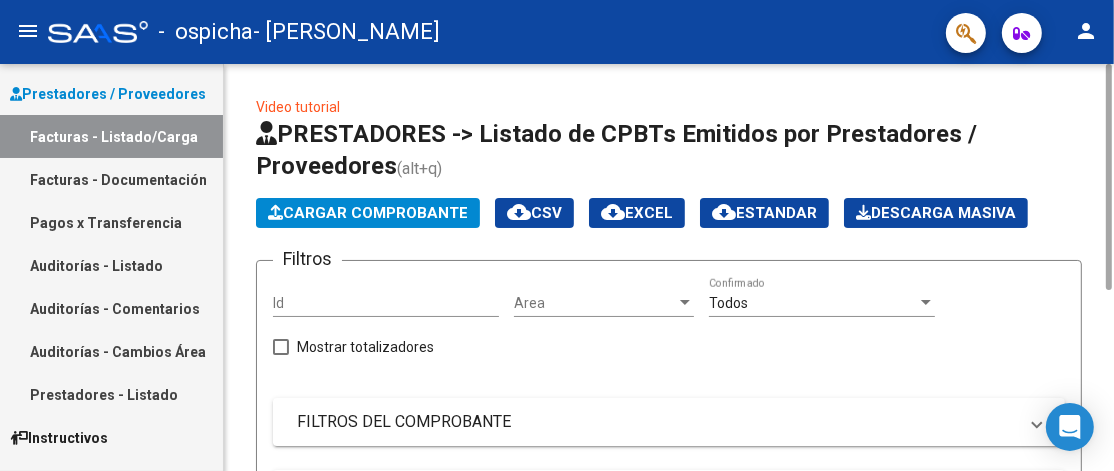 click on "Todos  Confirmado" 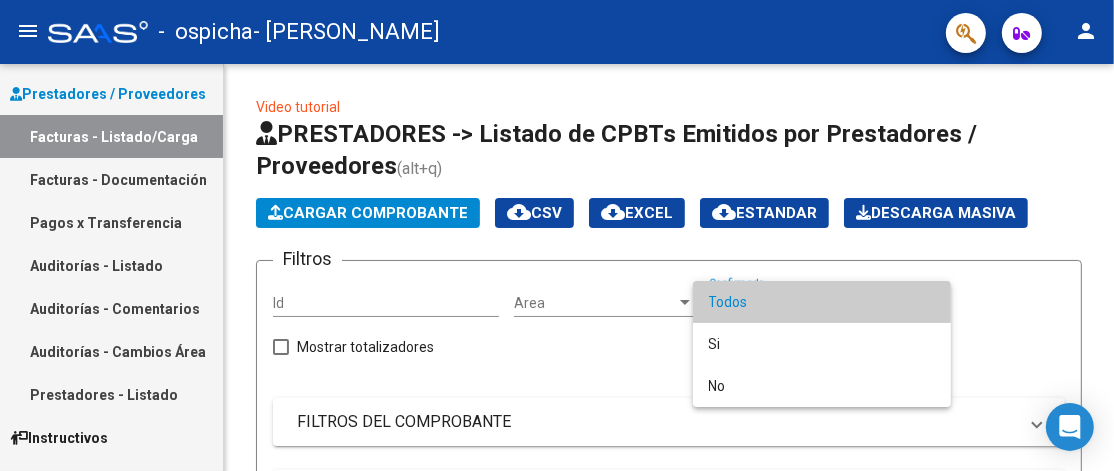 click at bounding box center [557, 235] 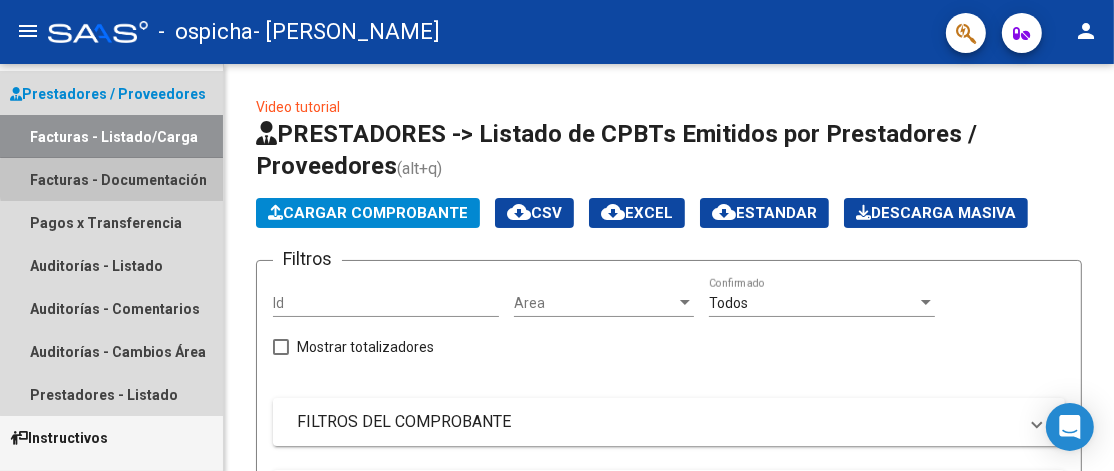 click on "Facturas - Documentación" at bounding box center [111, 179] 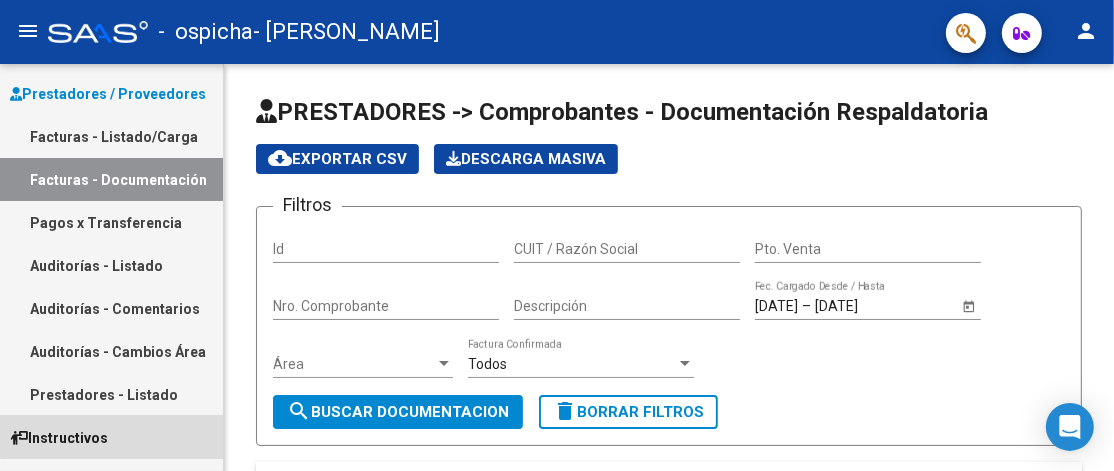 click on "Instructivos" at bounding box center [111, 437] 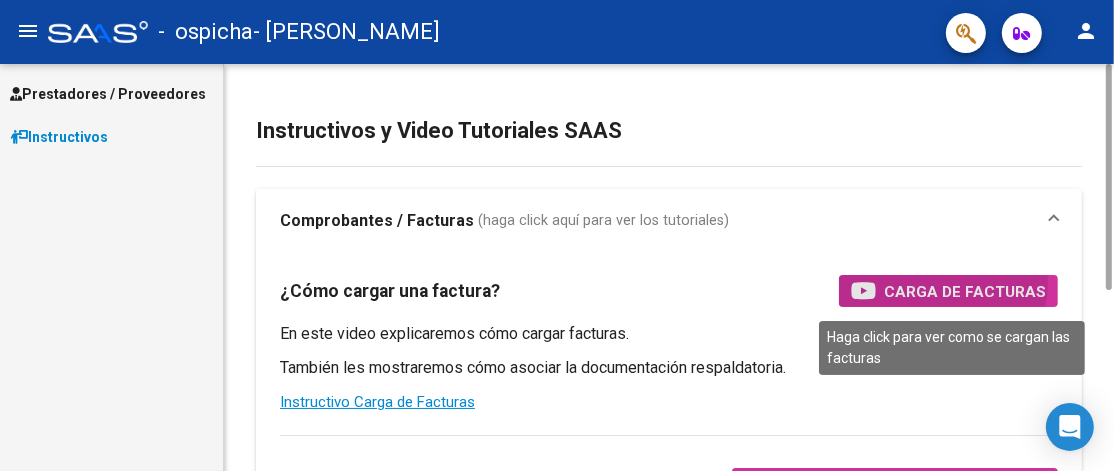 click on "Carga de Facturas" at bounding box center (965, 291) 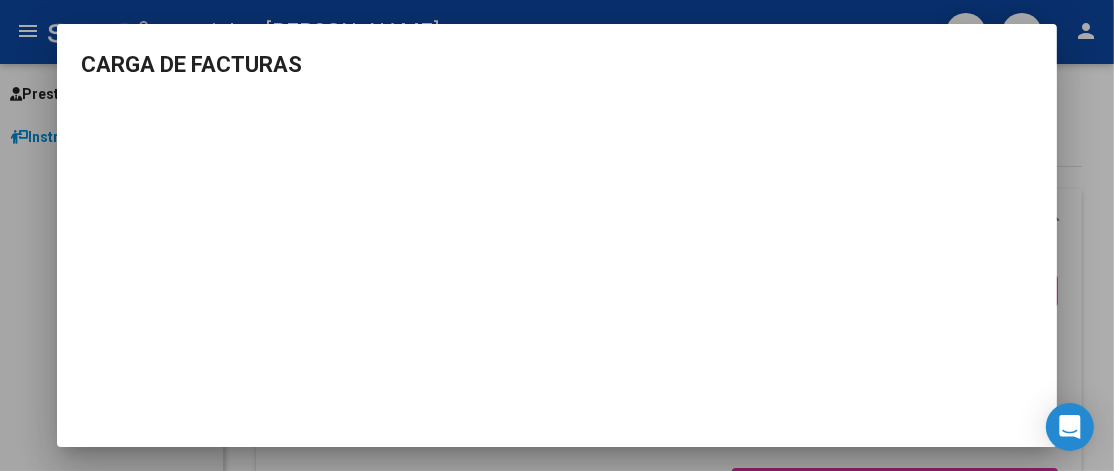 click at bounding box center (557, 235) 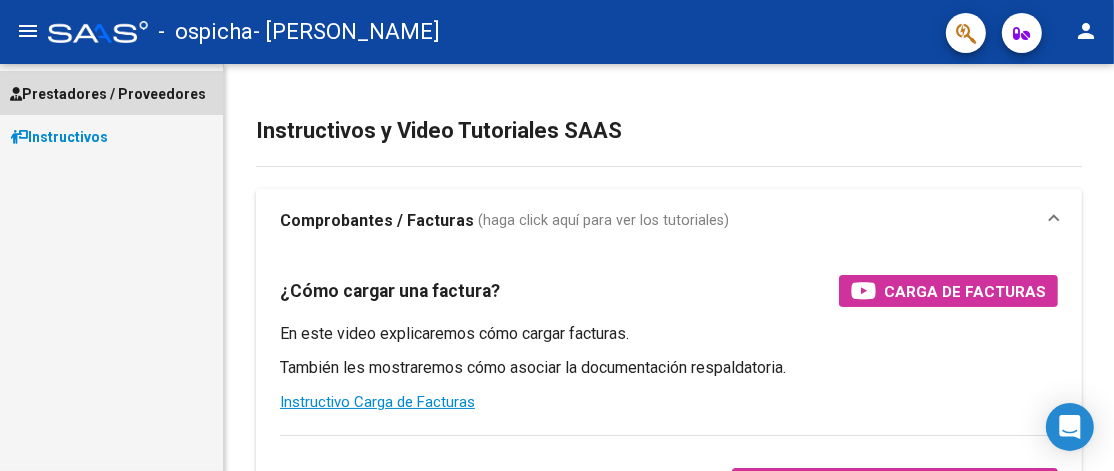 click on "Prestadores / Proveedores" at bounding box center [108, 94] 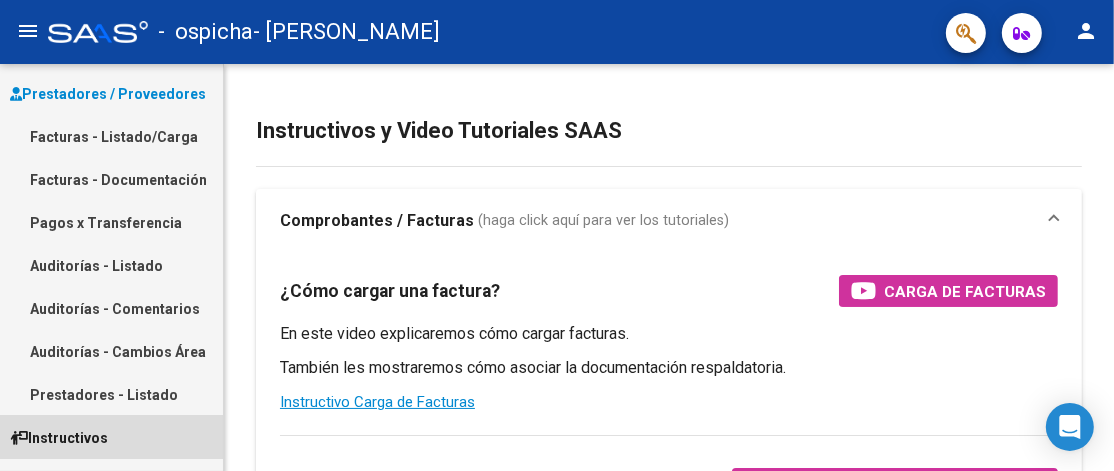 click on "Instructivos" at bounding box center [59, 438] 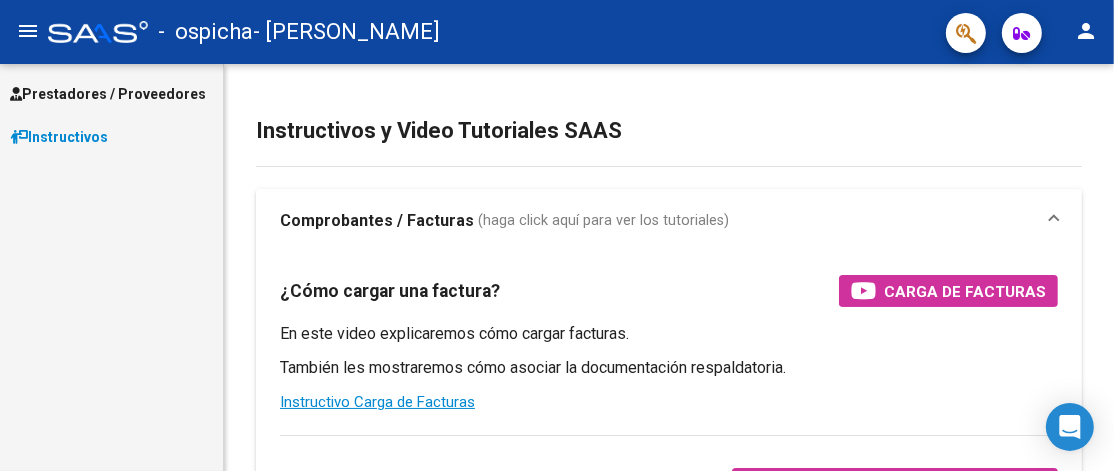 click on "Instructivos" at bounding box center (59, 137) 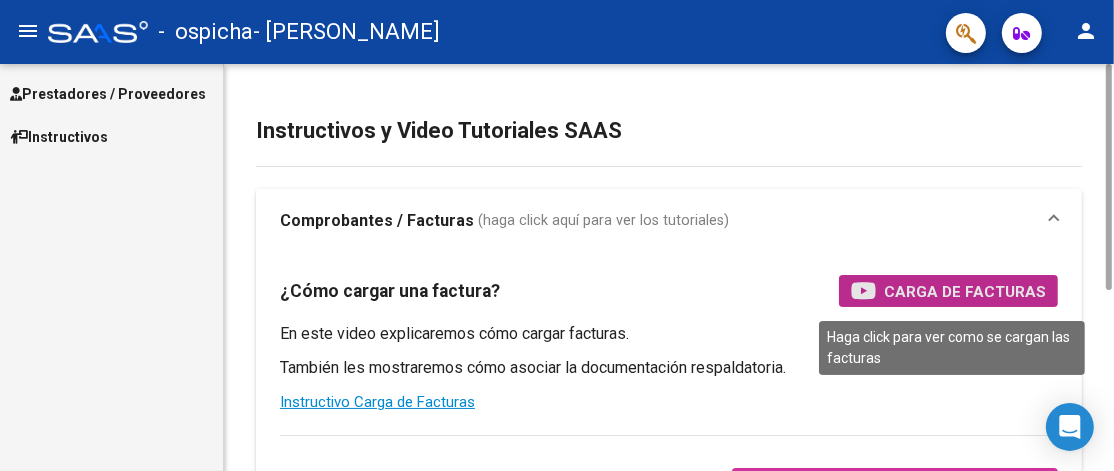 click on "Carga de Facturas" at bounding box center (965, 291) 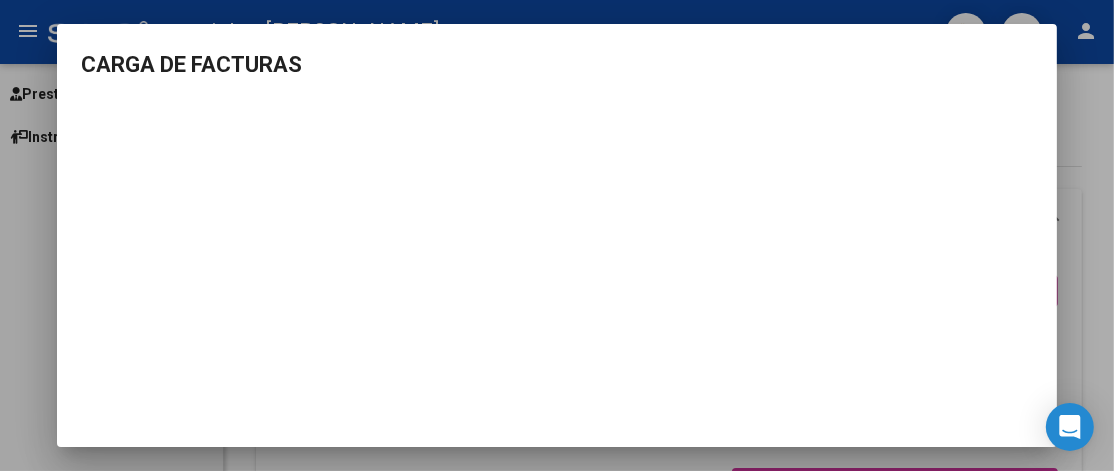 click at bounding box center [557, 235] 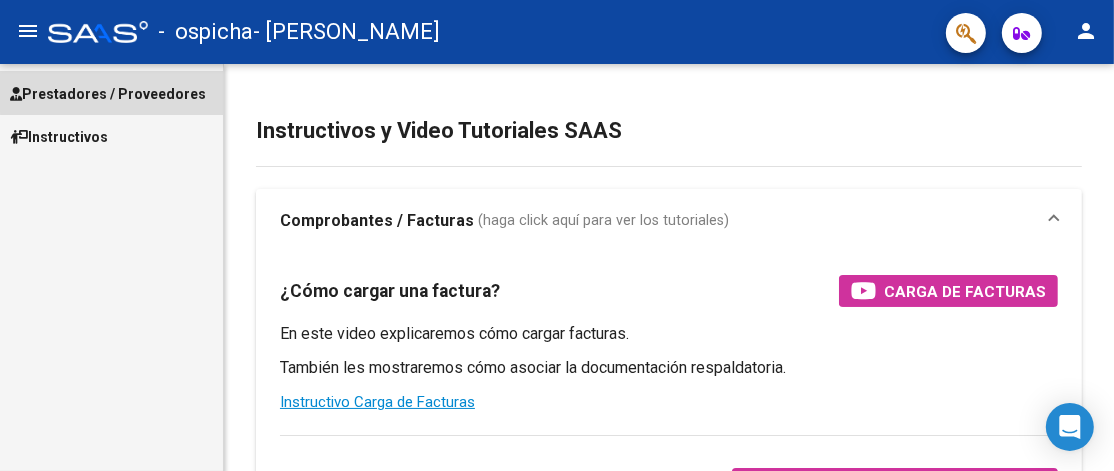 click on "Prestadores / Proveedores" at bounding box center [111, 93] 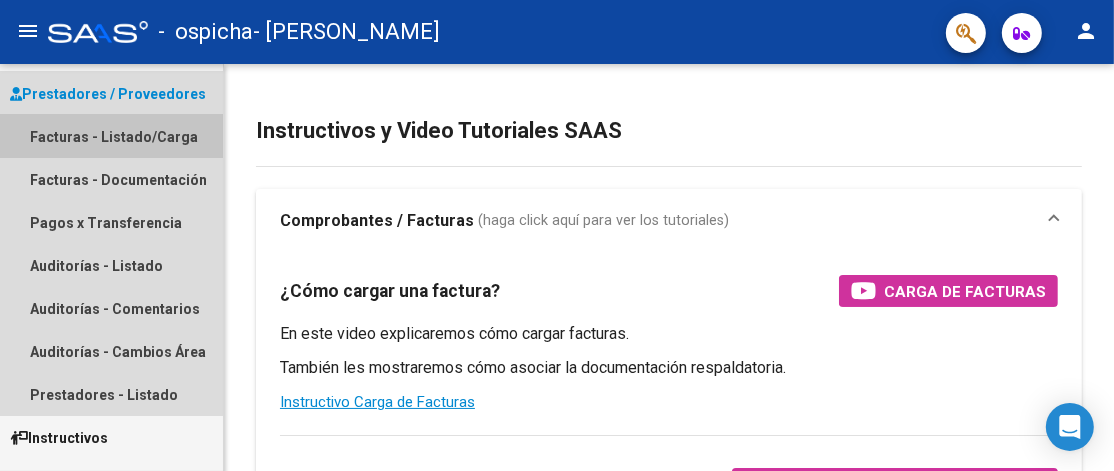 click on "Facturas - Listado/Carga" at bounding box center (111, 136) 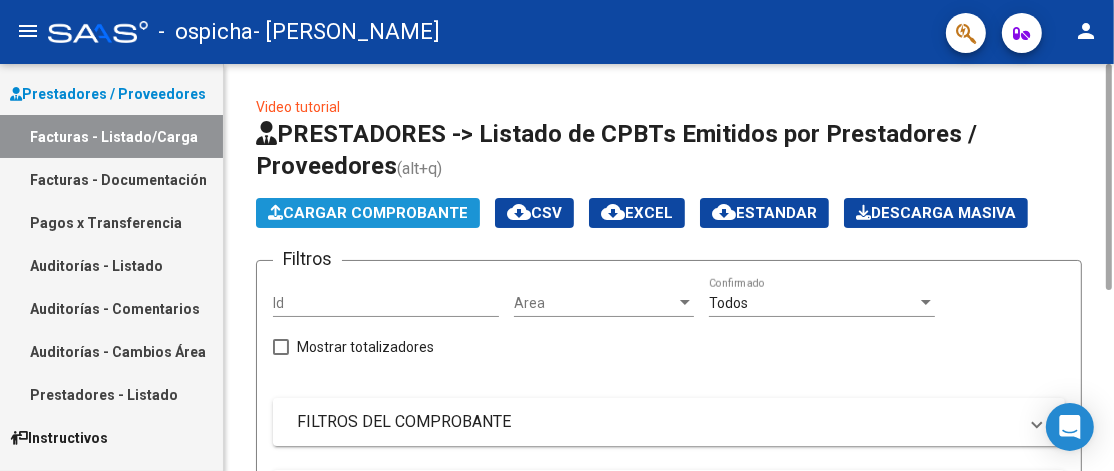 click on "Cargar Comprobante" 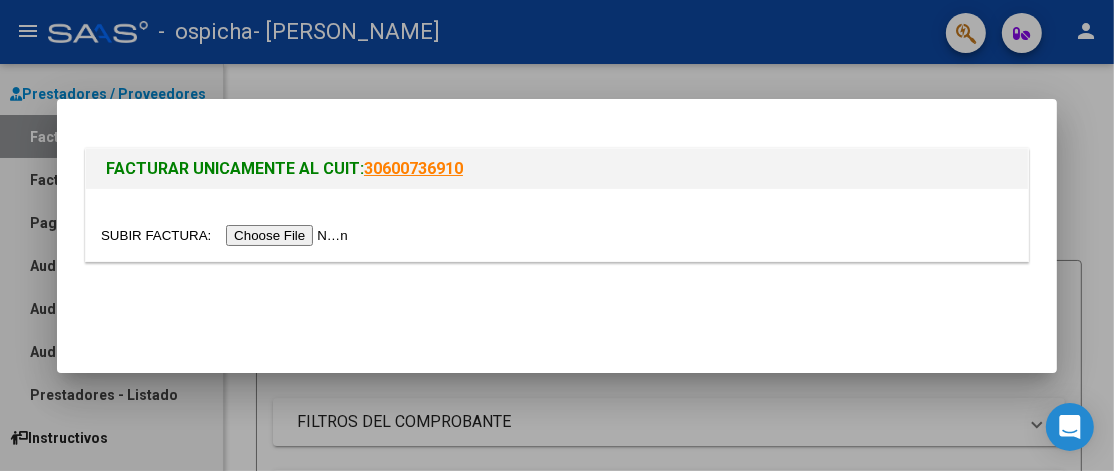 click at bounding box center (227, 235) 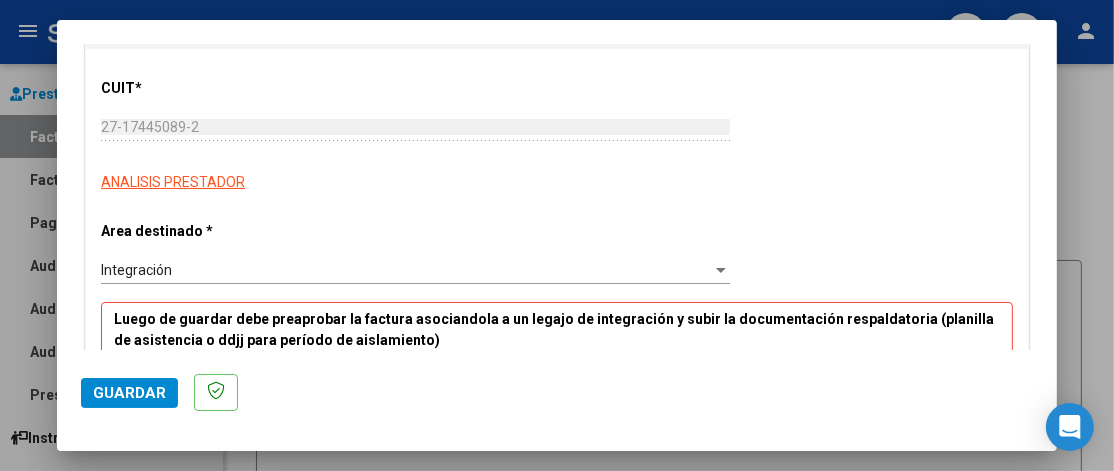 scroll, scrollTop: 240, scrollLeft: 0, axis: vertical 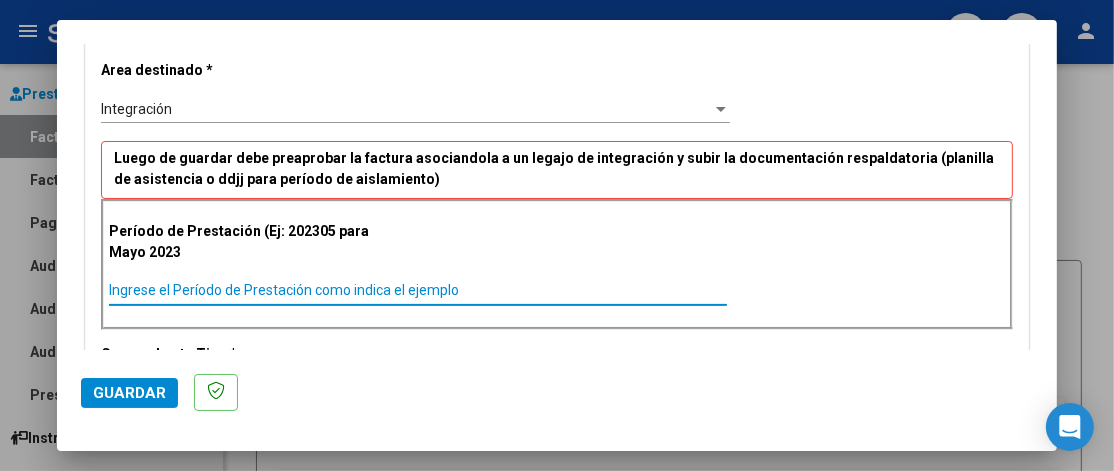 click on "Ingrese el Período de Prestación como indica el ejemplo" at bounding box center (418, 290) 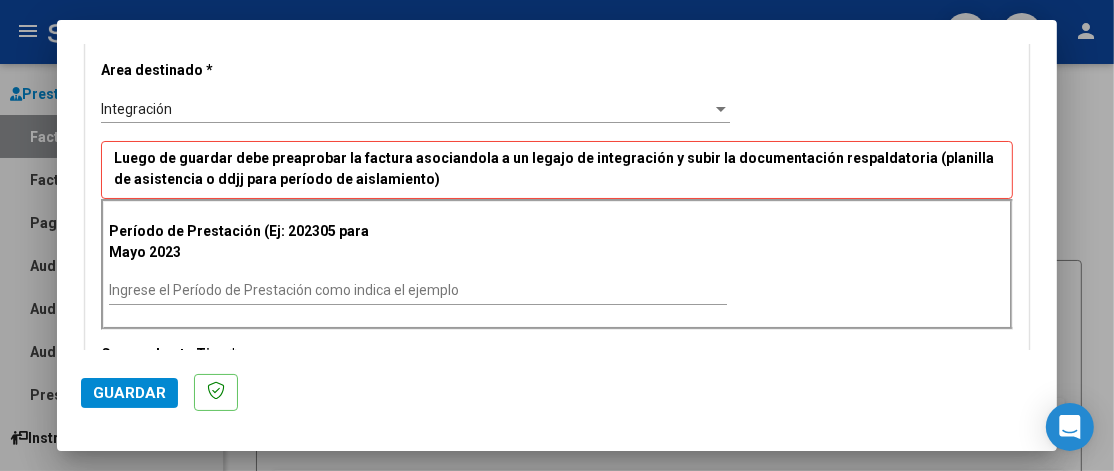 click on "Ingrese el Período de Prestación como indica el ejemplo" at bounding box center (418, 291) 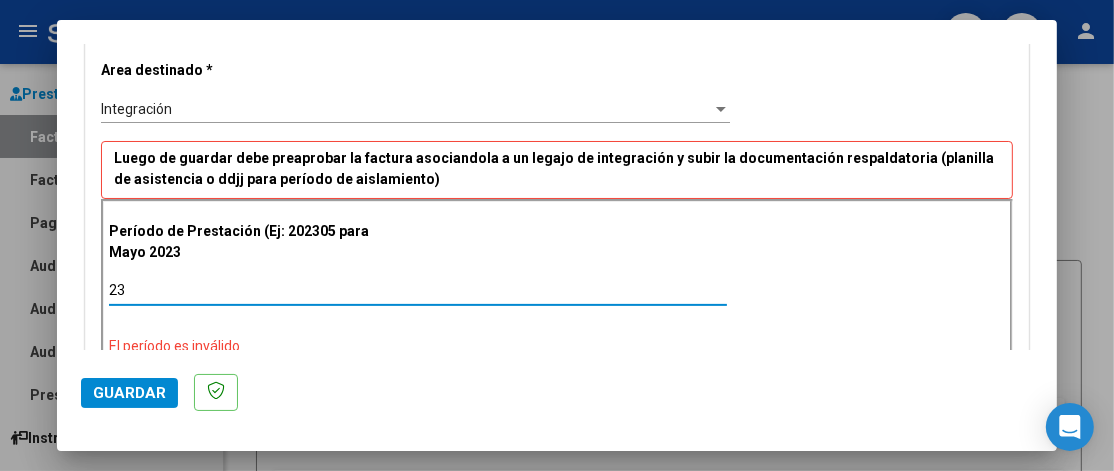type on "2" 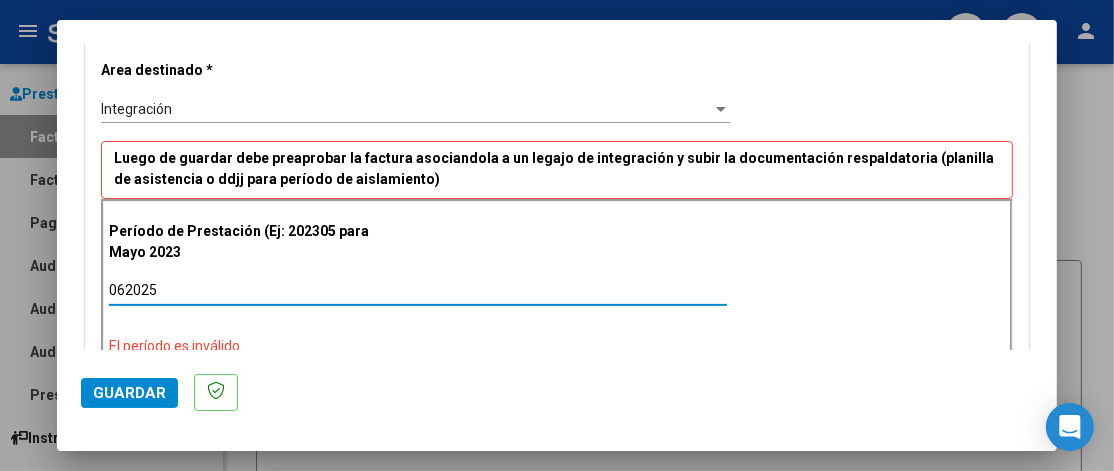click on "062025" at bounding box center (418, 290) 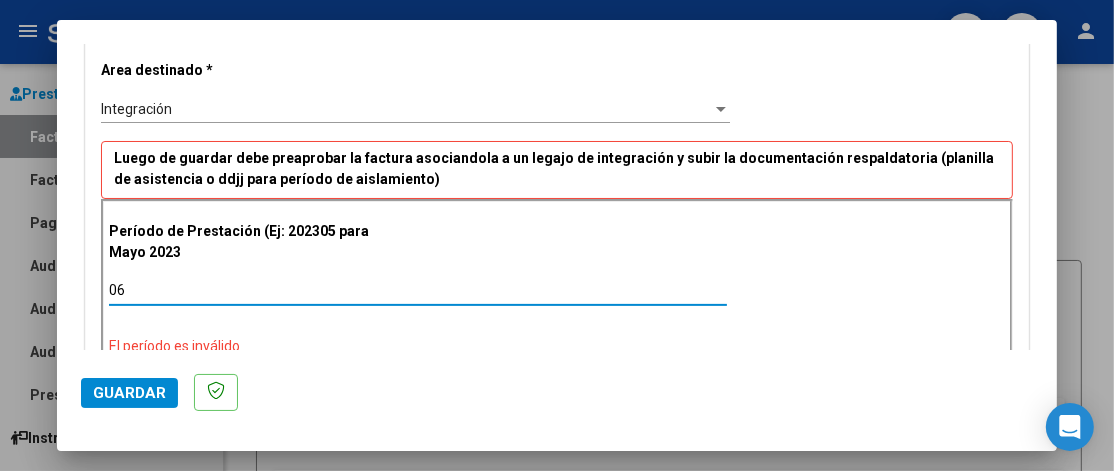 type on "0" 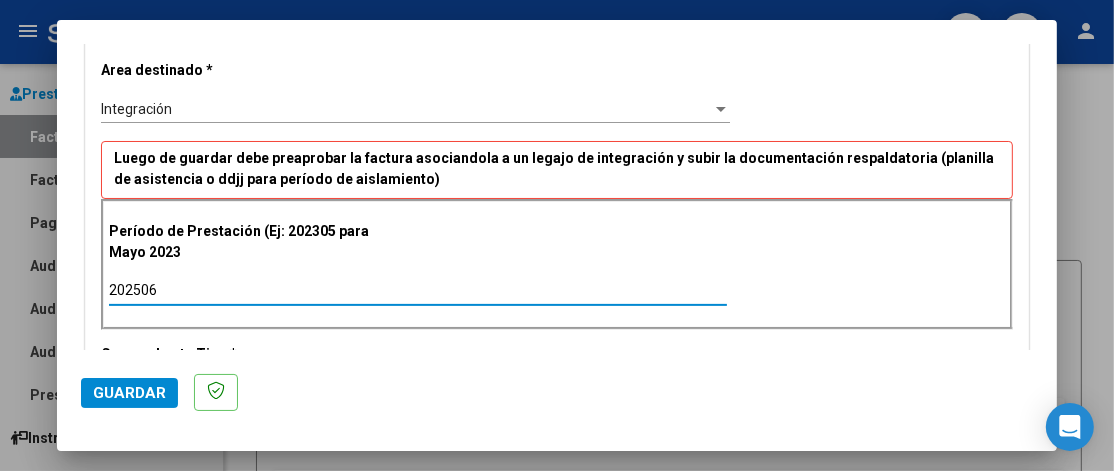 type on "202506" 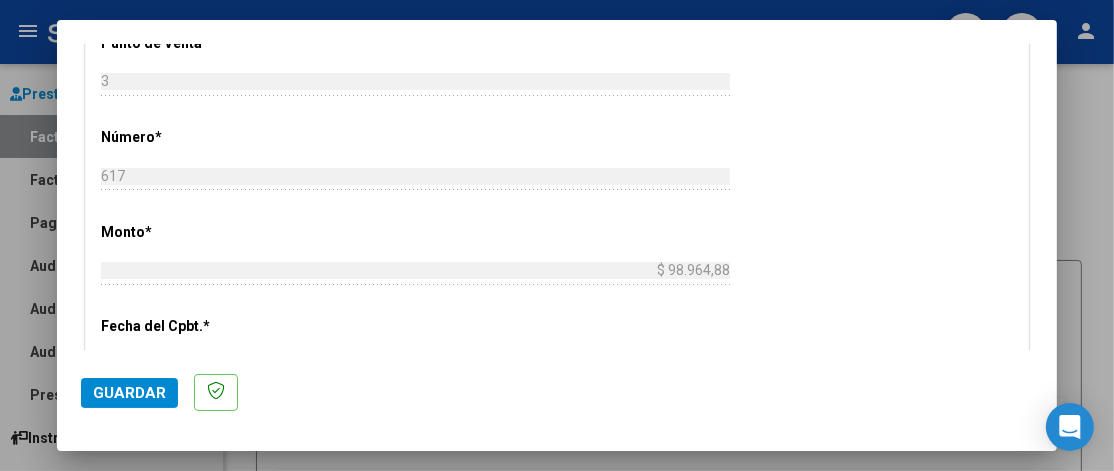 scroll, scrollTop: 840, scrollLeft: 0, axis: vertical 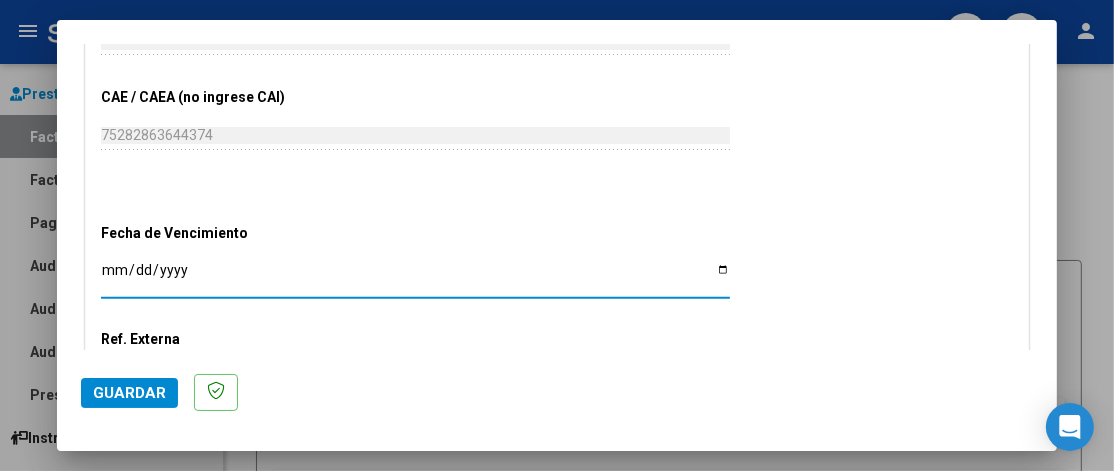 click on "Ingresar la fecha" at bounding box center [415, 277] 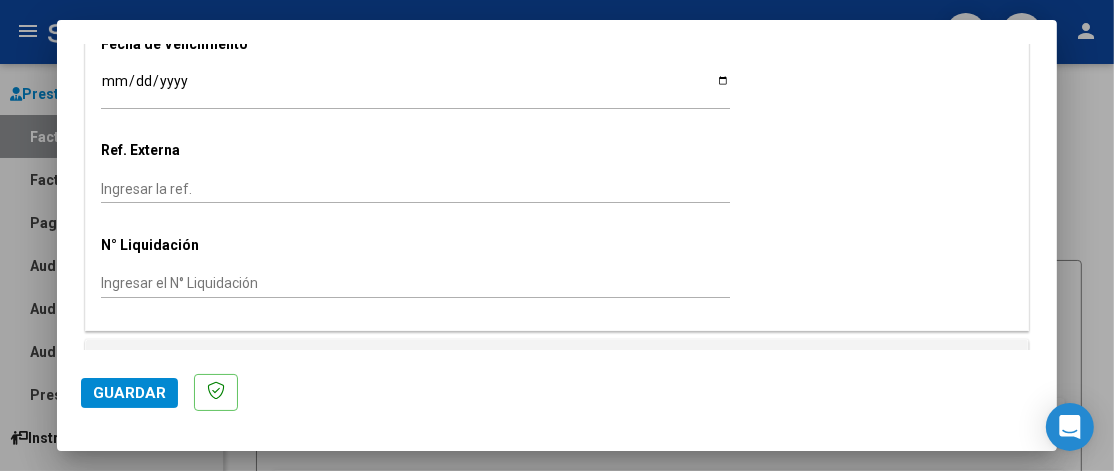 scroll, scrollTop: 1342, scrollLeft: 0, axis: vertical 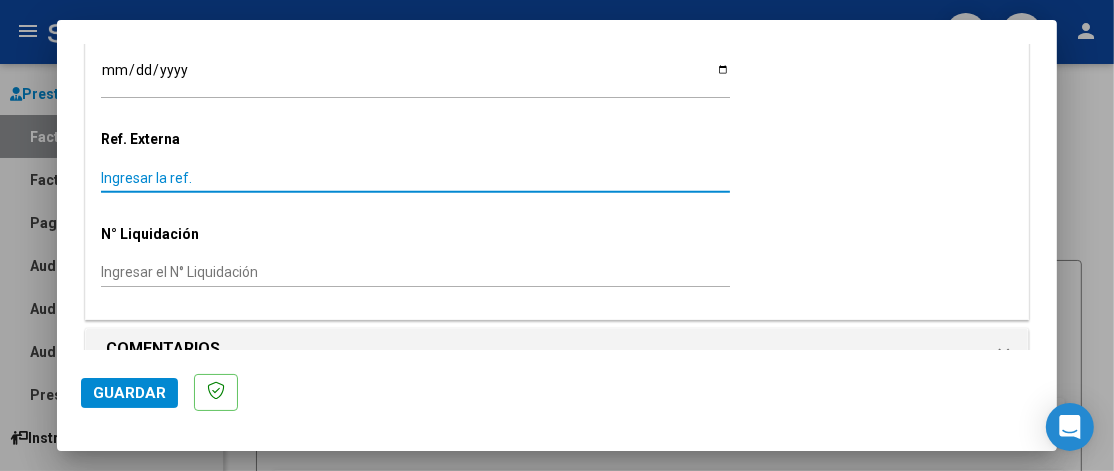 click on "Ingresar la ref." at bounding box center (415, 178) 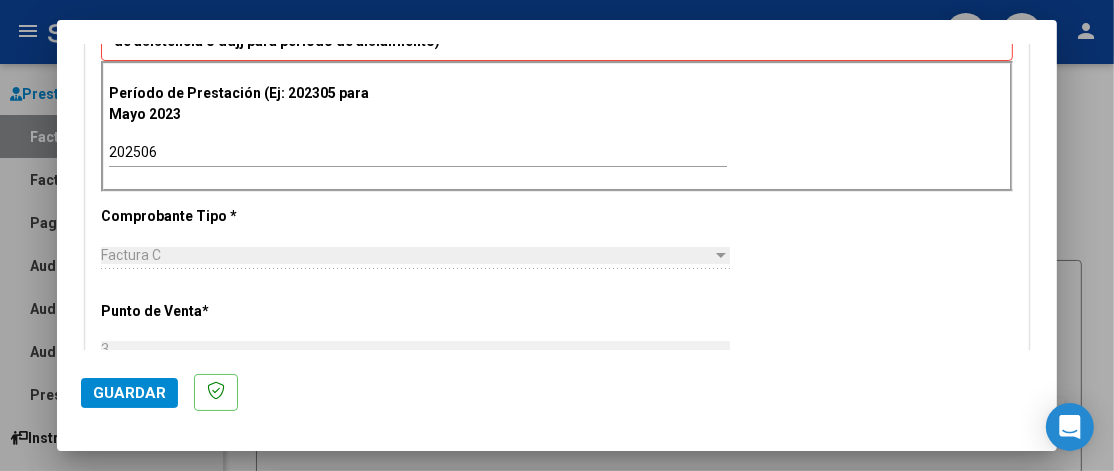 scroll, scrollTop: 270, scrollLeft: 0, axis: vertical 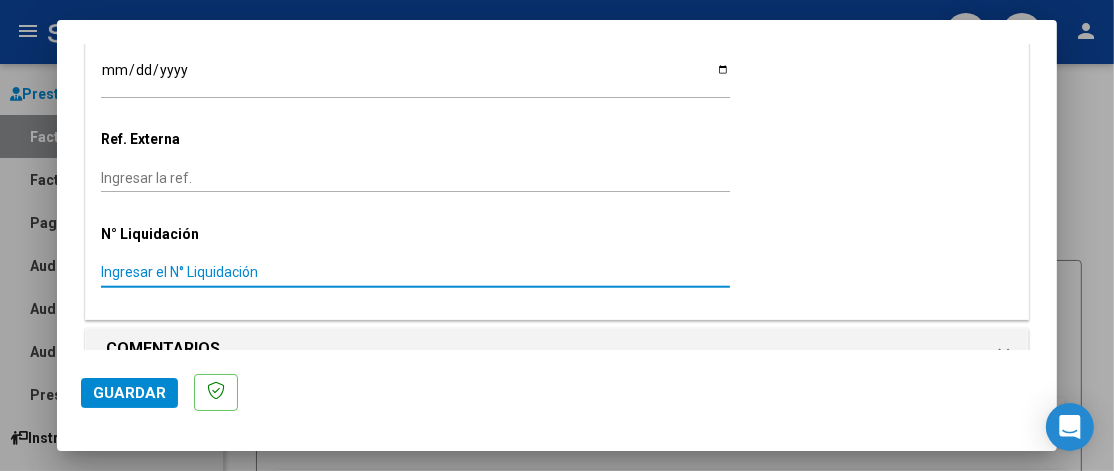 click on "Ingresar el N° Liquidación" at bounding box center (415, 272) 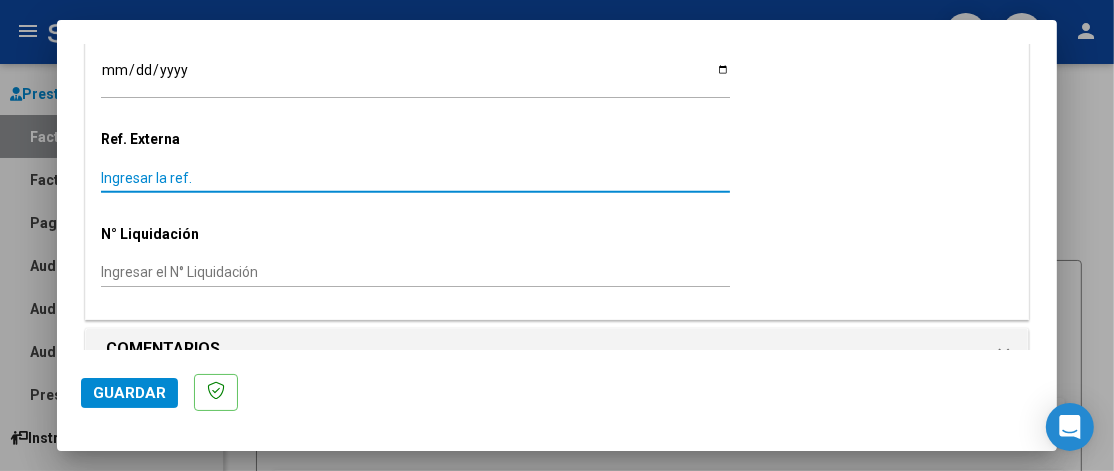click on "Ingresar la ref." at bounding box center (415, 178) 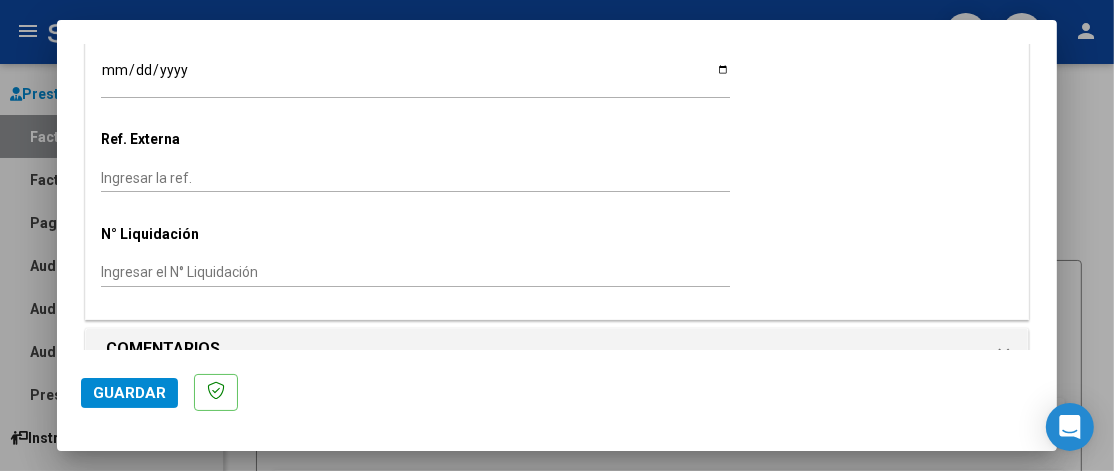 click at bounding box center (557, 235) 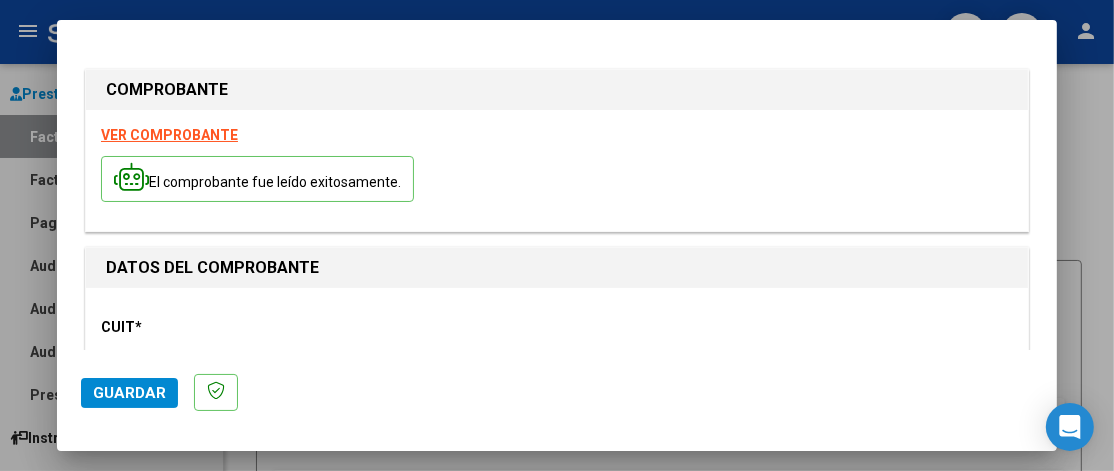 click on "Instructivos" at bounding box center (59, 438) 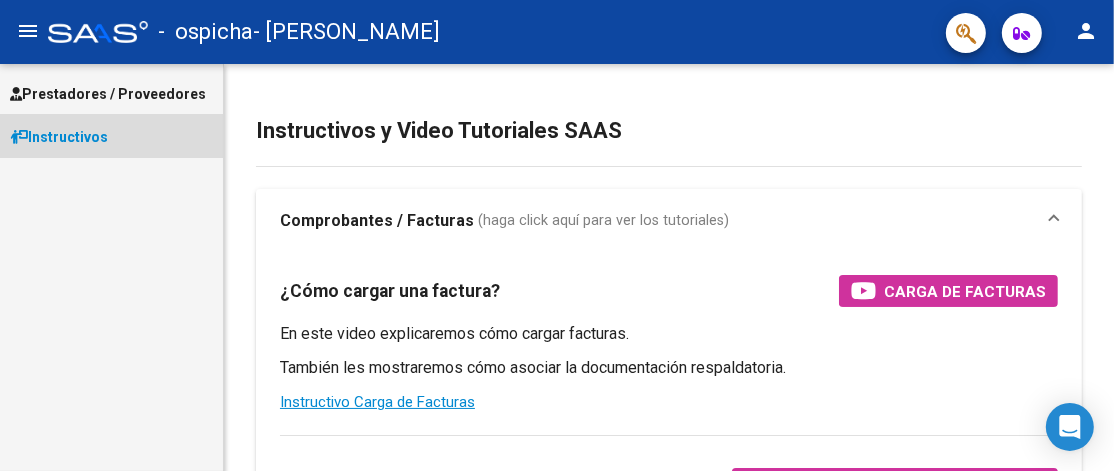 click on "Prestadores / Proveedores Facturas - Listado/Carga Facturas - Documentación Pagos x Transferencia Auditorías - Listado Auditorías - Comentarios Auditorías - Cambios Área Prestadores - Listado    Instructivos" at bounding box center (111, 267) 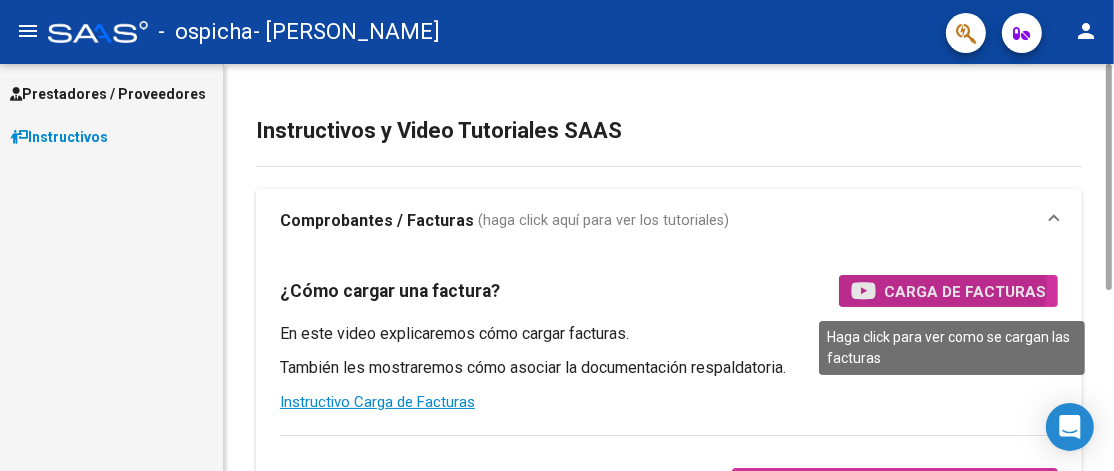 click on "Carga de Facturas" at bounding box center (965, 291) 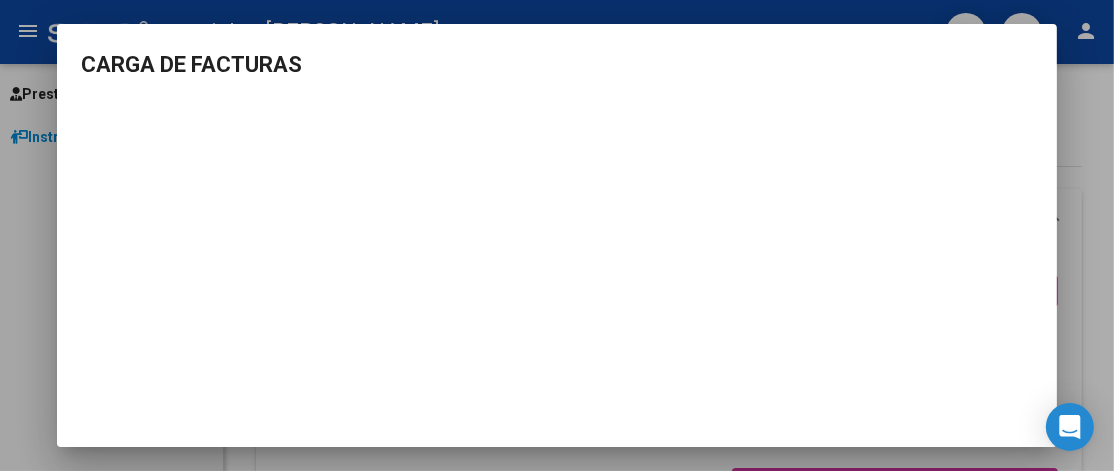 click at bounding box center [557, 235] 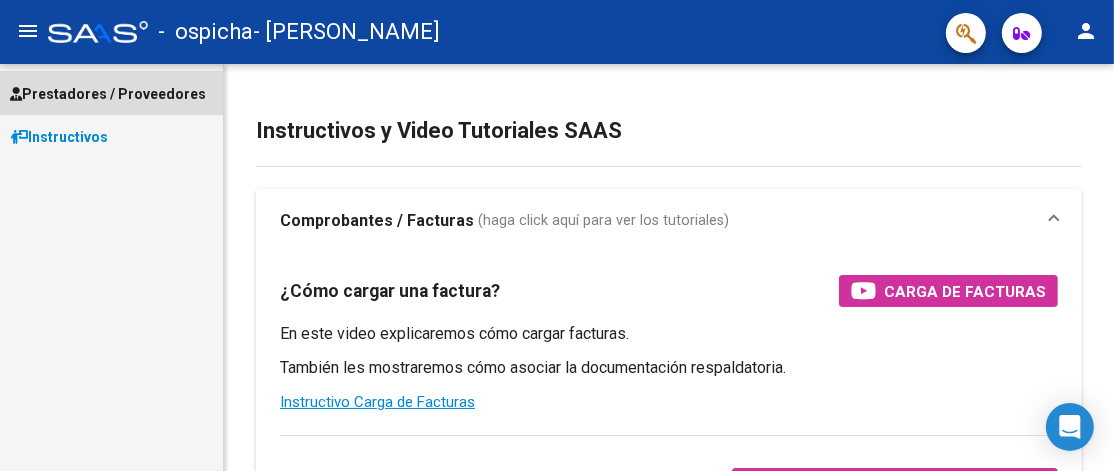click on "Prestadores / Proveedores" at bounding box center (108, 94) 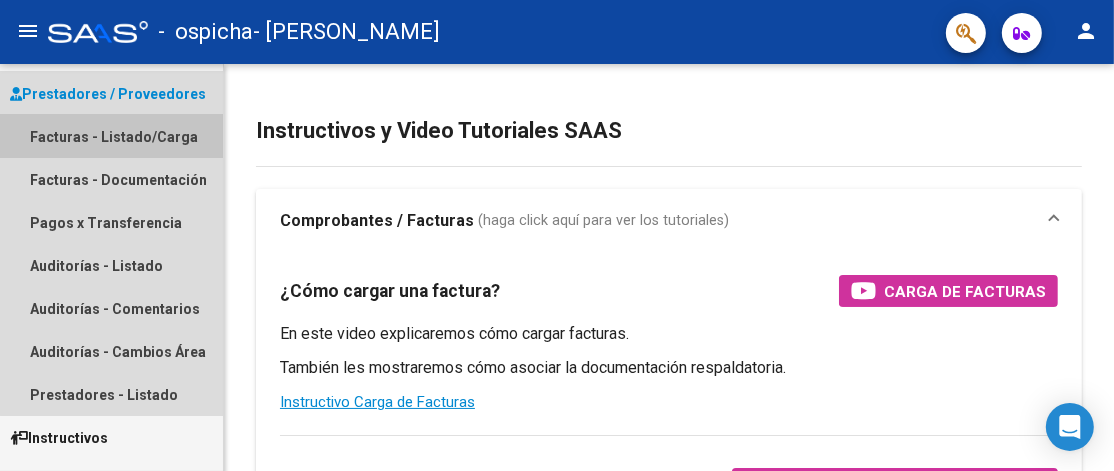 click on "Facturas - Listado/Carga" at bounding box center (111, 136) 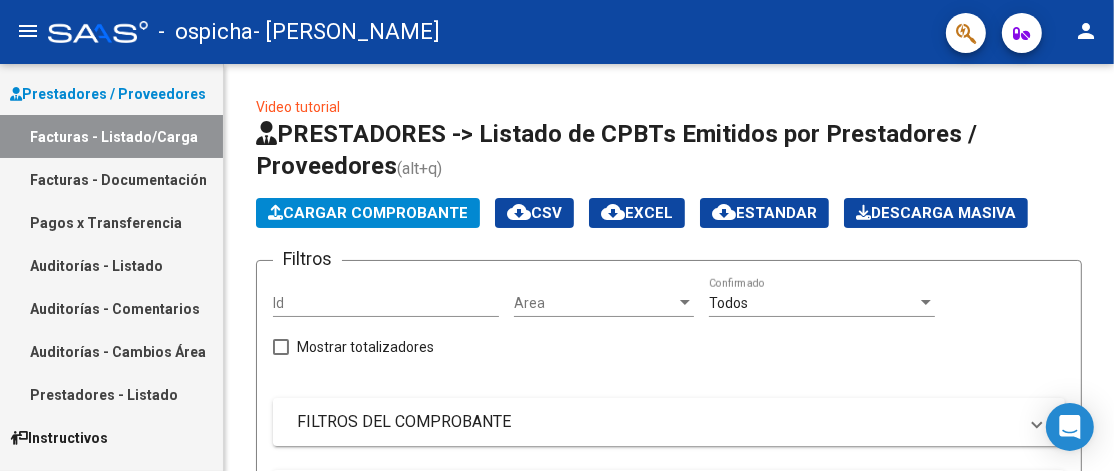 scroll, scrollTop: 408, scrollLeft: 0, axis: vertical 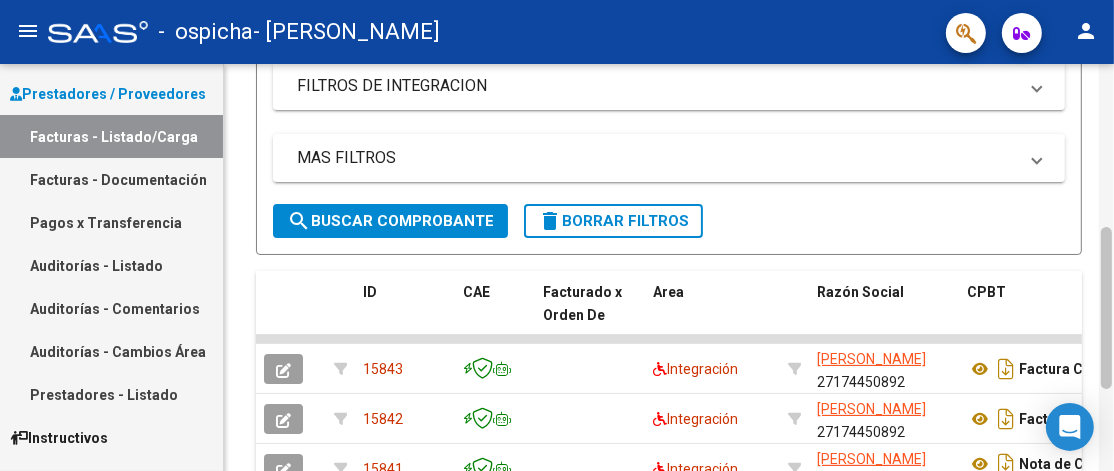 click 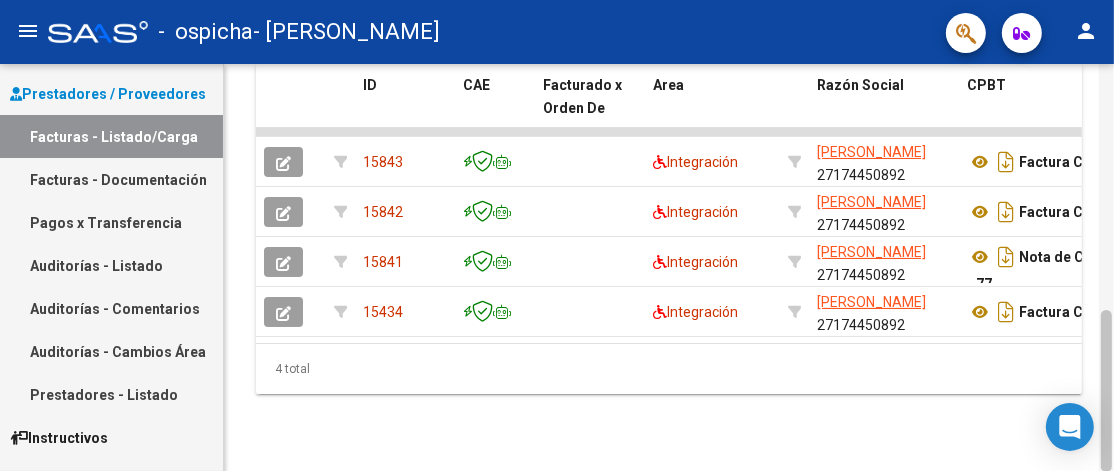 click 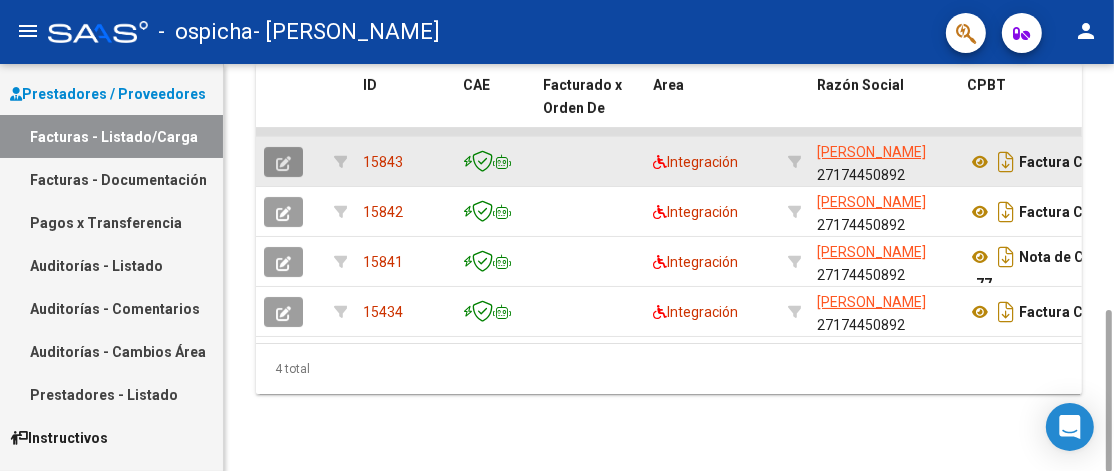 click 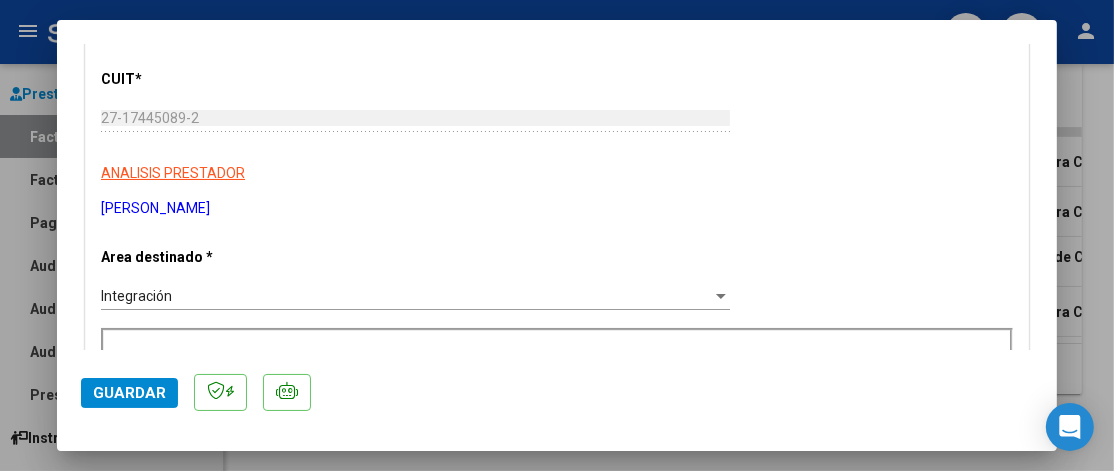 scroll, scrollTop: 267, scrollLeft: 0, axis: vertical 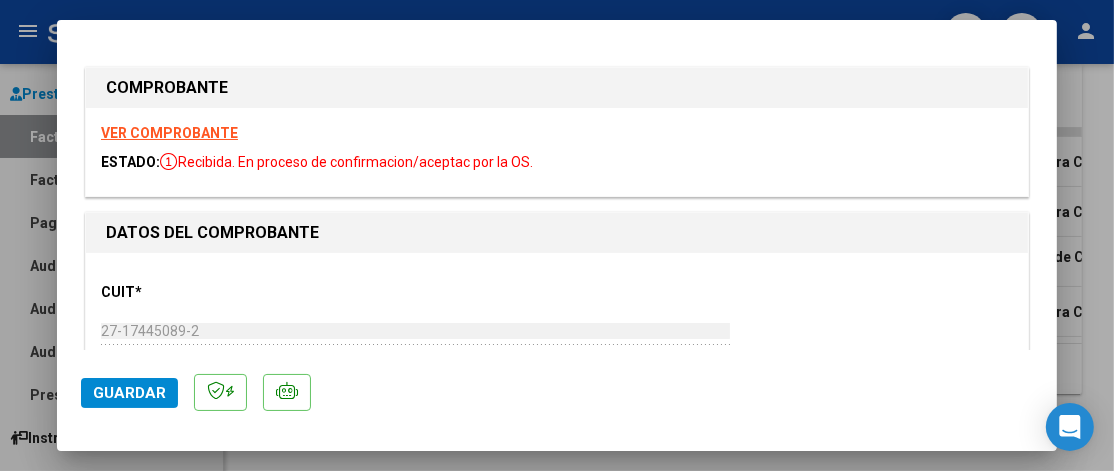click at bounding box center (557, 235) 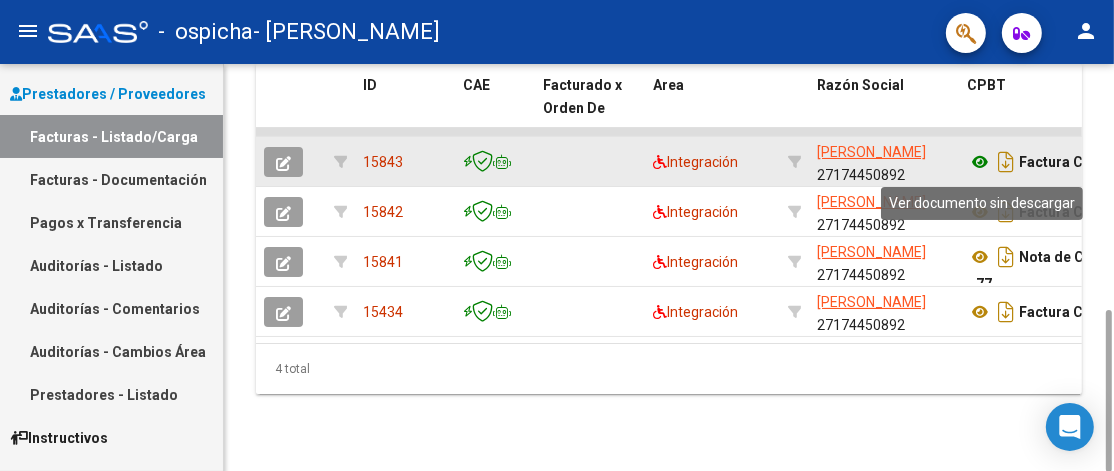 click 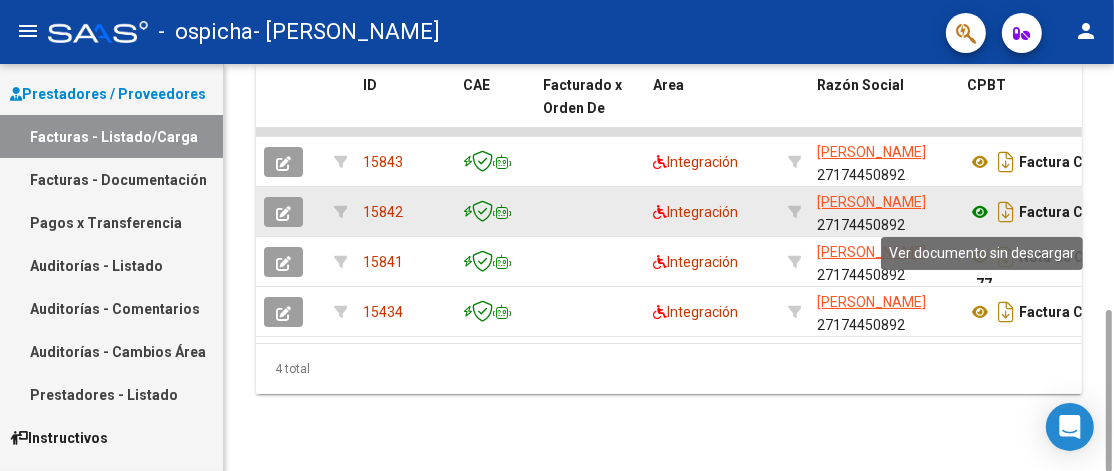 click 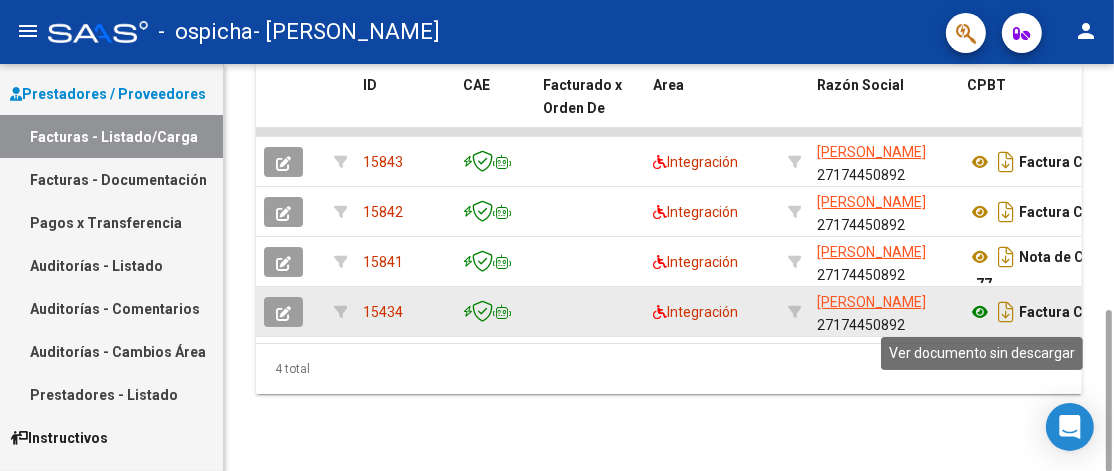 click 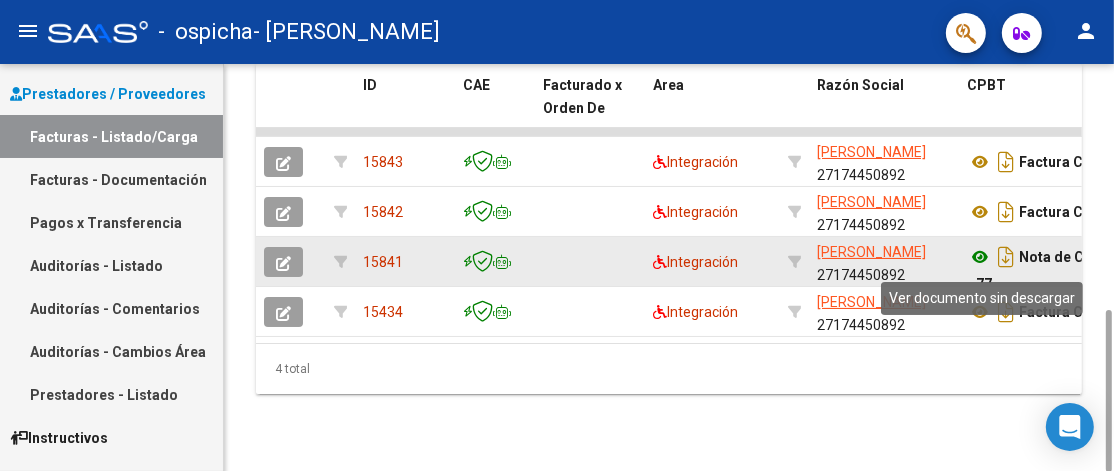 click 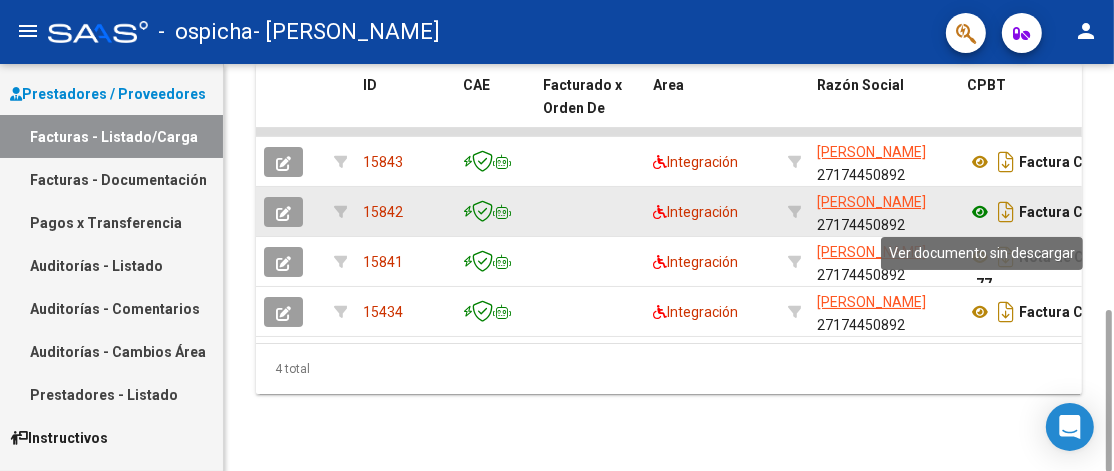 click 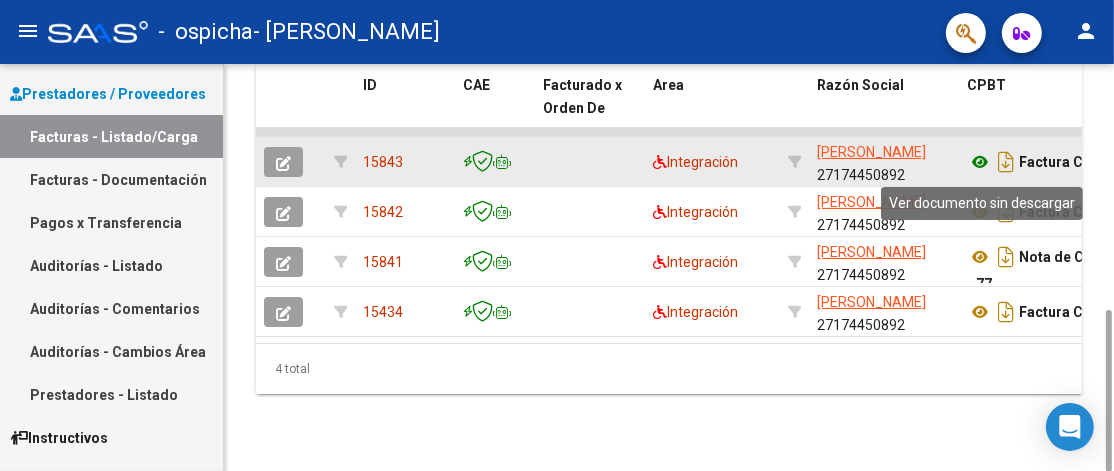click 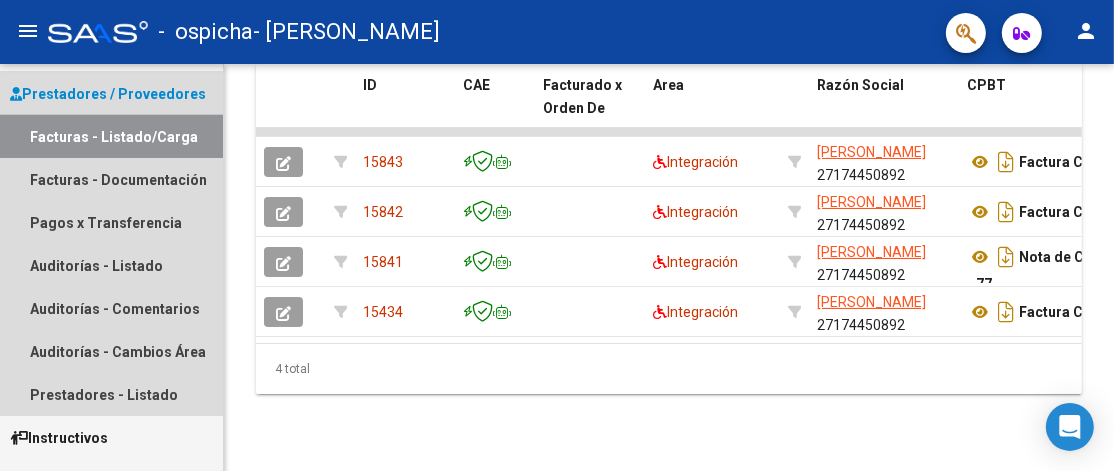 click on "Facturas - Listado/Carga" at bounding box center [111, 136] 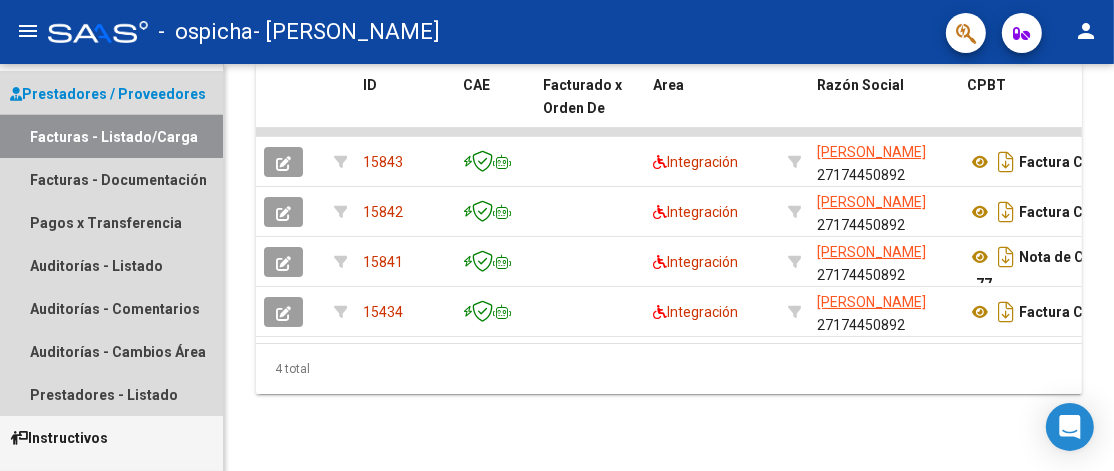 click on "Facturas - Listado/Carga" at bounding box center [111, 136] 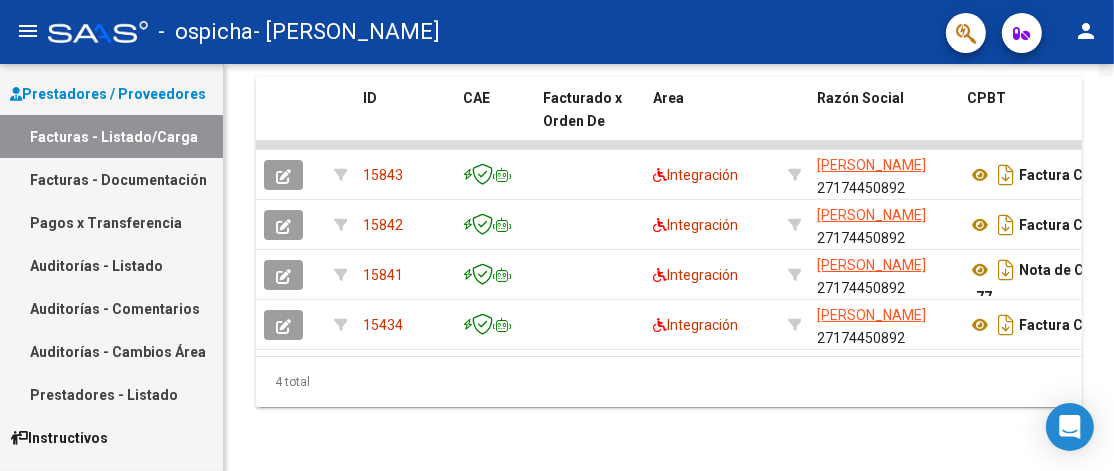 scroll, scrollTop: 206, scrollLeft: 0, axis: vertical 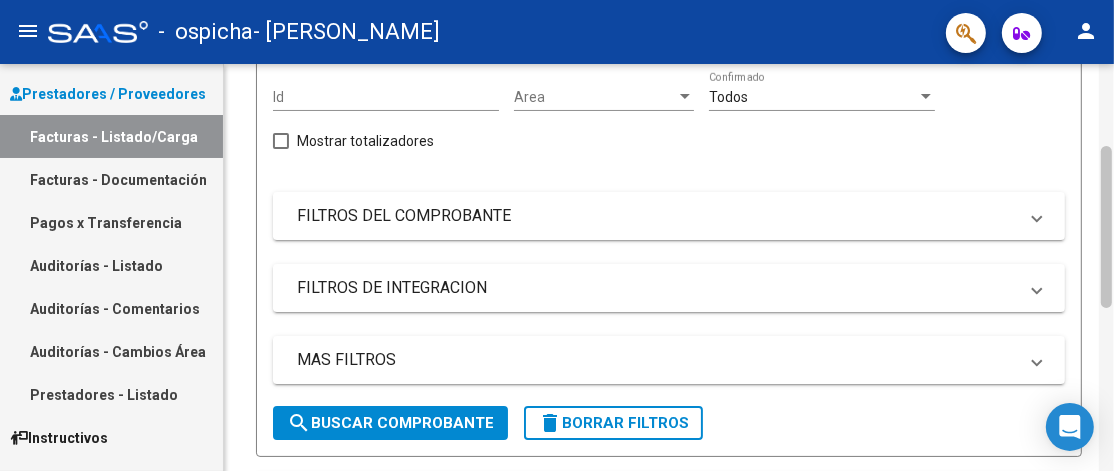 click 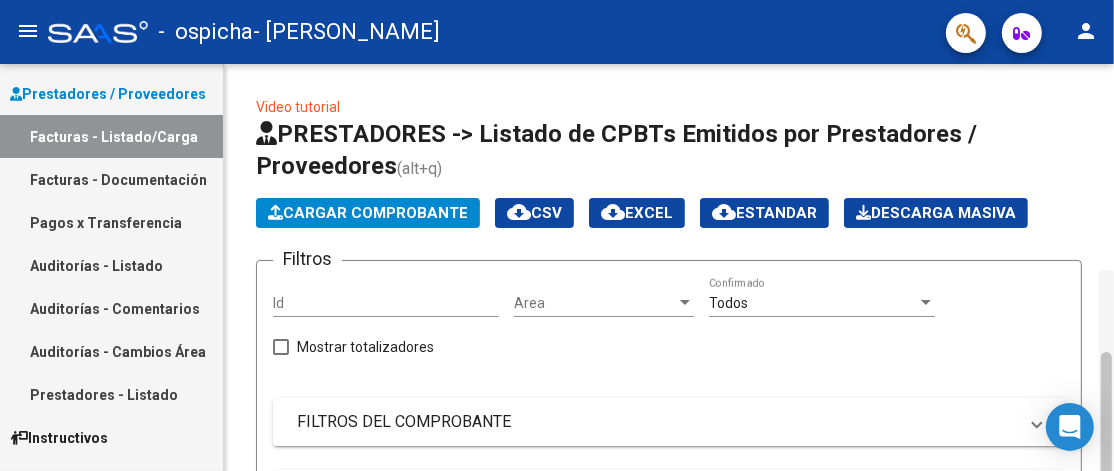 click 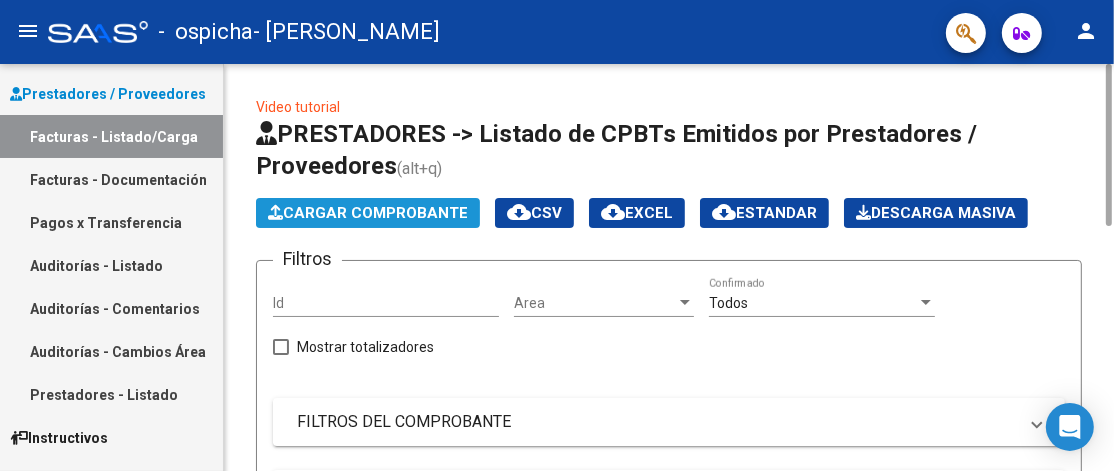 click on "Cargar Comprobante" 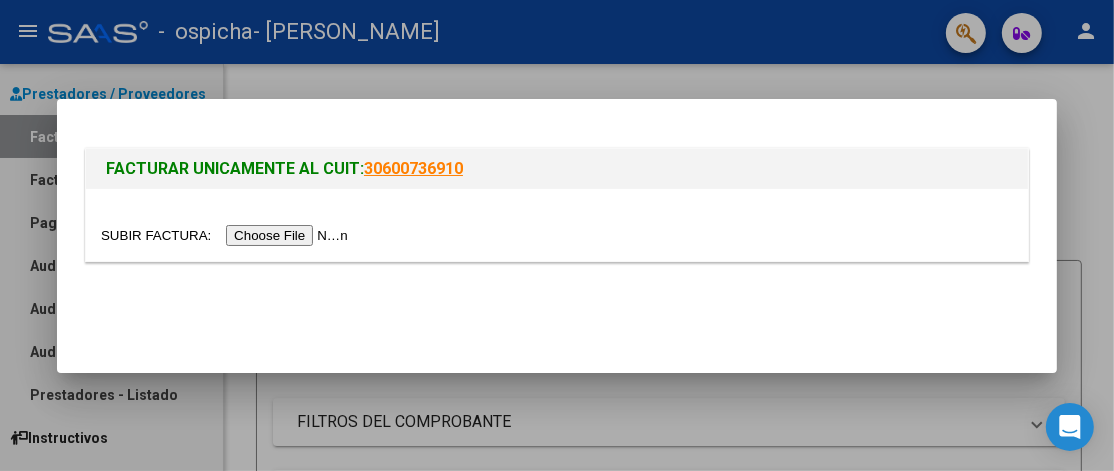 click at bounding box center (227, 235) 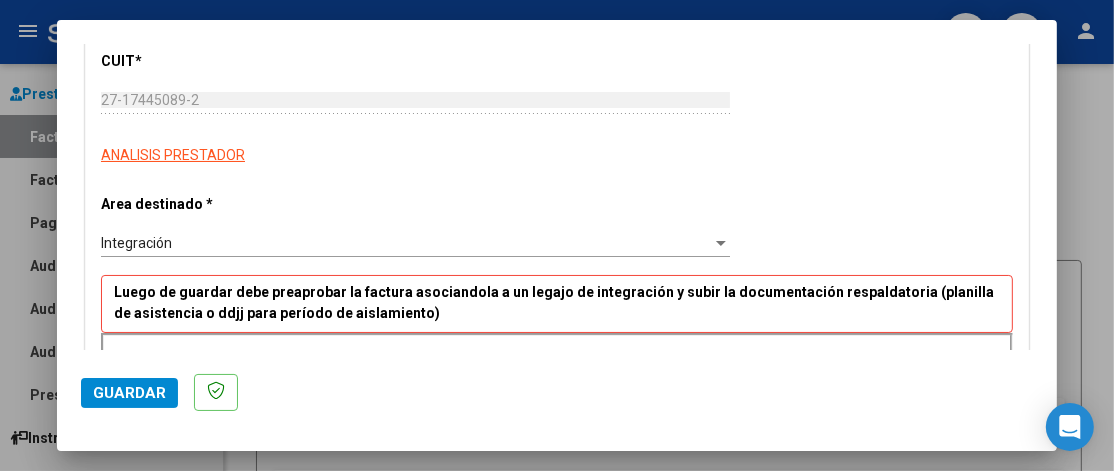 scroll, scrollTop: 280, scrollLeft: 0, axis: vertical 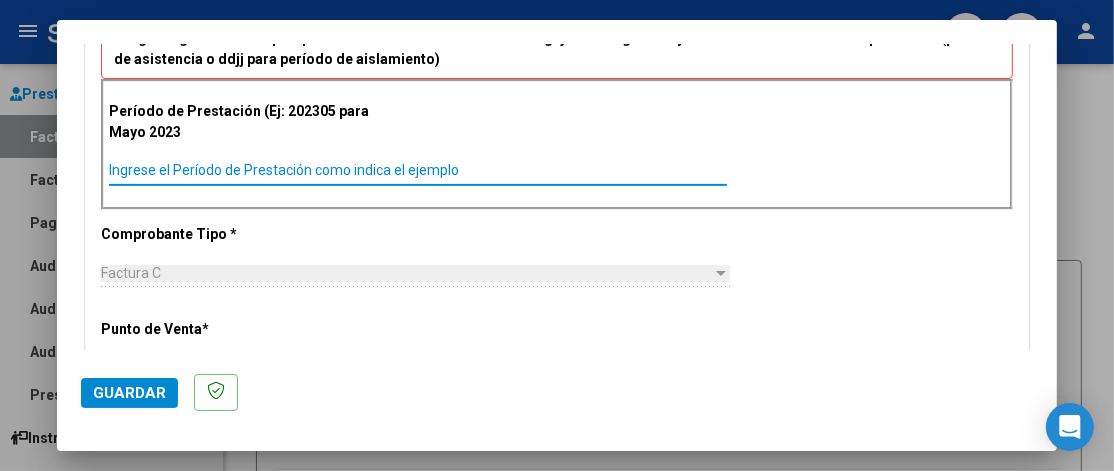 click on "Ingrese el Período de Prestación como indica el ejemplo" at bounding box center (418, 170) 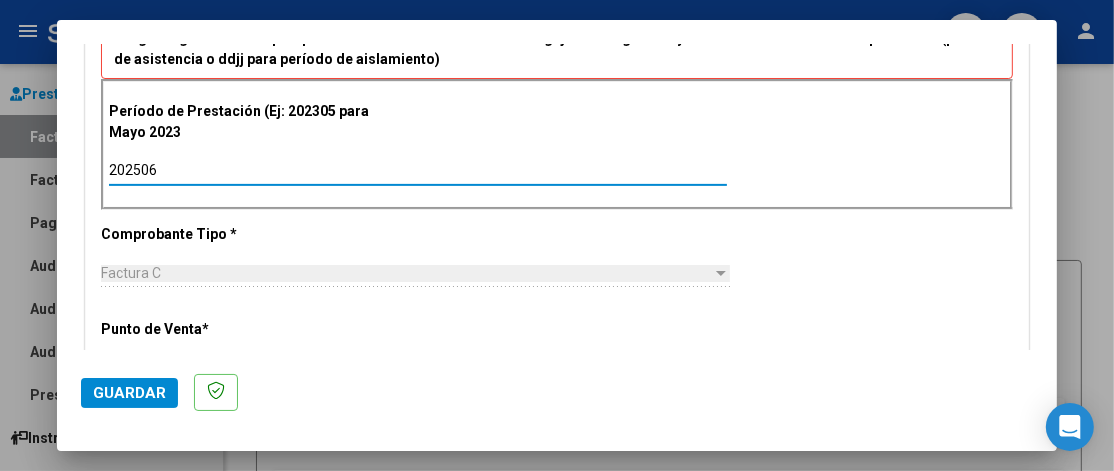type on "202506" 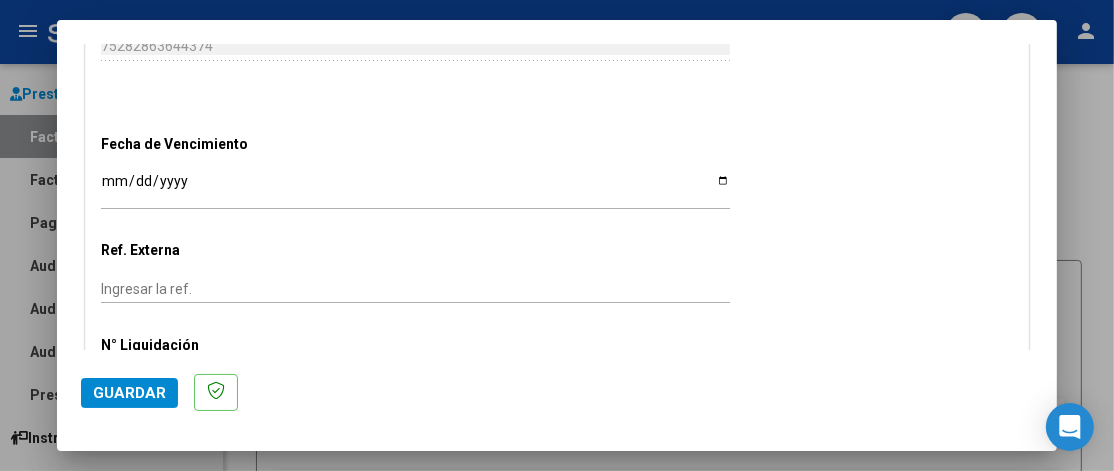 scroll, scrollTop: 1240, scrollLeft: 0, axis: vertical 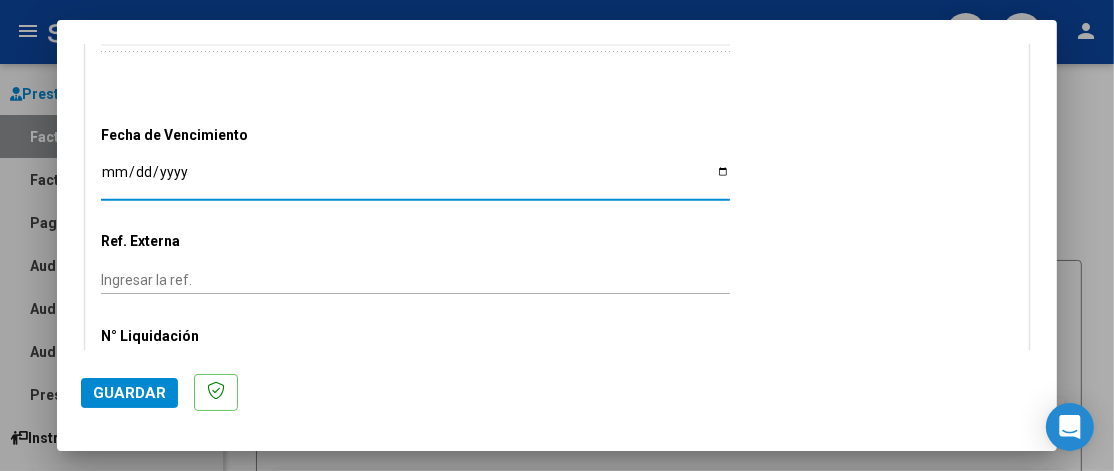 click on "Ingresar la fecha" at bounding box center (415, 179) 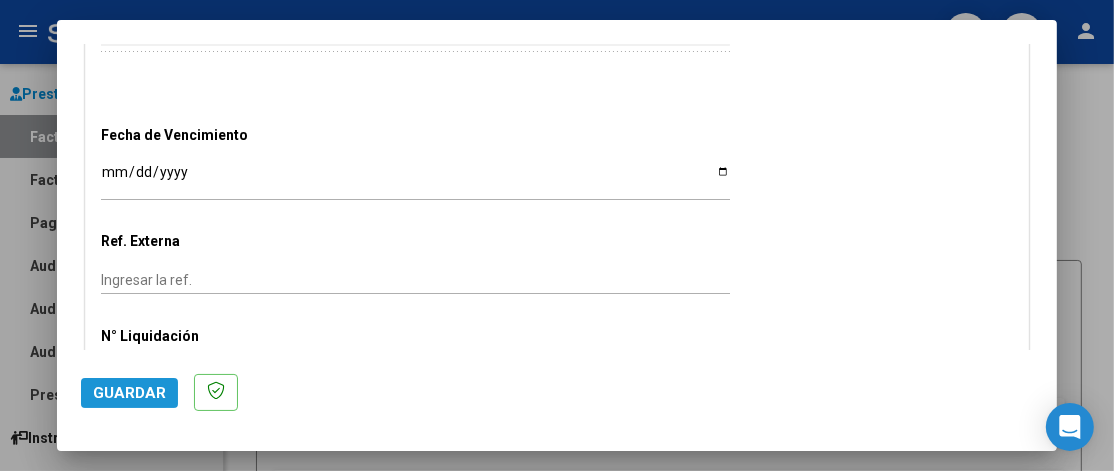 click on "Guardar" 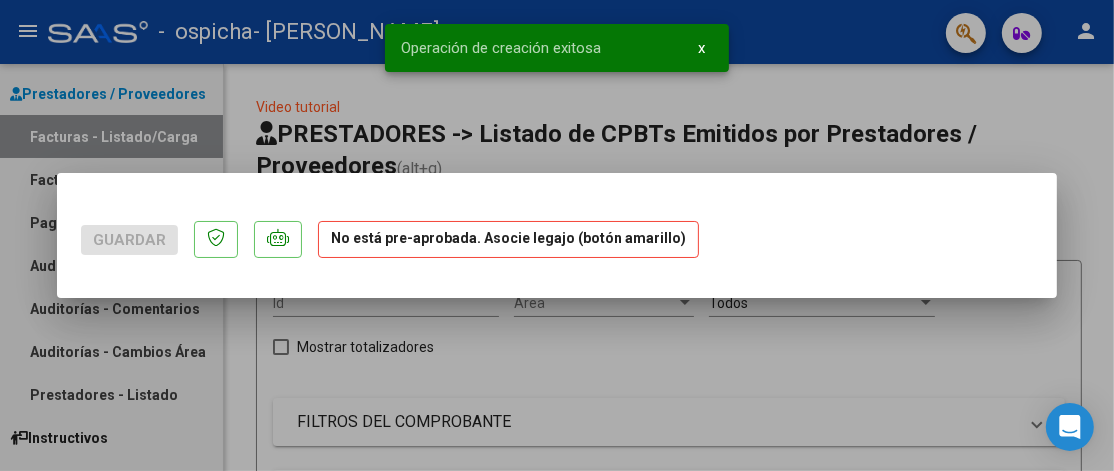 scroll, scrollTop: 0, scrollLeft: 0, axis: both 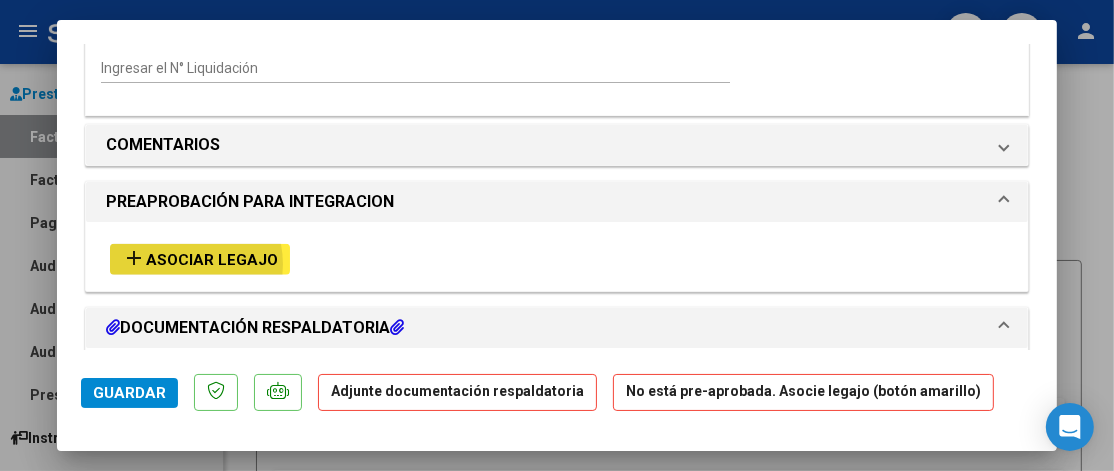 click on "Asociar Legajo" at bounding box center (212, 260) 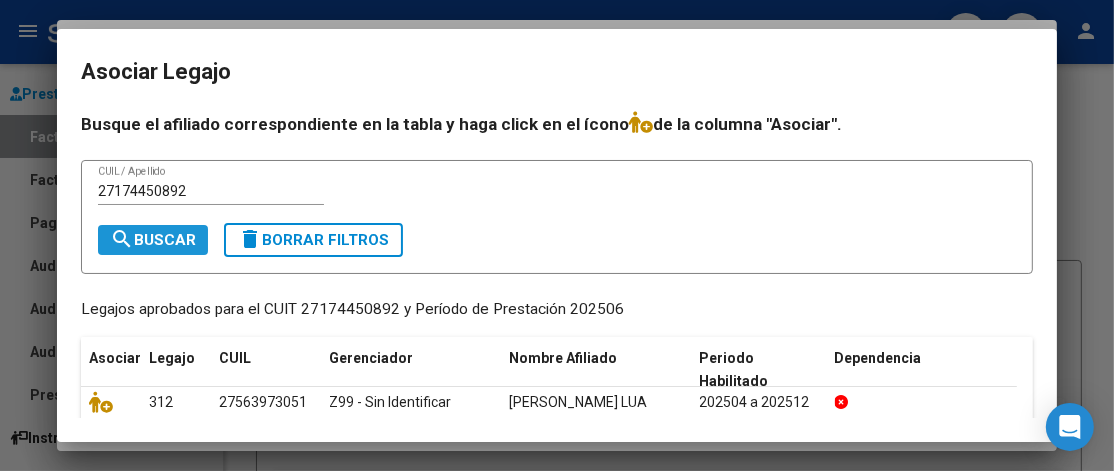 click on "search  Buscar" at bounding box center (153, 240) 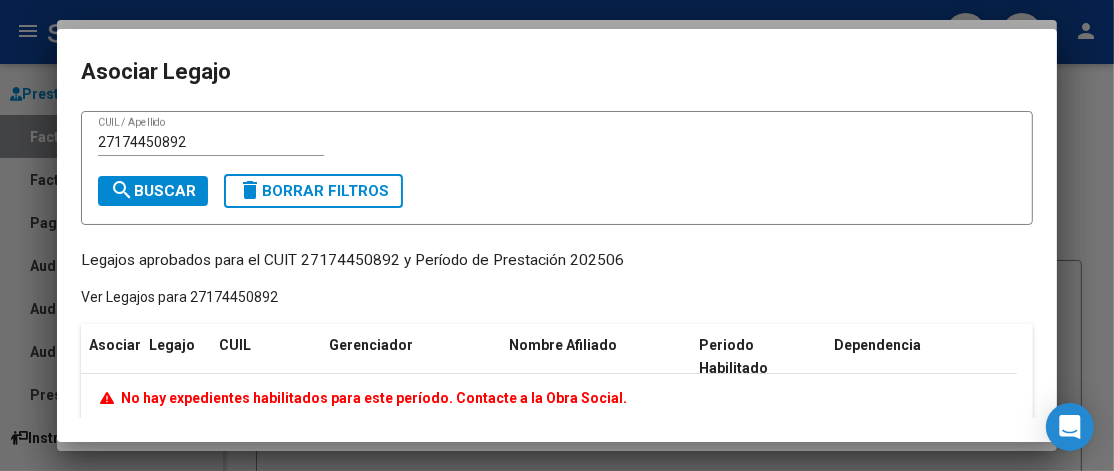 click on "27174450892" at bounding box center [211, 142] 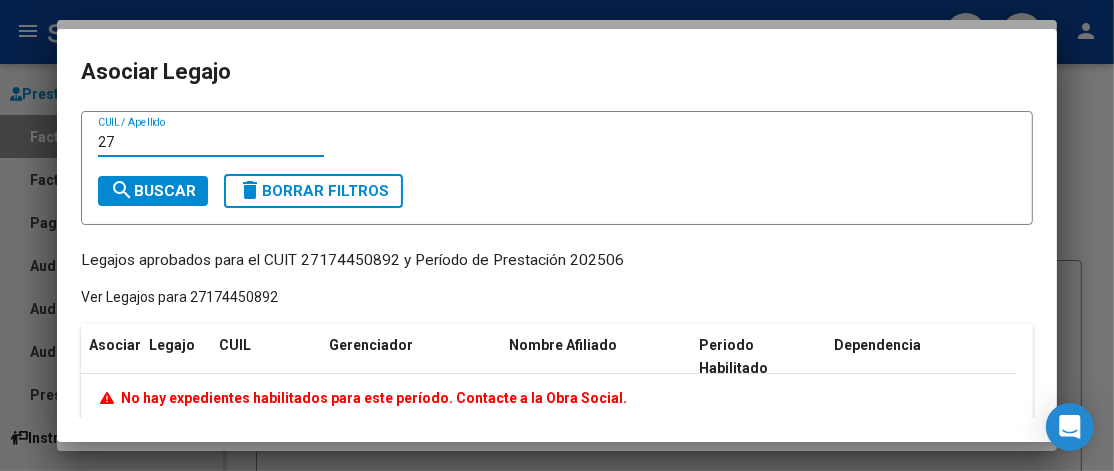 type on "2" 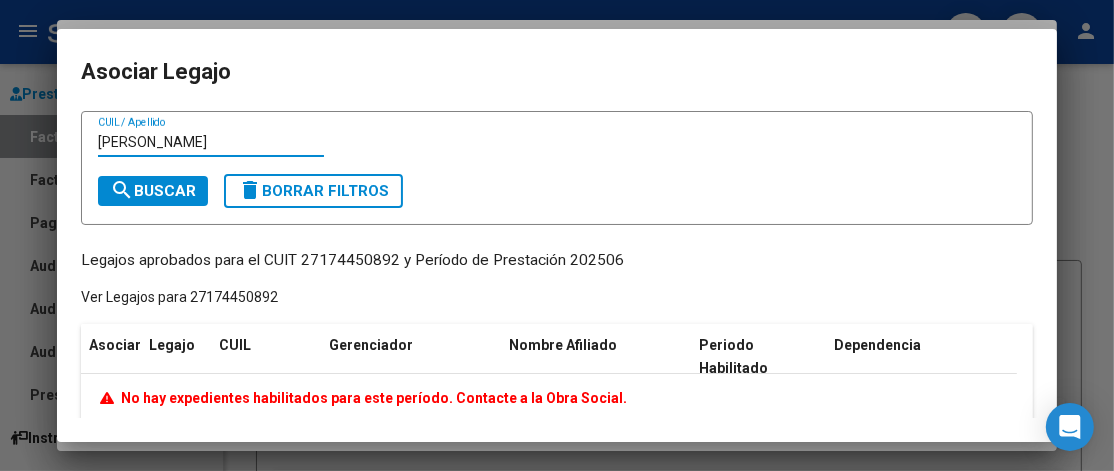 type on "[PERSON_NAME]" 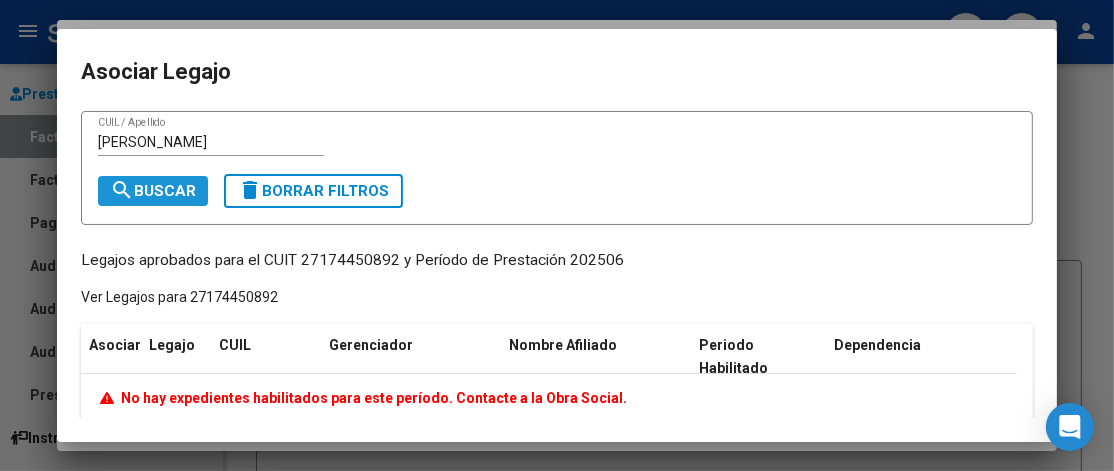 click on "search  Buscar" at bounding box center (153, 191) 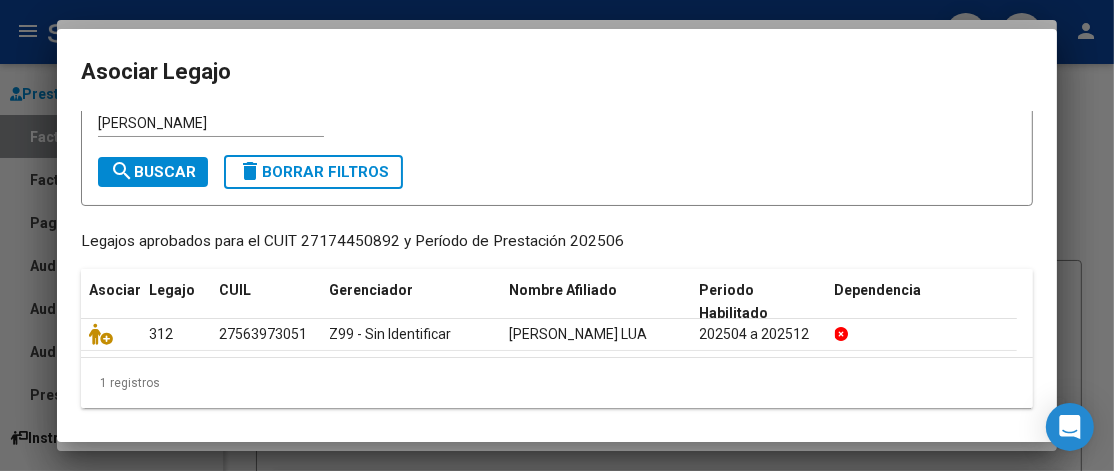 scroll, scrollTop: 71, scrollLeft: 0, axis: vertical 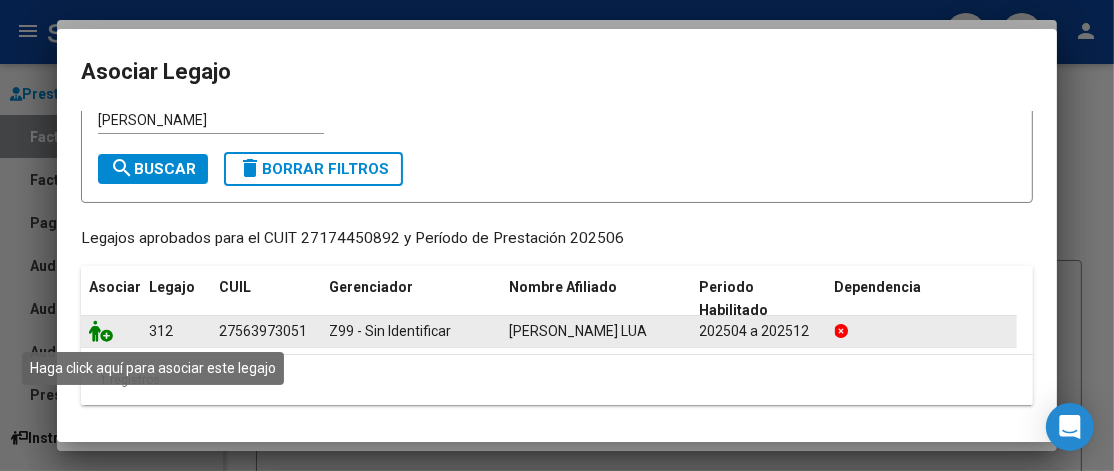 click 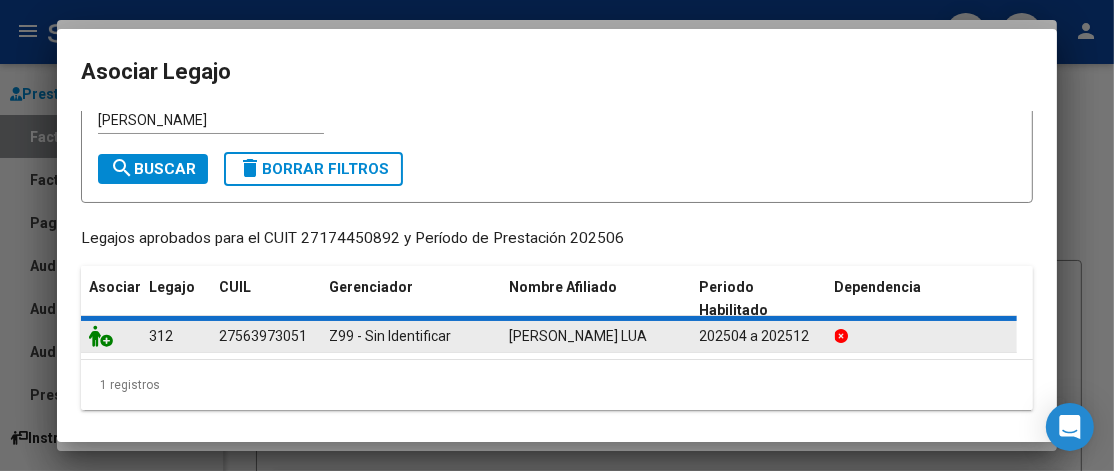 scroll, scrollTop: 1609, scrollLeft: 0, axis: vertical 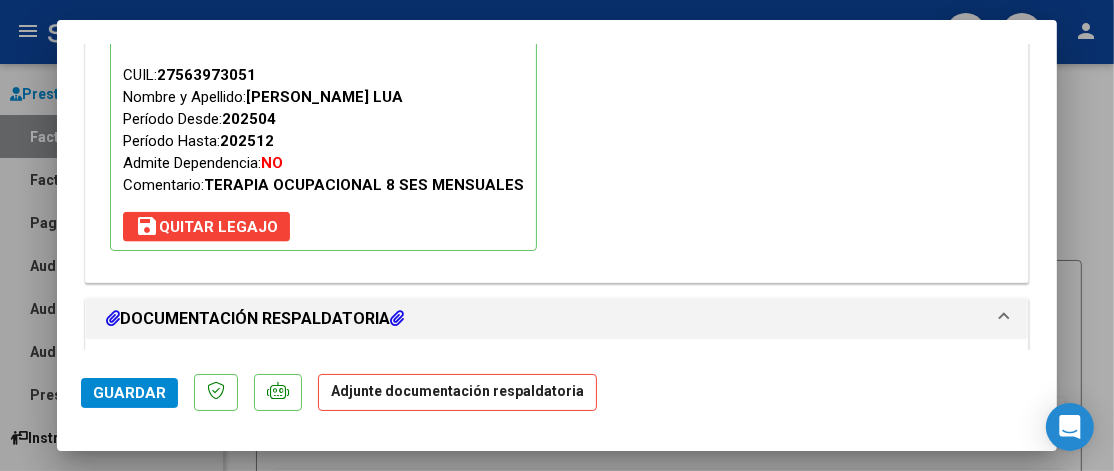 click on "DOCUMENTACIÓN RESPALDATORIA" at bounding box center [255, 319] 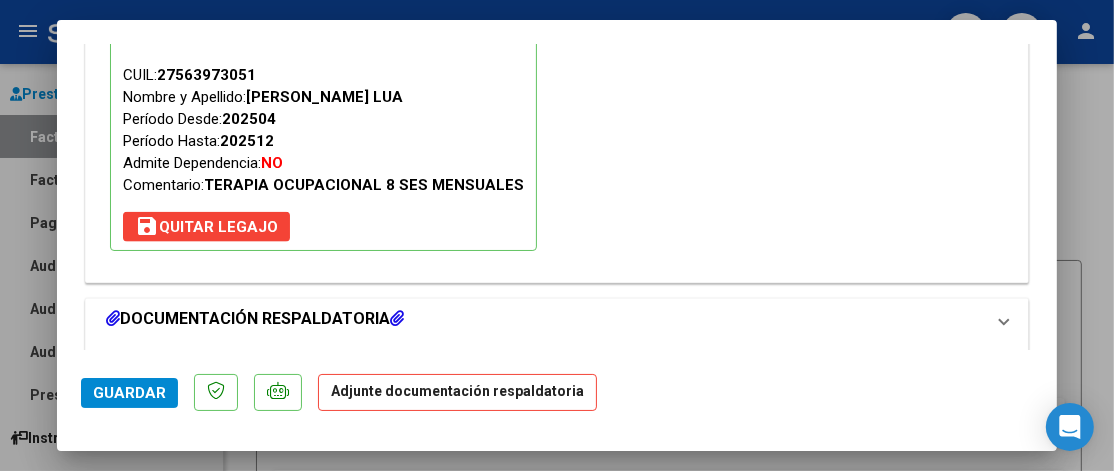 scroll, scrollTop: 1874, scrollLeft: 0, axis: vertical 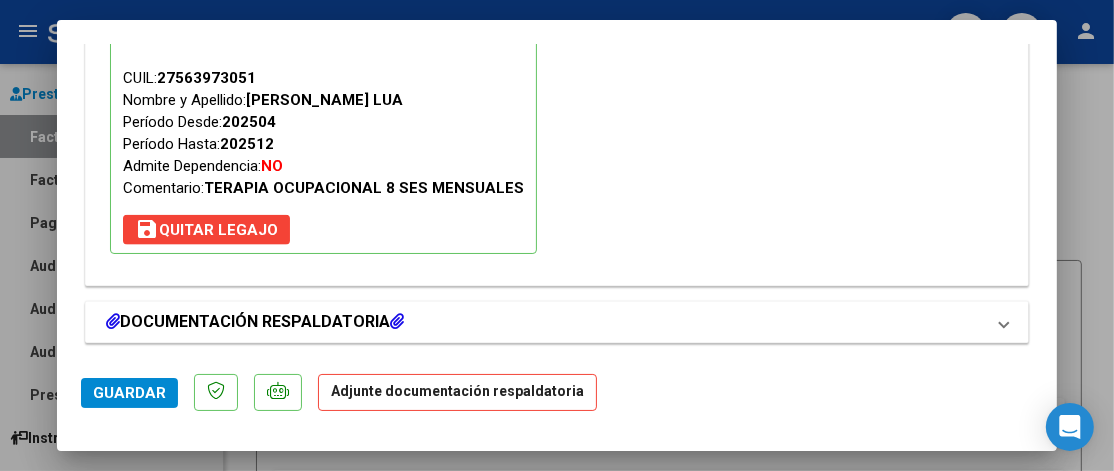 click on "DOCUMENTACIÓN RESPALDATORIA" at bounding box center [255, 322] 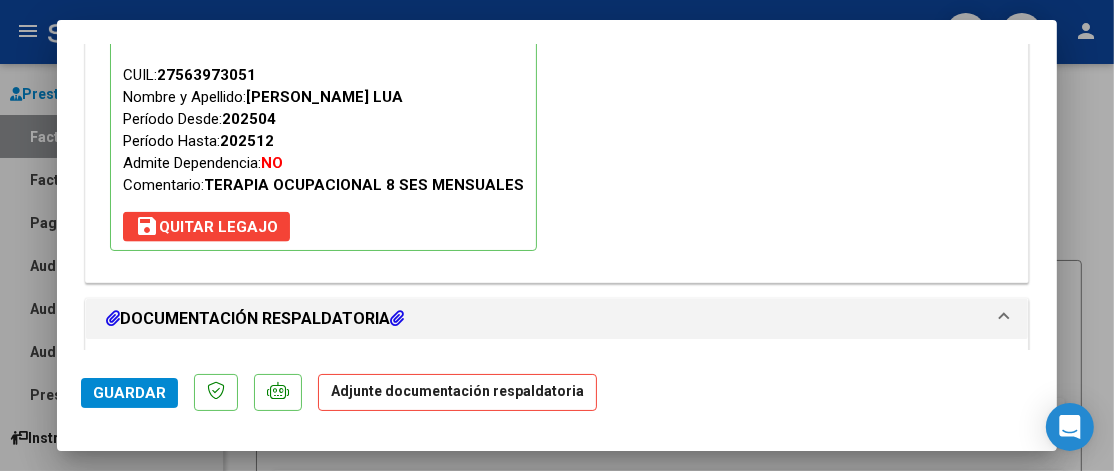 click at bounding box center [397, 318] 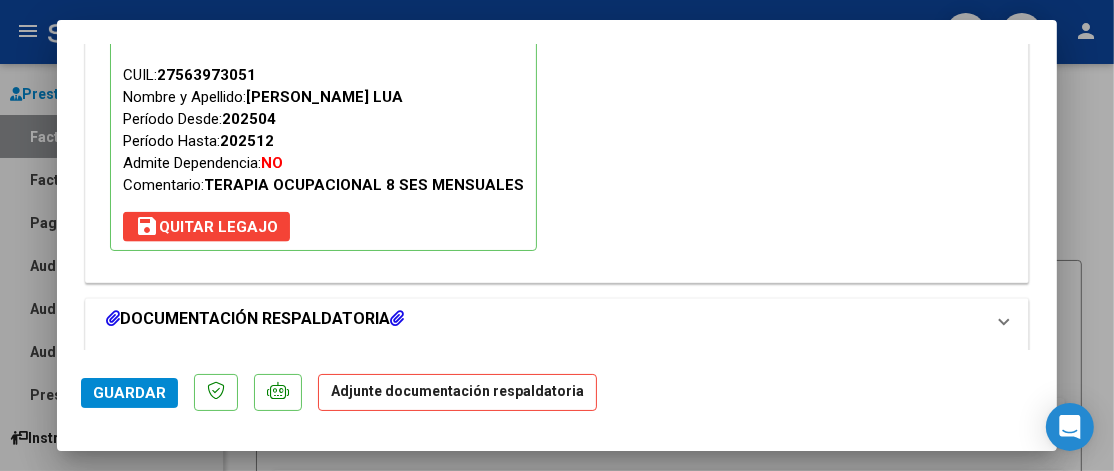 scroll, scrollTop: 1874, scrollLeft: 0, axis: vertical 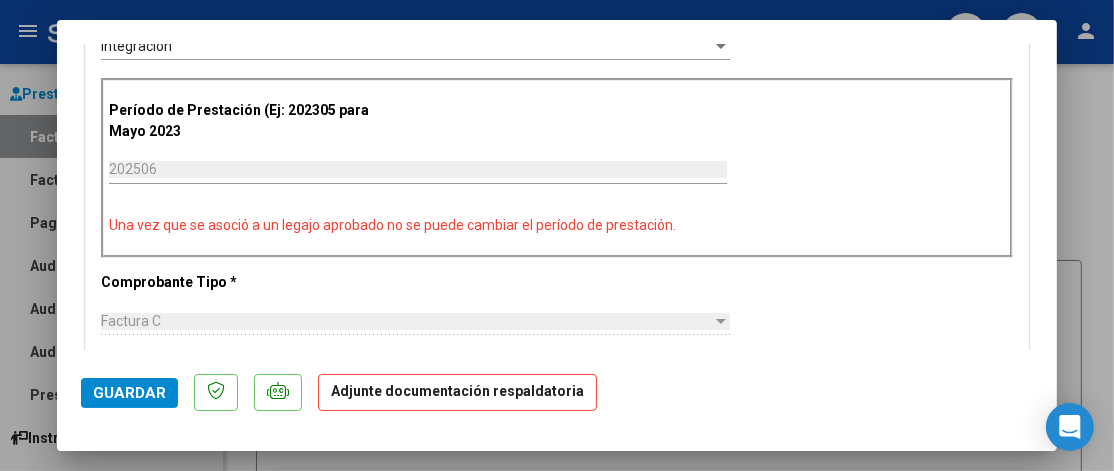 click on "Adjunte documentación respaldatoria" 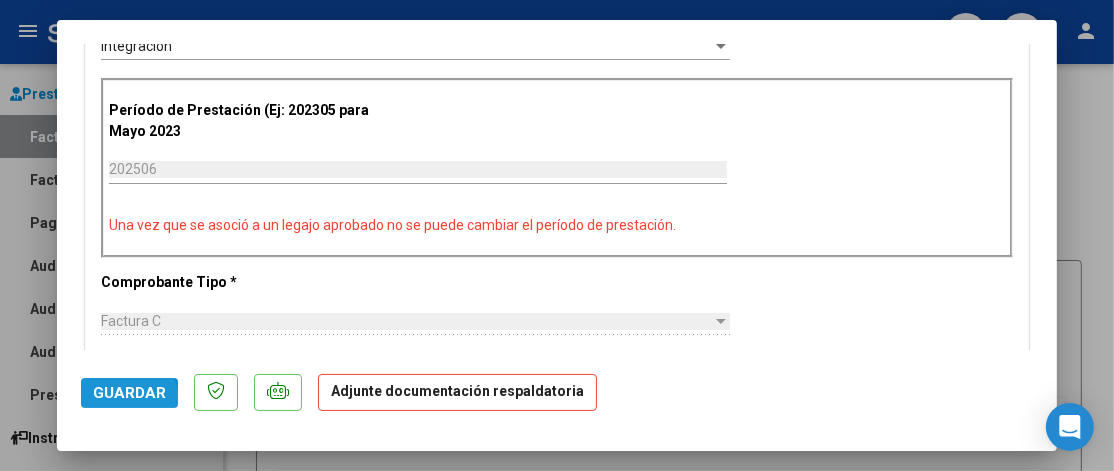 click on "Guardar" 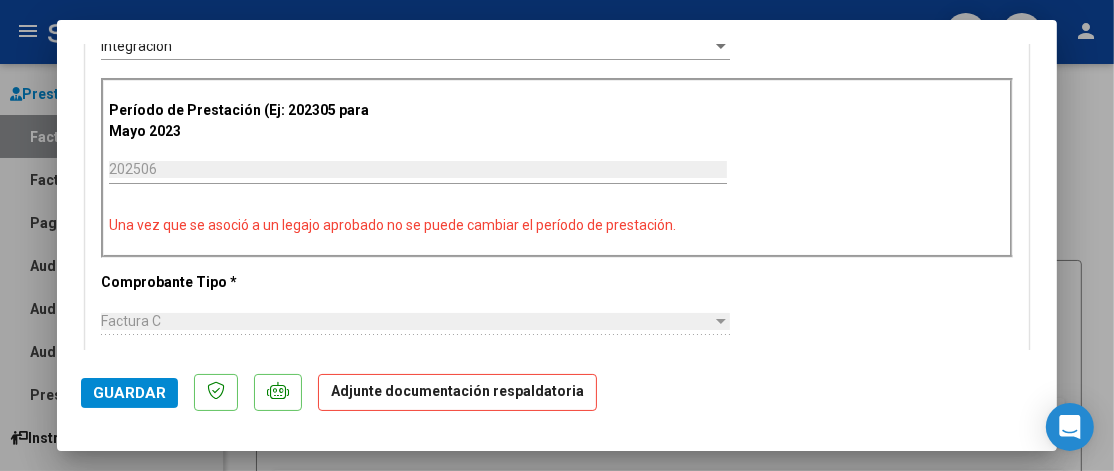 click on "Adjunte documentación respaldatoria" 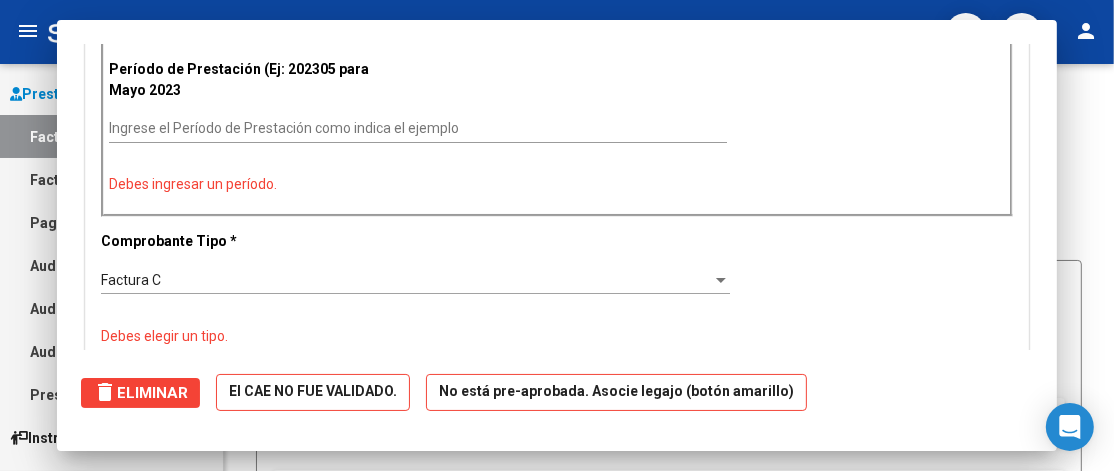 scroll, scrollTop: 0, scrollLeft: 0, axis: both 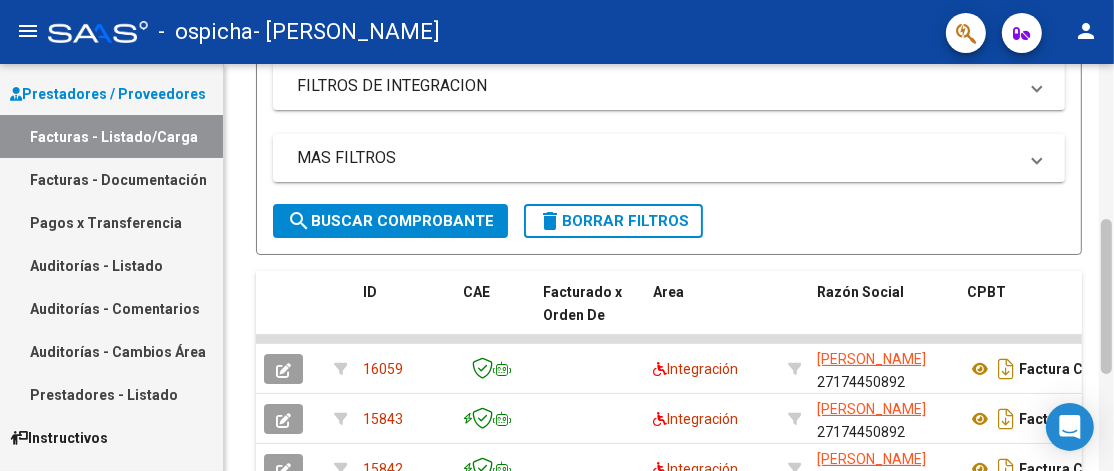 click 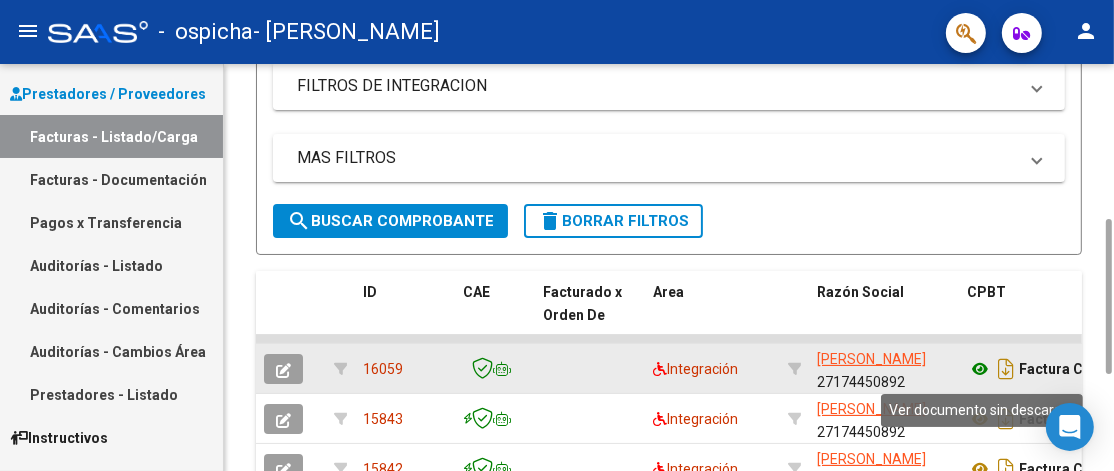 click 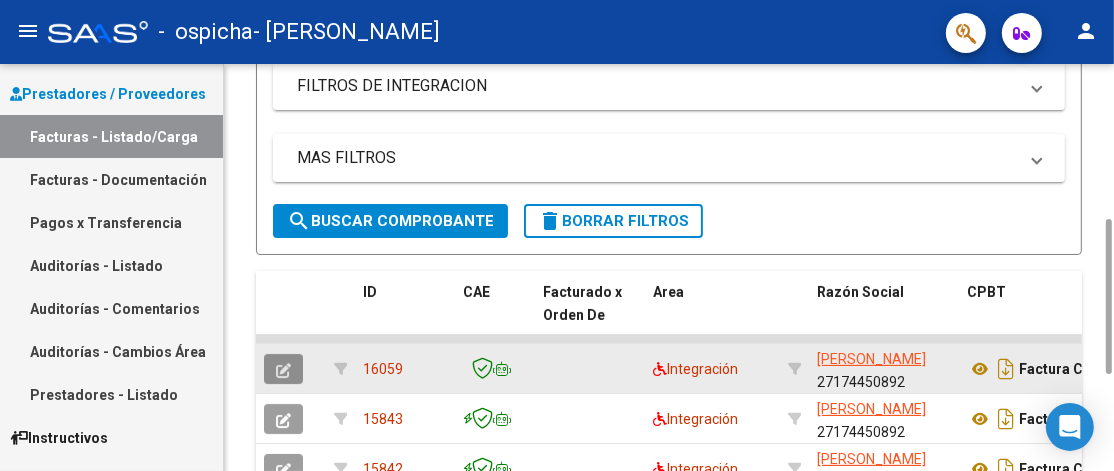 click 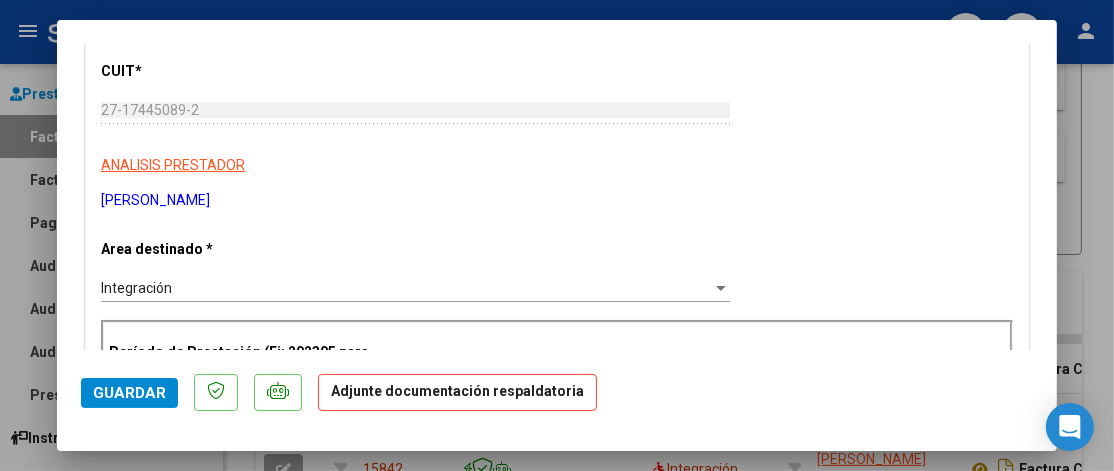 scroll, scrollTop: 240, scrollLeft: 0, axis: vertical 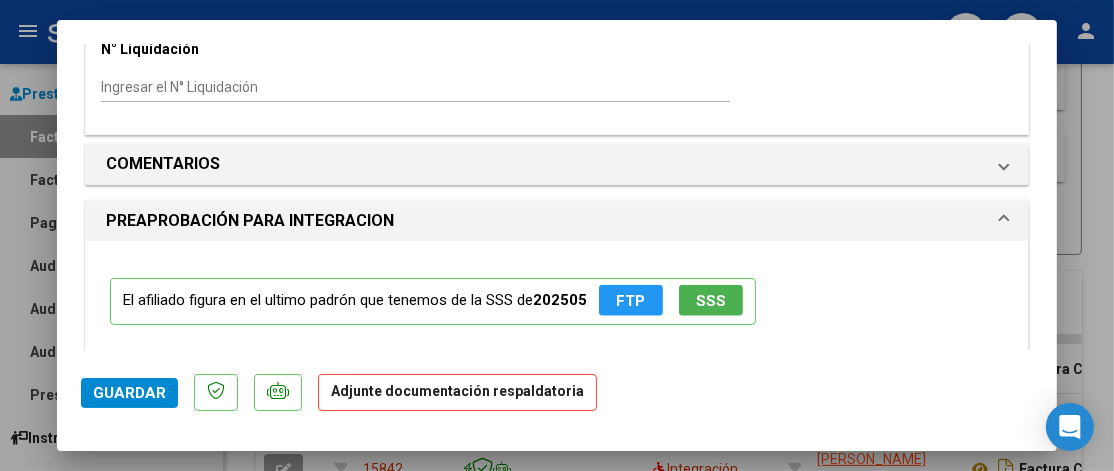 click on "PREAPROBACIÓN PARA INTEGRACION" at bounding box center (545, 221) 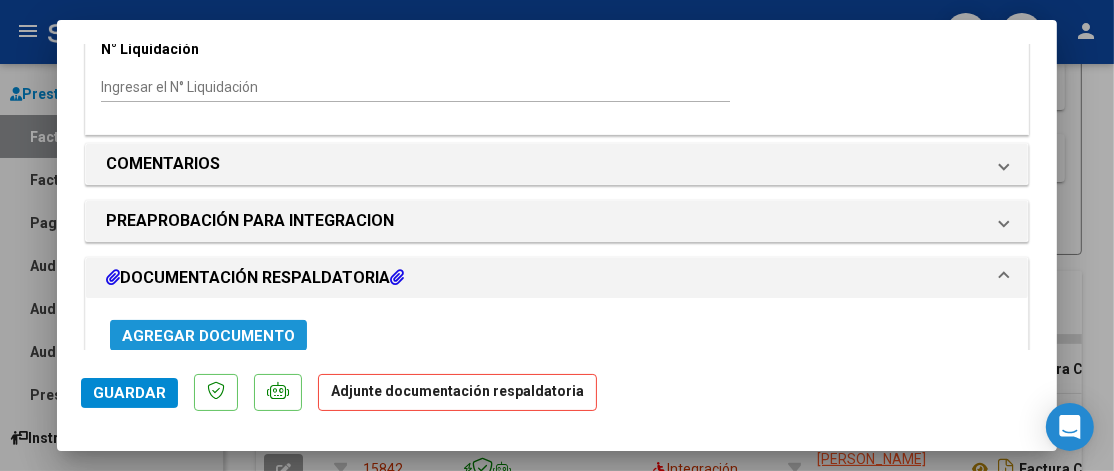 click on "Agregar Documento" at bounding box center (208, 336) 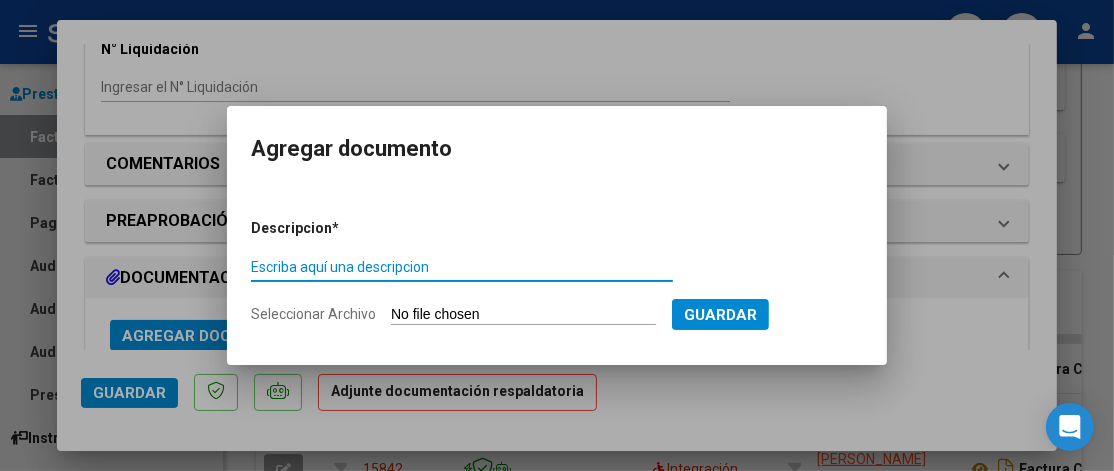 click on "Escriba aquí una descripcion" at bounding box center [462, 267] 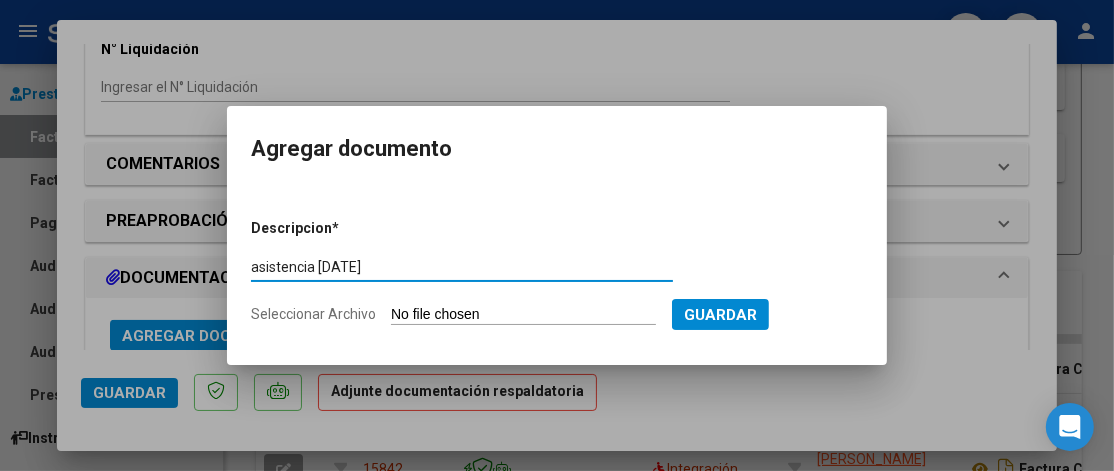 type on "asistencia [DATE]" 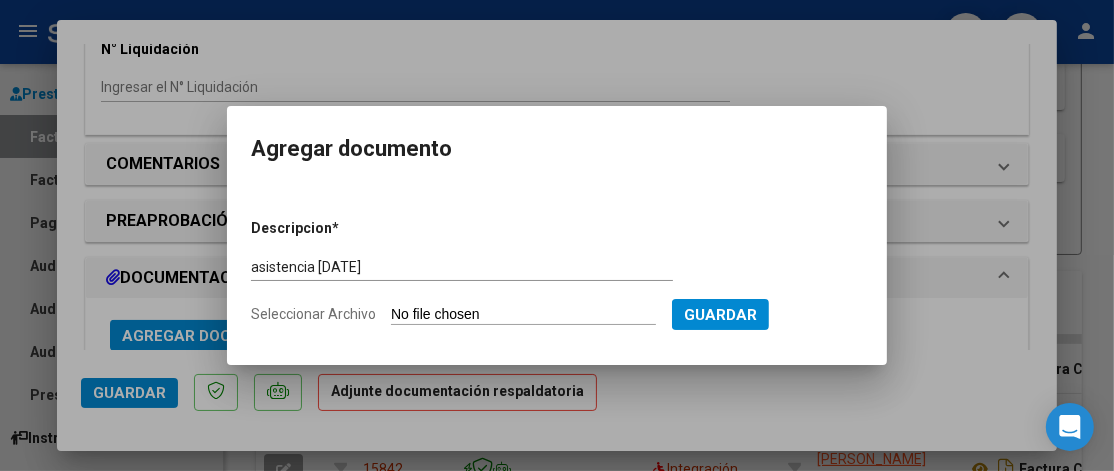 click on "Seleccionar Archivo" at bounding box center [523, 315] 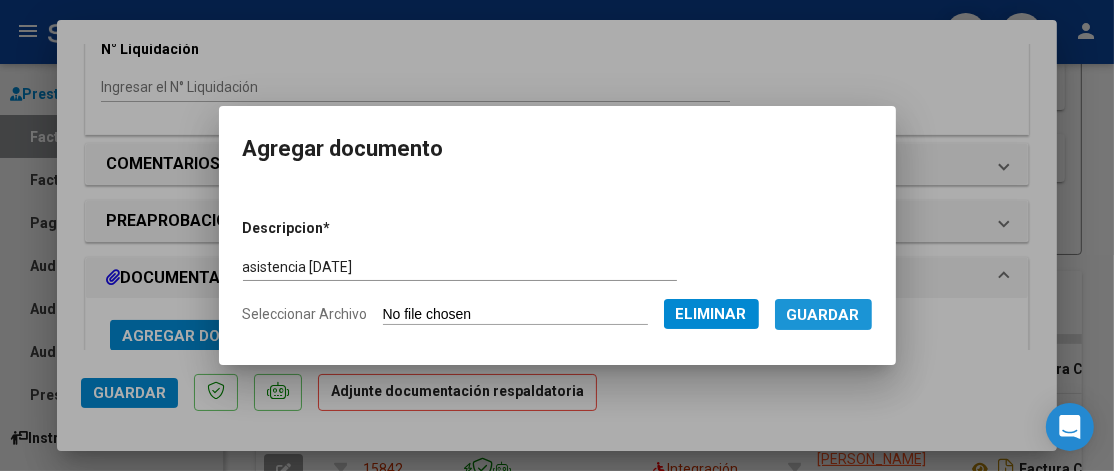click on "Guardar" at bounding box center (823, 315) 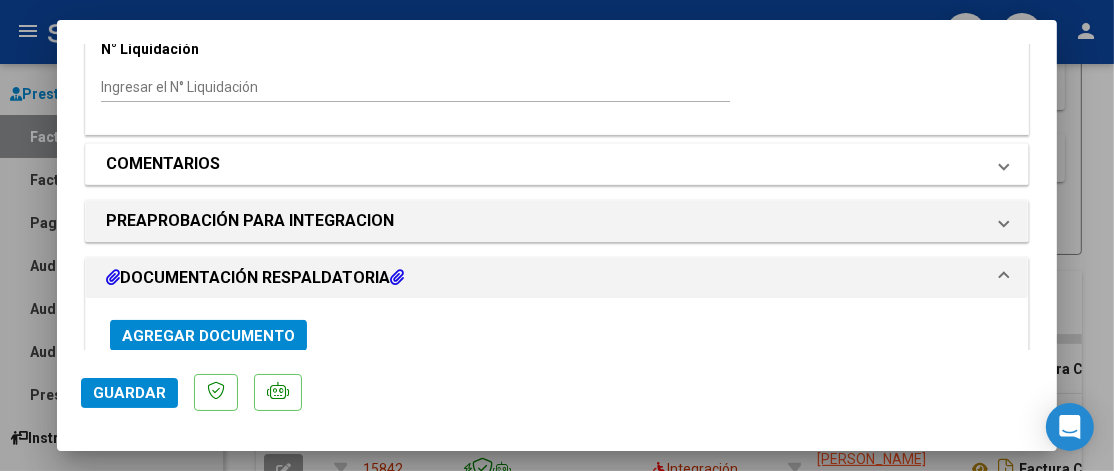 click on "COMENTARIOS" at bounding box center [545, 164] 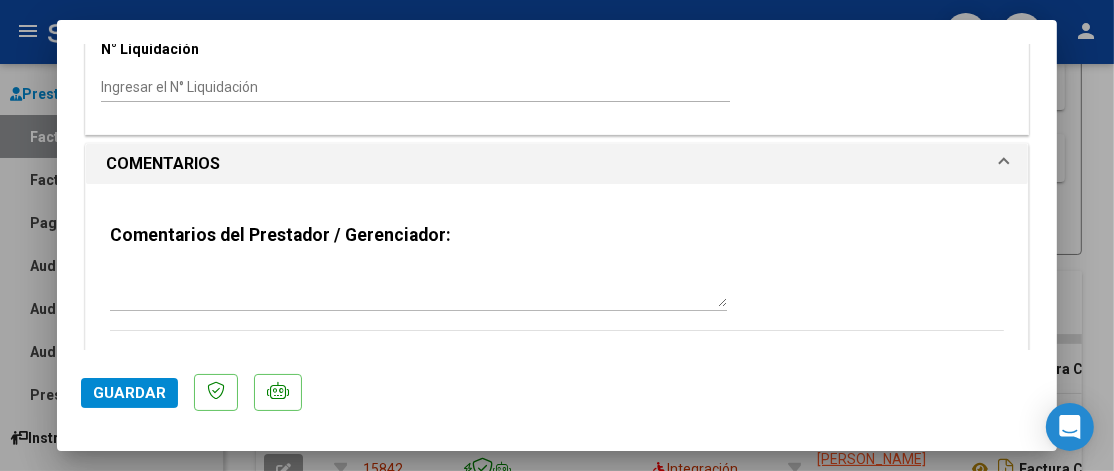 scroll, scrollTop: 1252, scrollLeft: 0, axis: vertical 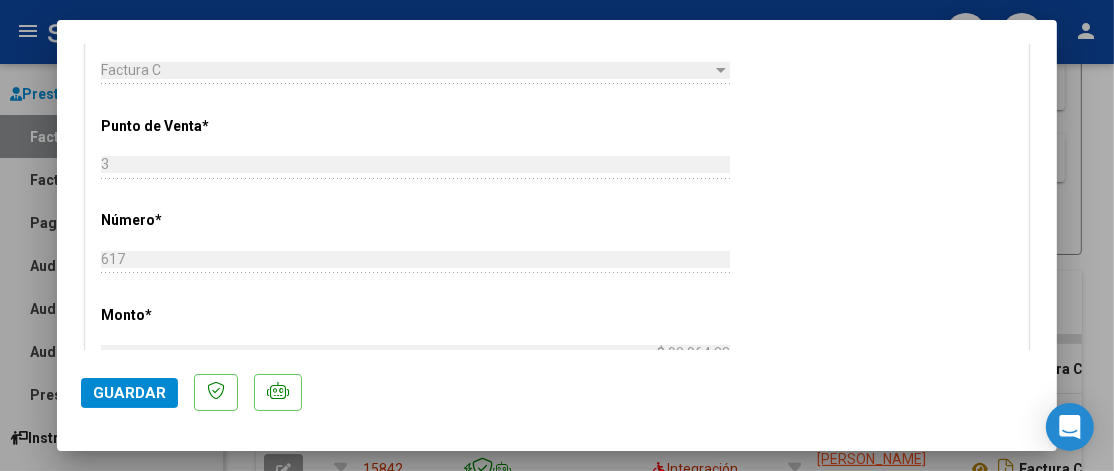 click at bounding box center [557, 235] 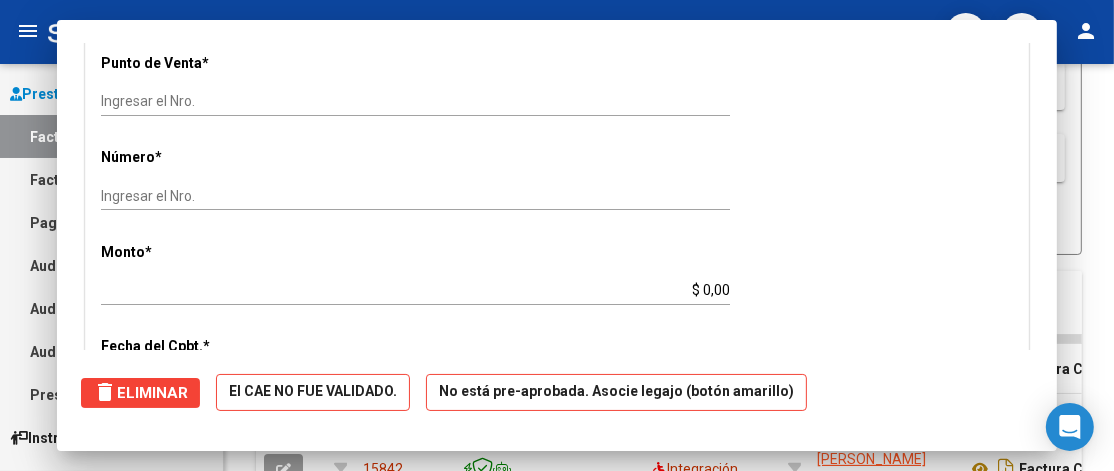 scroll, scrollTop: 653, scrollLeft: 0, axis: vertical 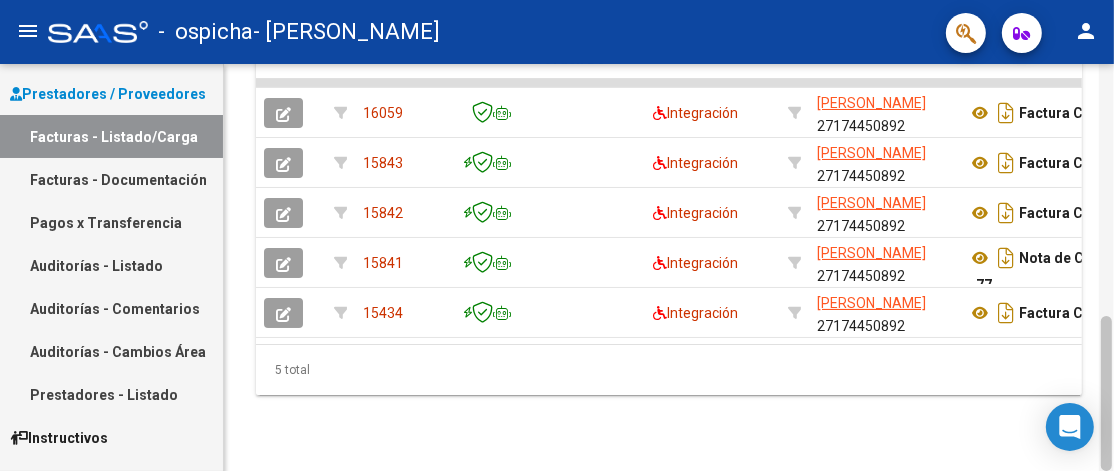 click 